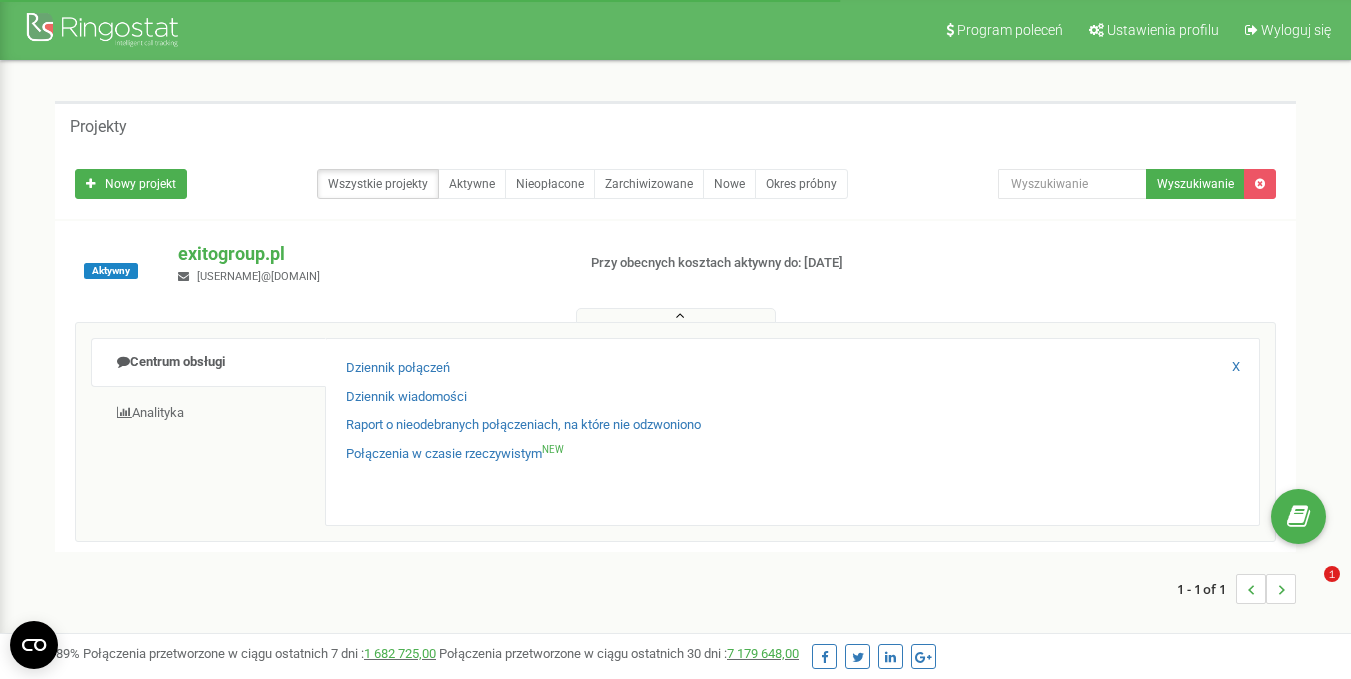 scroll, scrollTop: 0, scrollLeft: 0, axis: both 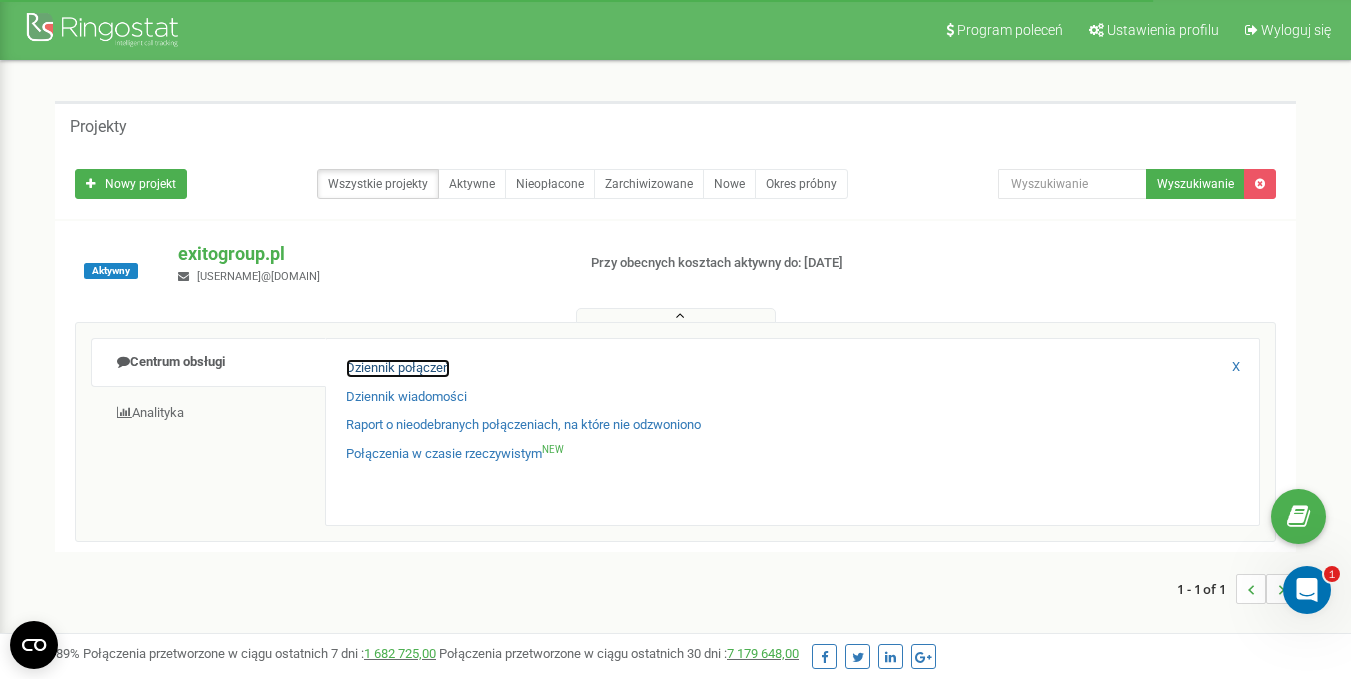 click on "Dziennik połączeń" at bounding box center (398, 368) 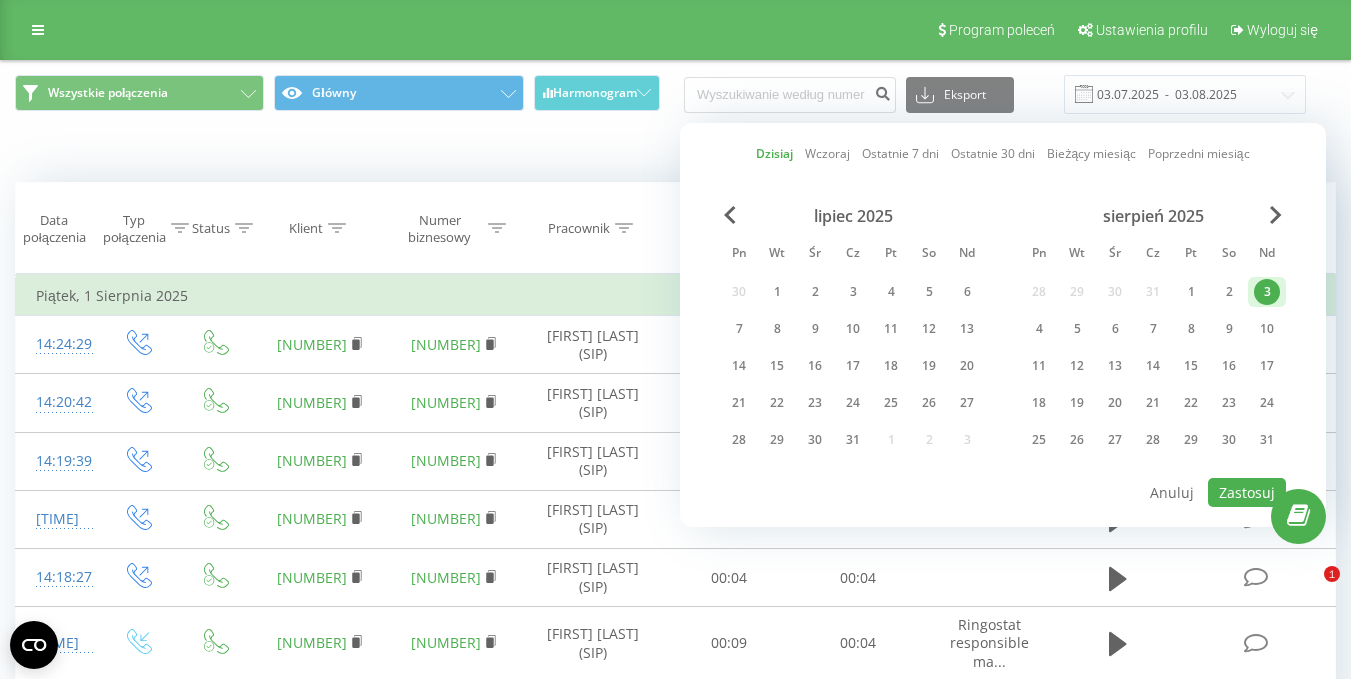 scroll, scrollTop: 0, scrollLeft: 0, axis: both 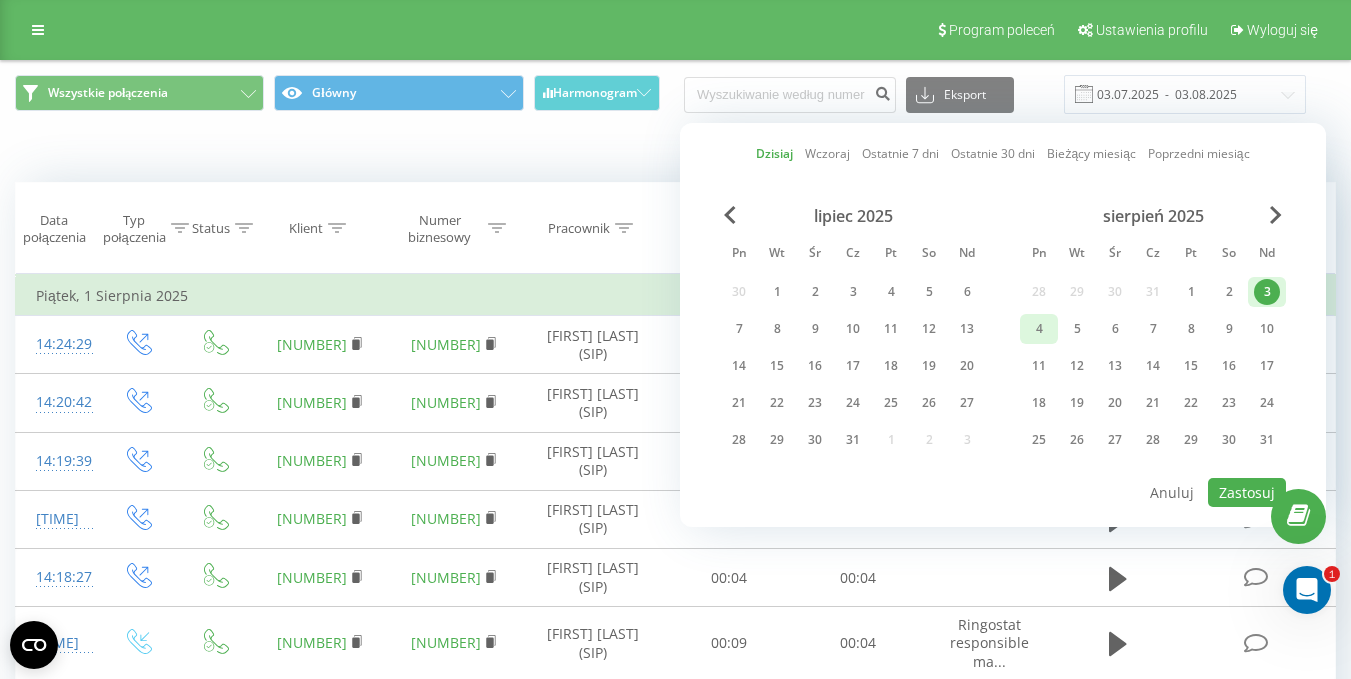 click on "4" at bounding box center (1039, 329) 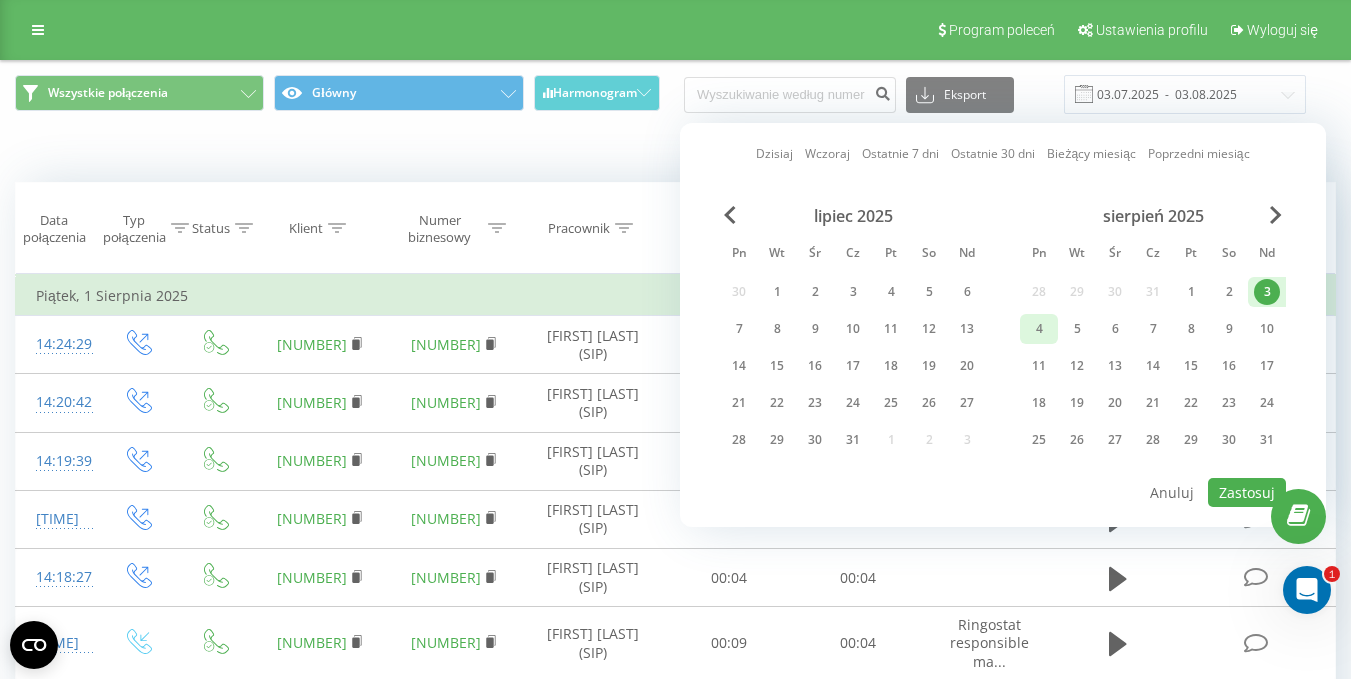 click on "4" at bounding box center [1039, 329] 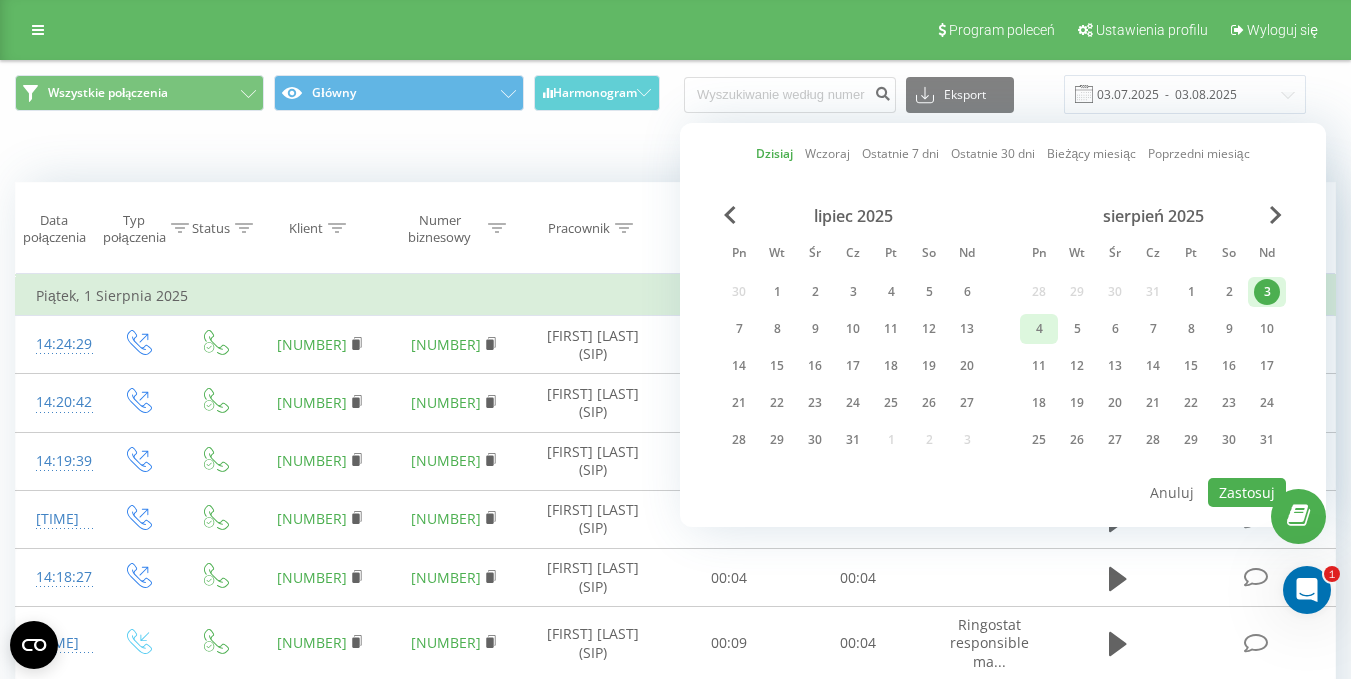 click on "4" at bounding box center [1039, 329] 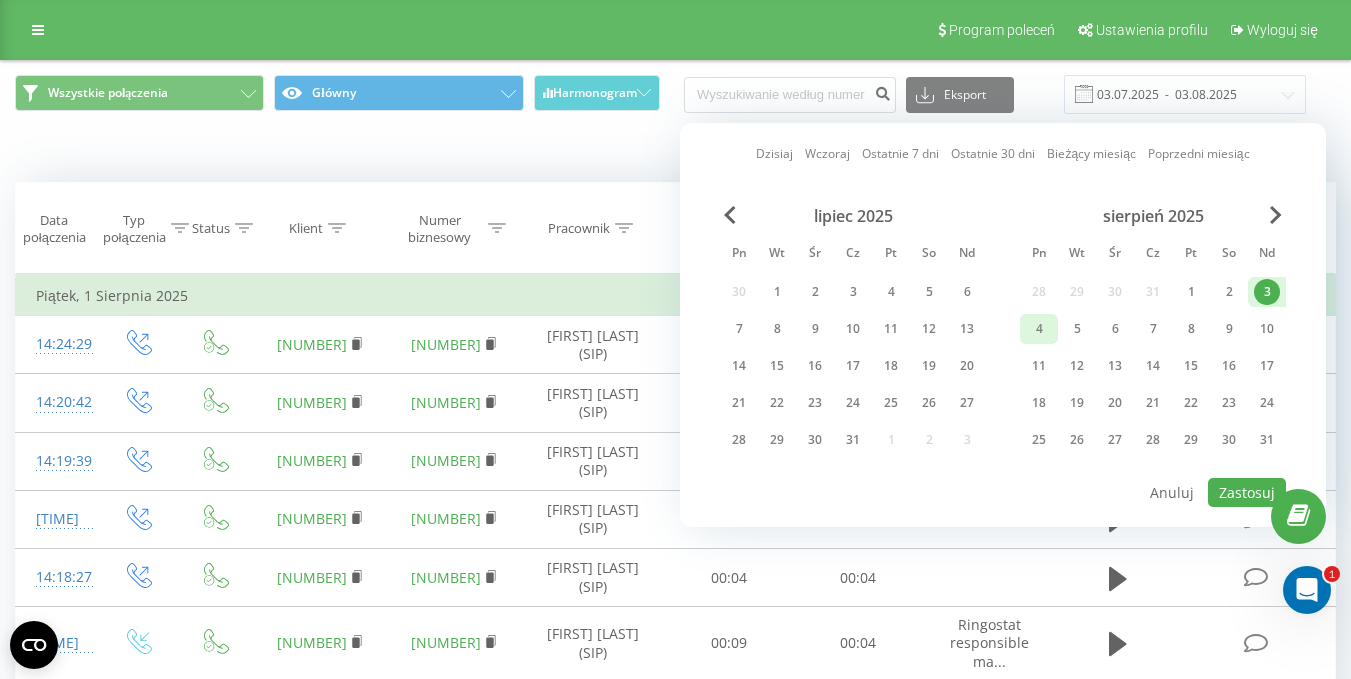 click on "4" at bounding box center [1039, 329] 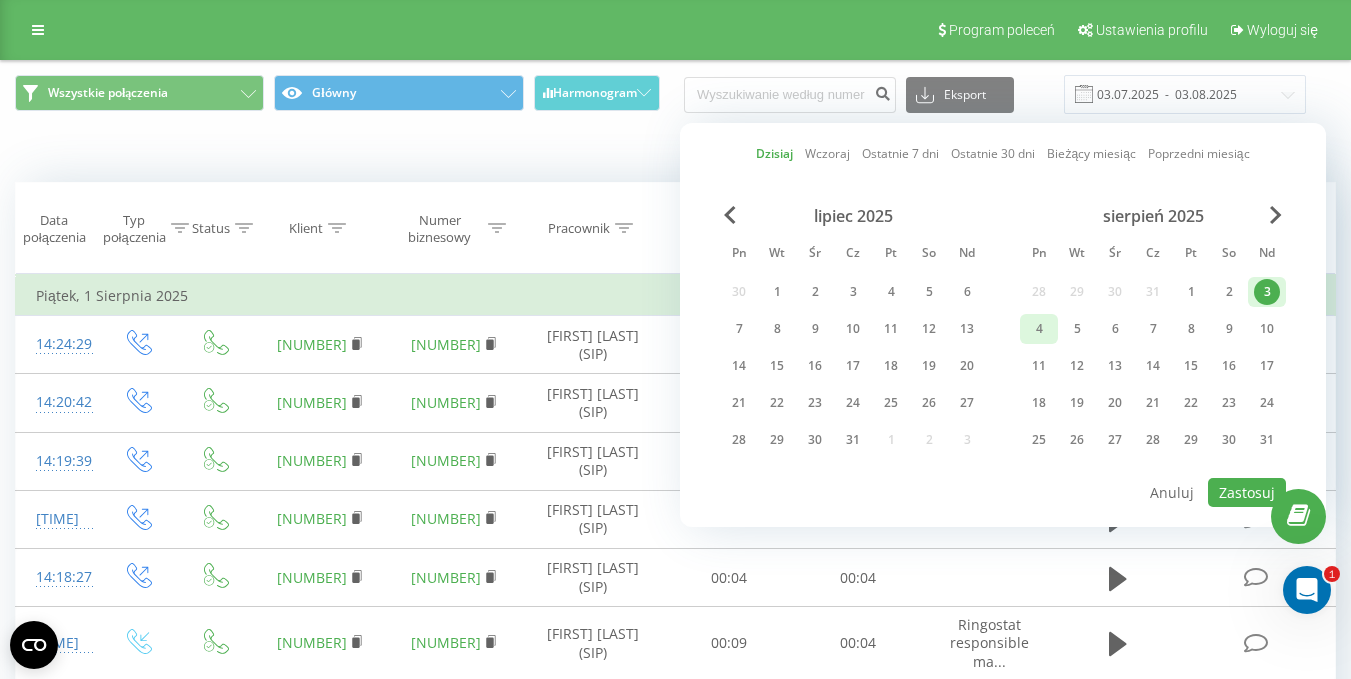 click on "4" at bounding box center (1039, 329) 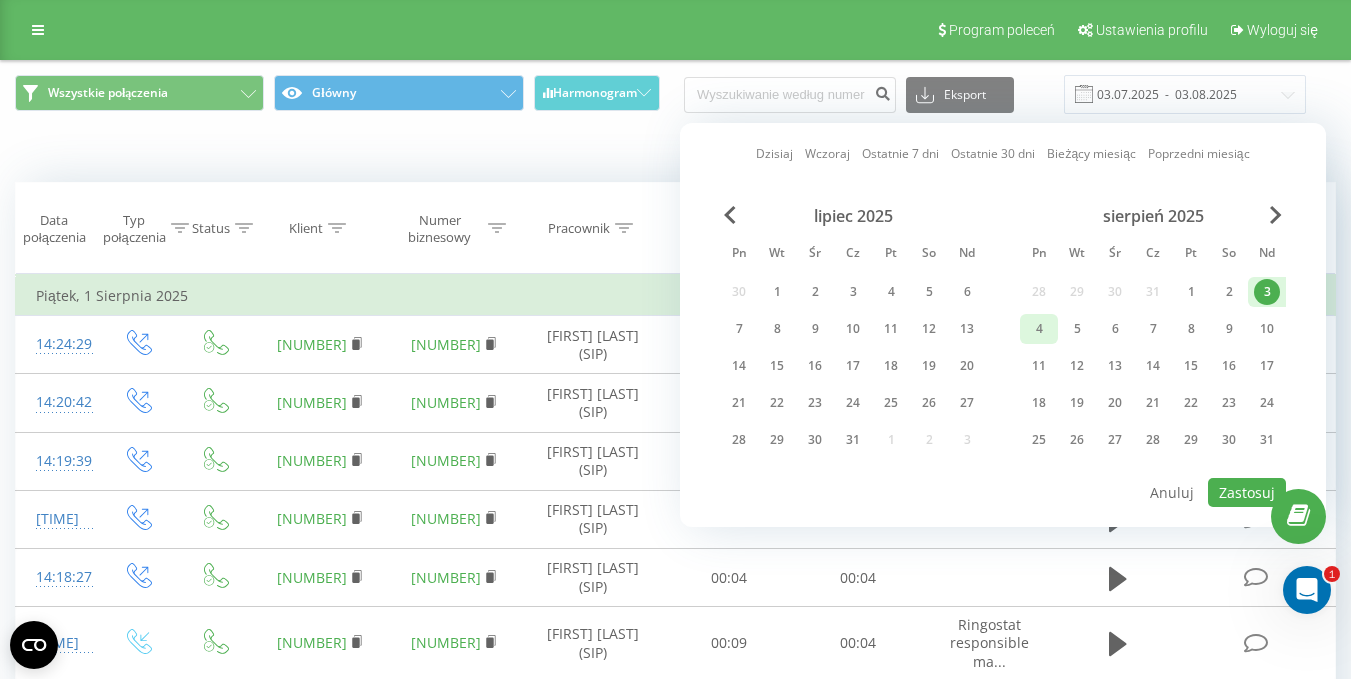 click on "4" at bounding box center (1039, 329) 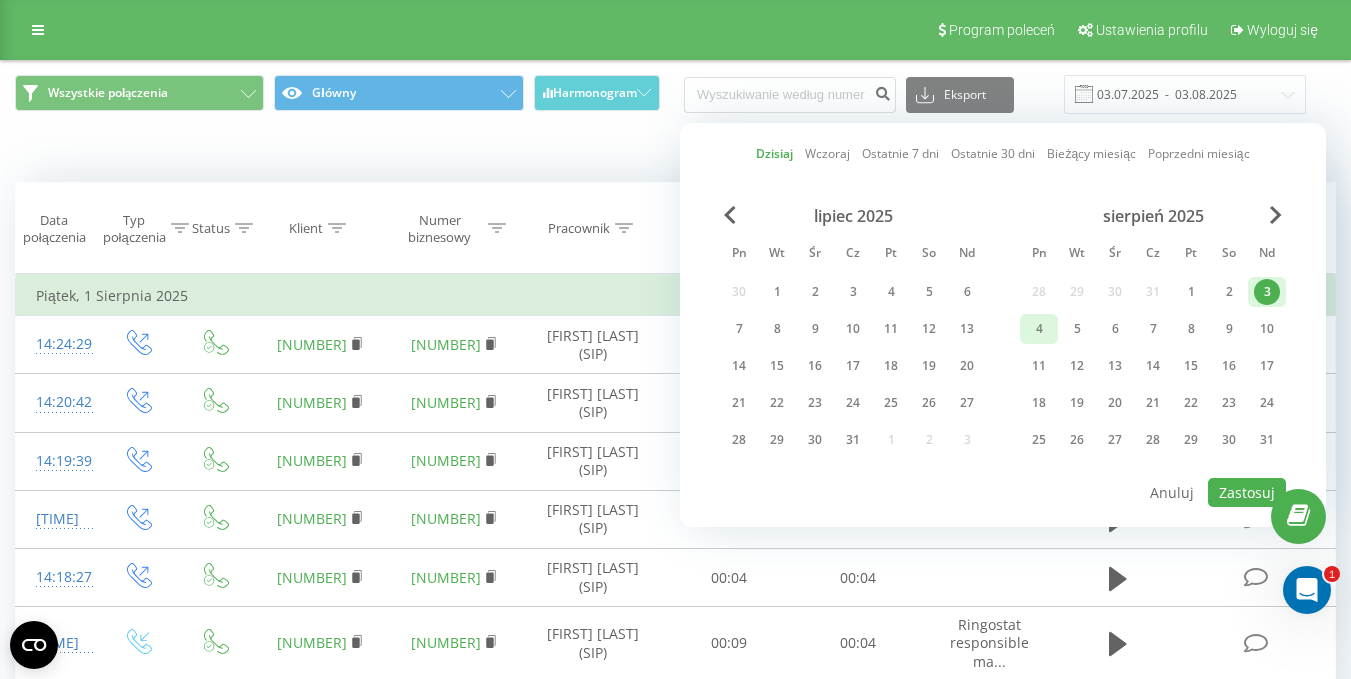 click on "4" at bounding box center (1039, 329) 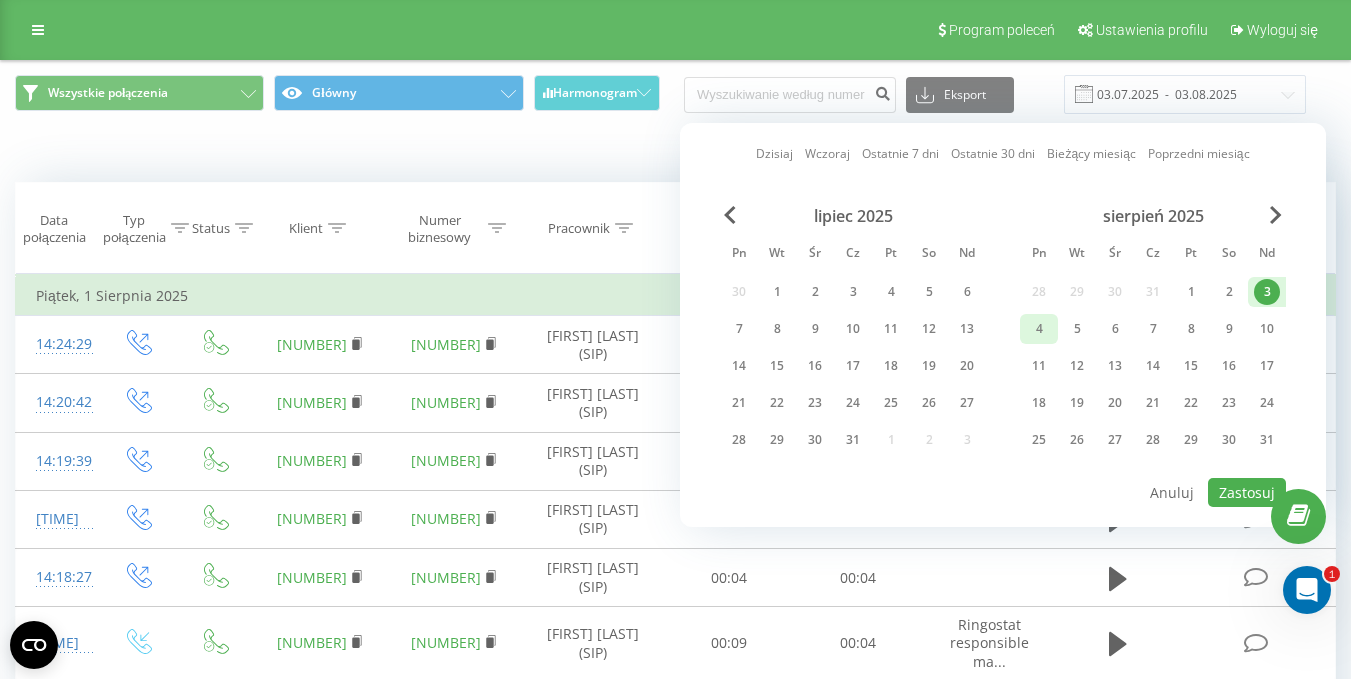 click on "4" at bounding box center (1039, 329) 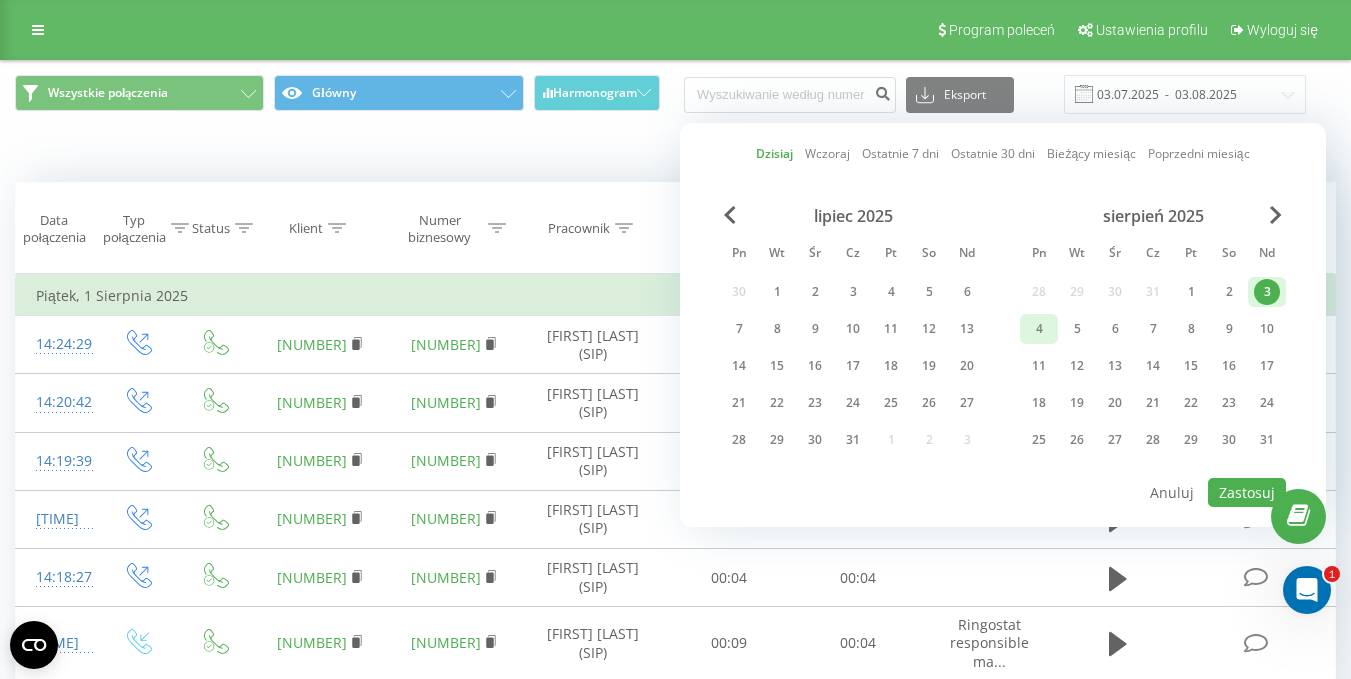click on "4" at bounding box center (1039, 329) 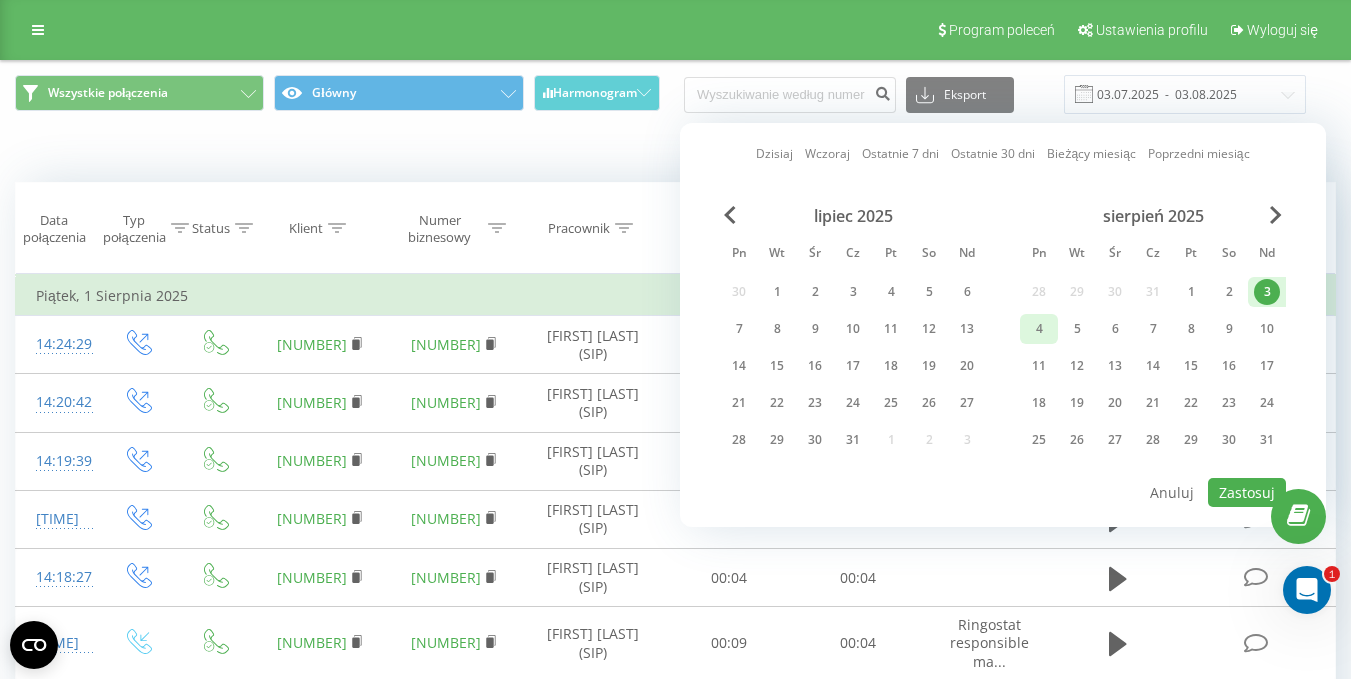 click on "4" at bounding box center (1039, 329) 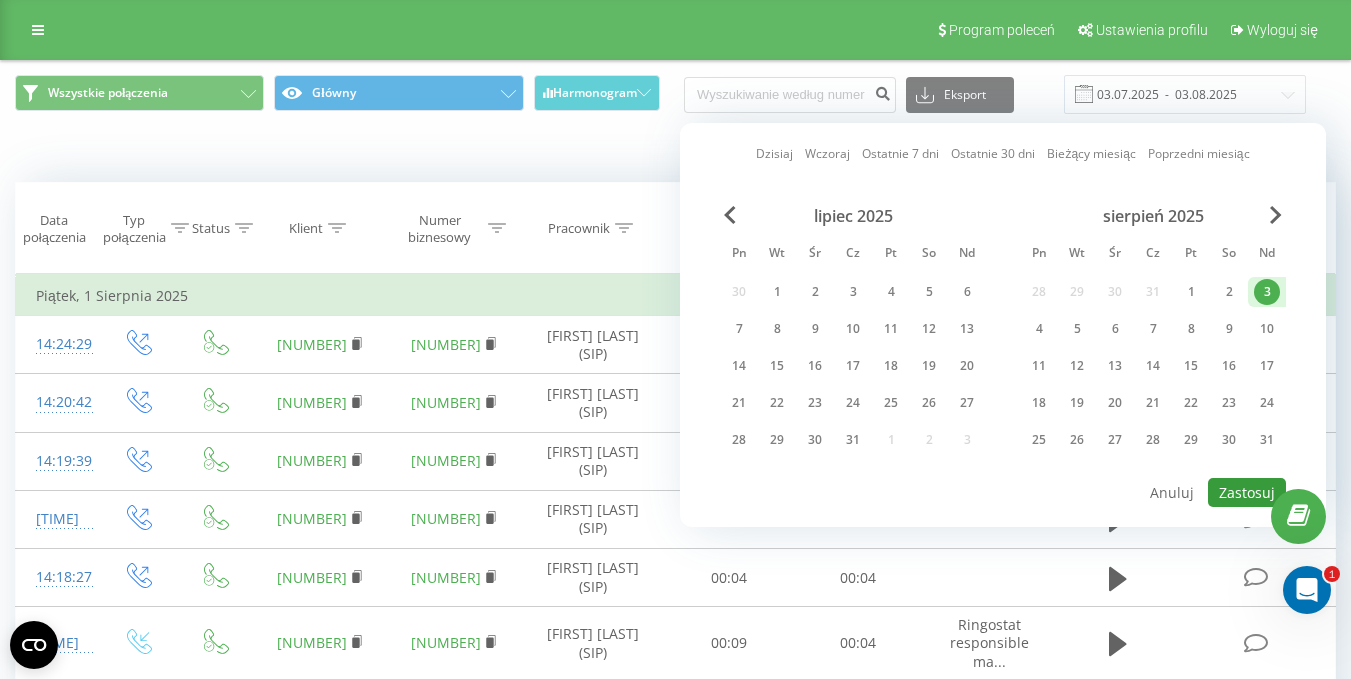 click on "Zastosuj" at bounding box center (1247, 492) 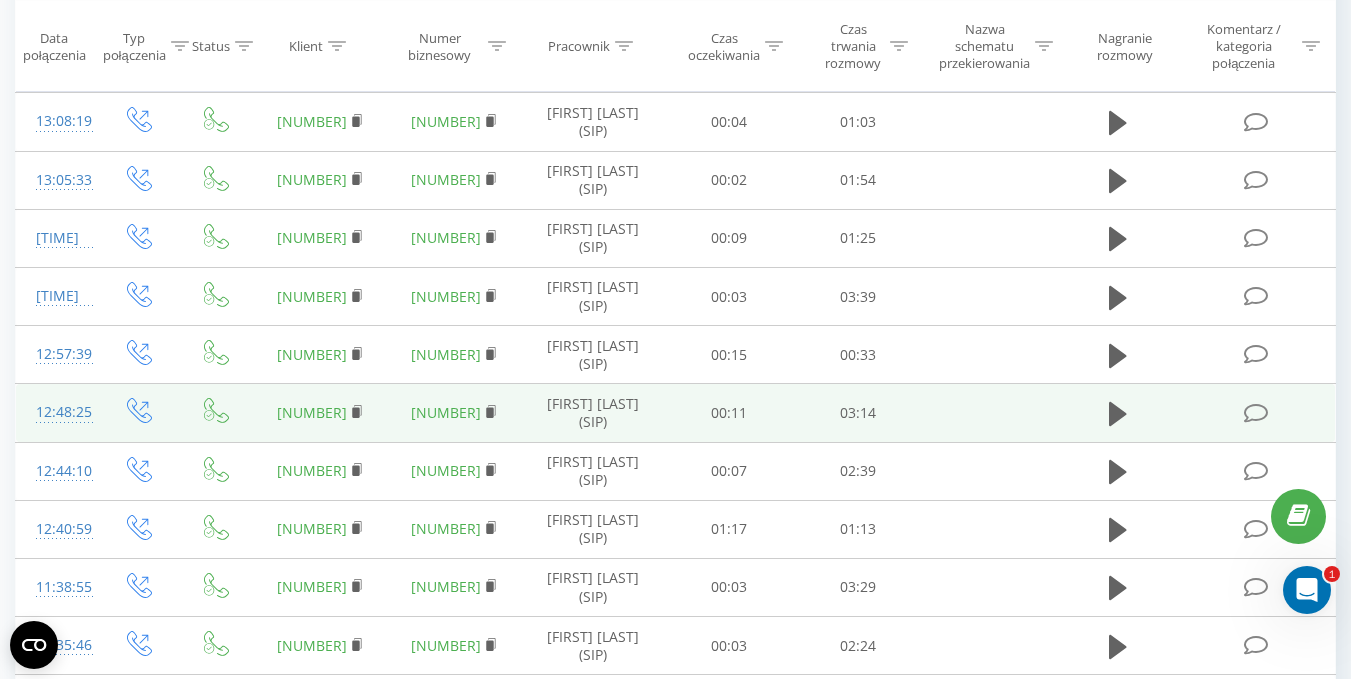 scroll, scrollTop: 400, scrollLeft: 0, axis: vertical 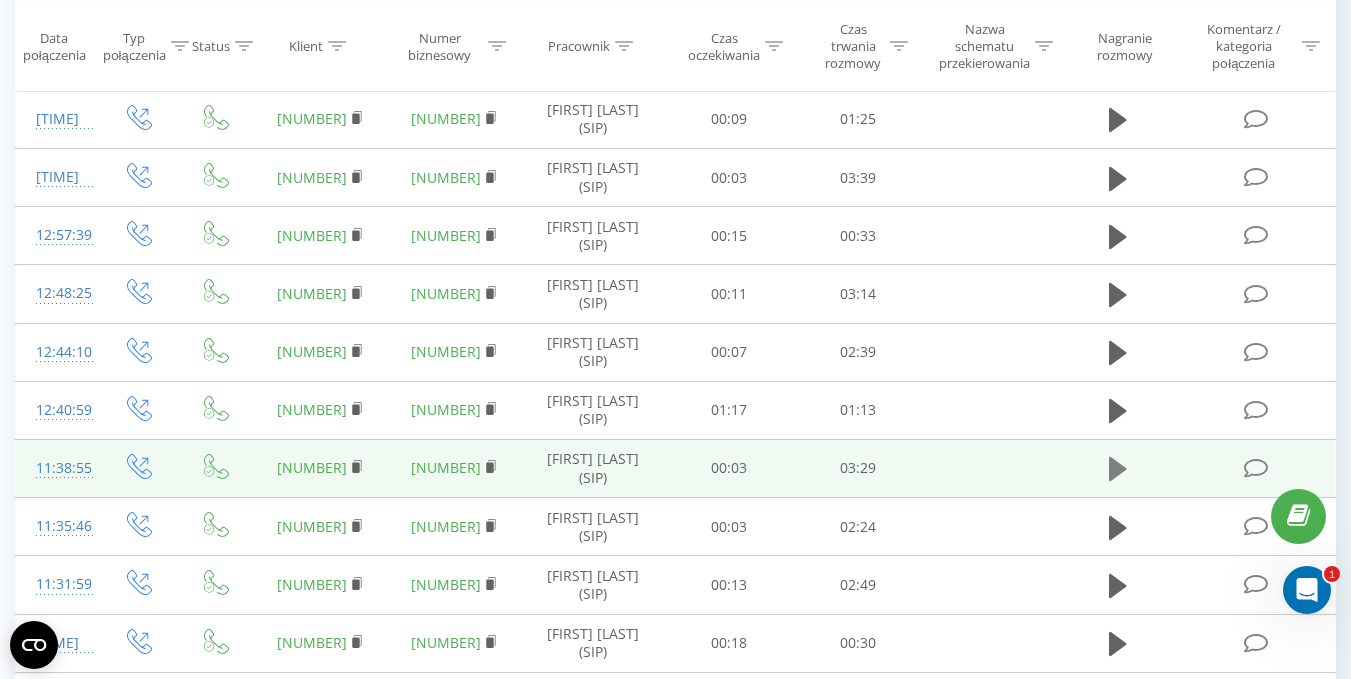 click 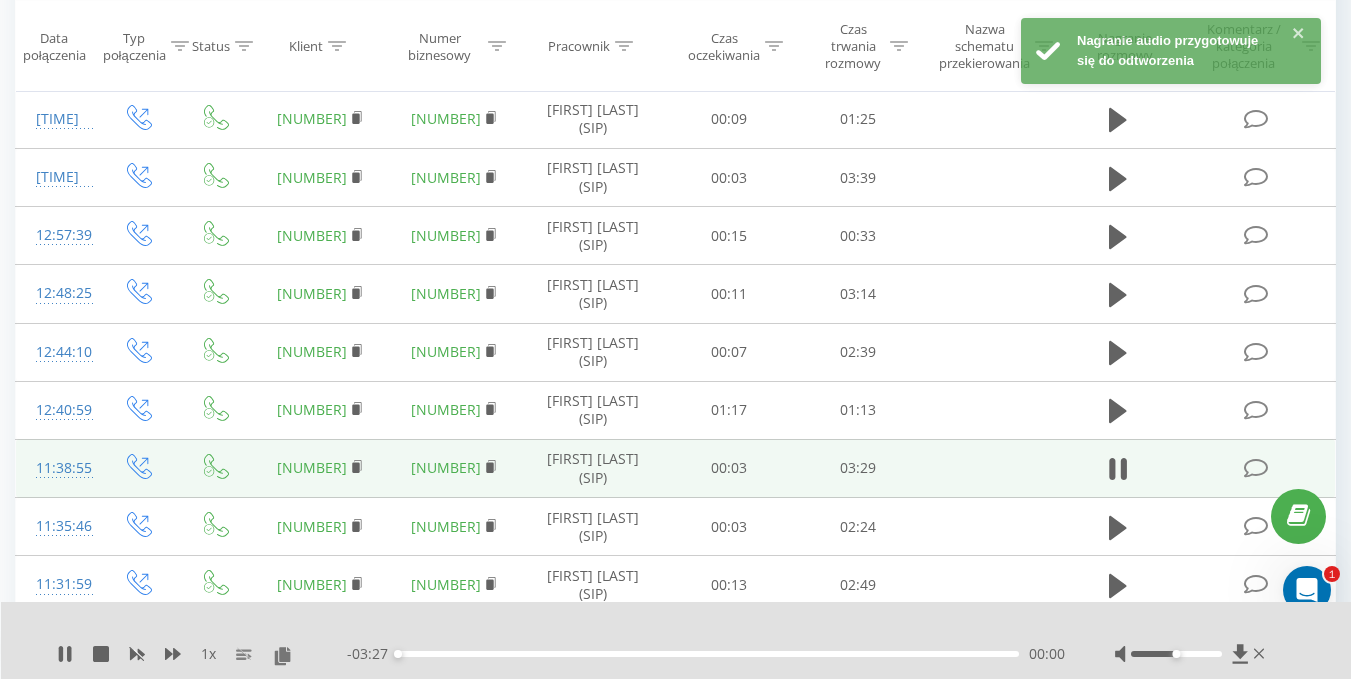 click on "- [TIME] [TIME]   [TIME]" at bounding box center [706, 654] 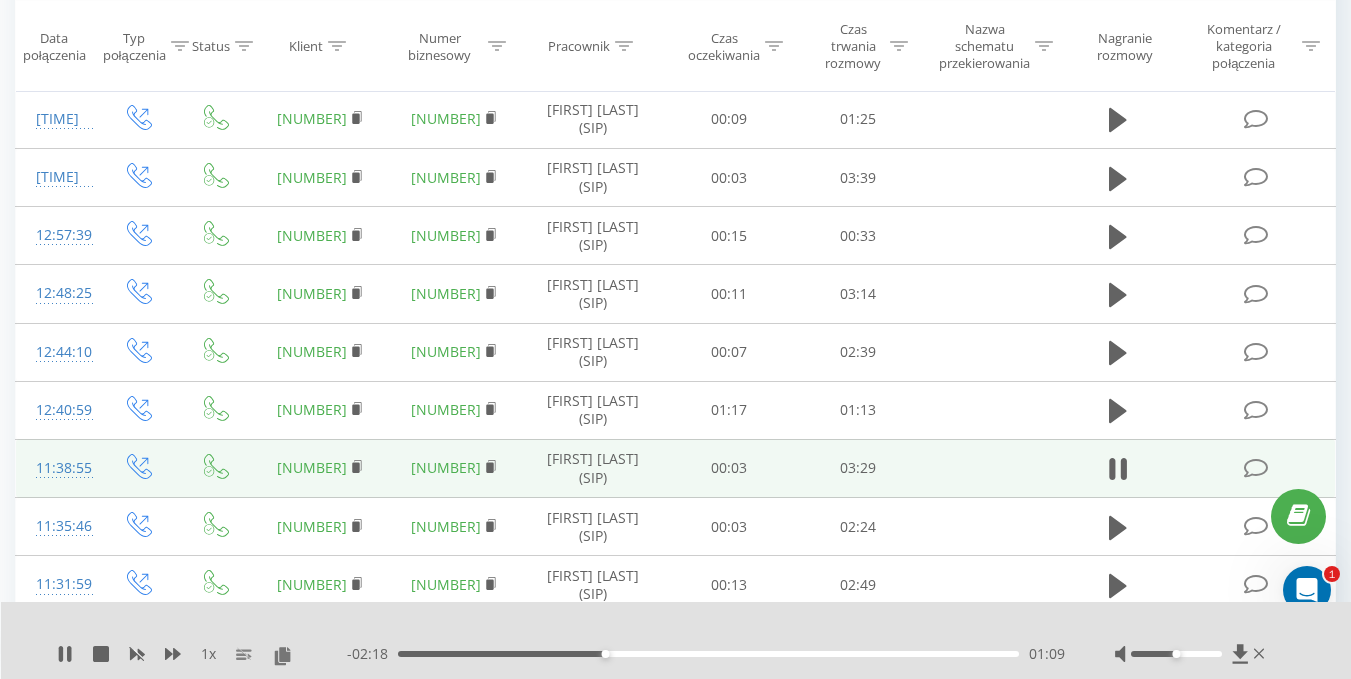 click on "- [TIME] [TIME]   [TIME]" at bounding box center (706, 654) 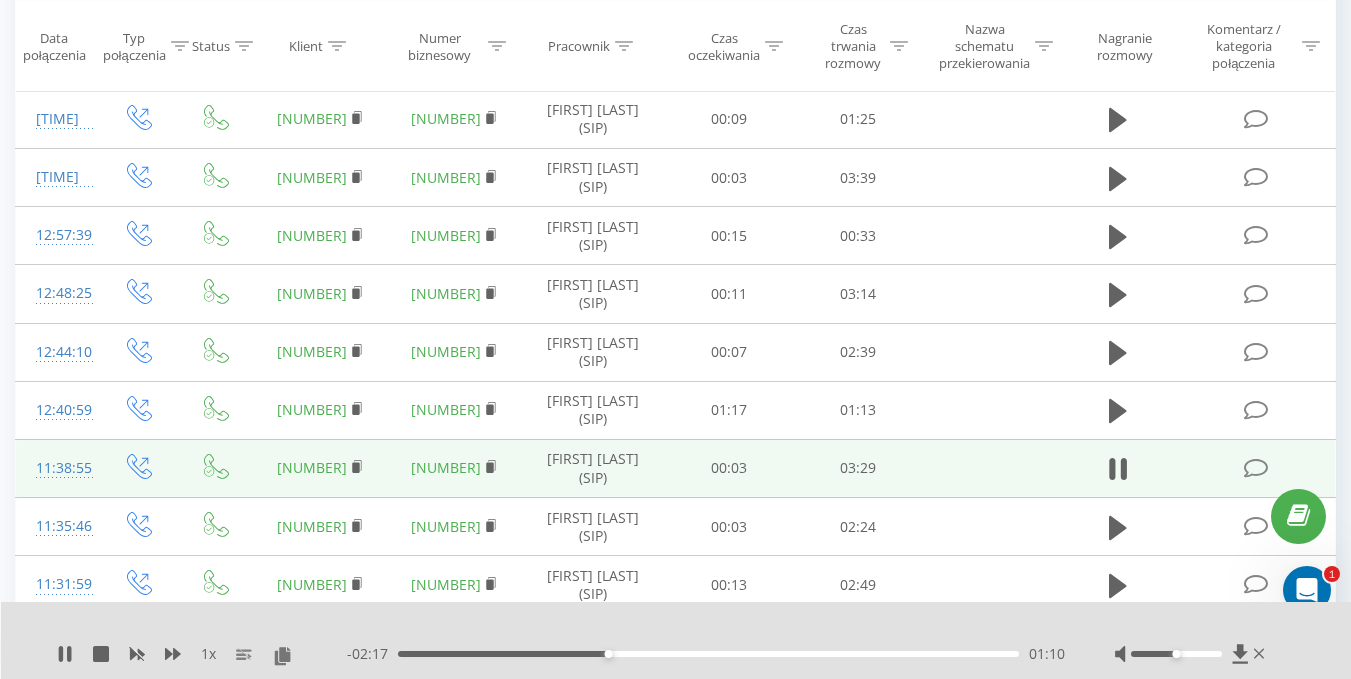 click on "- [TIME] [TIME]   [TIME]" at bounding box center (706, 654) 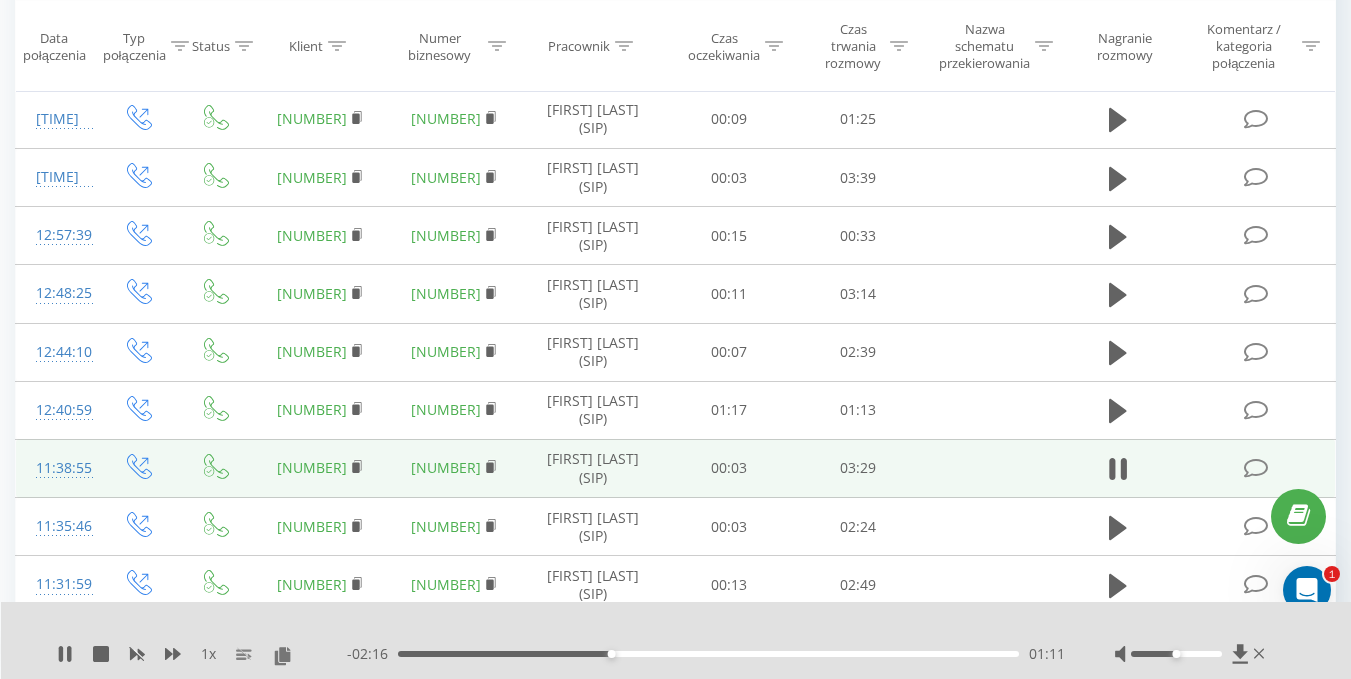 click on "01:11" at bounding box center (708, 654) 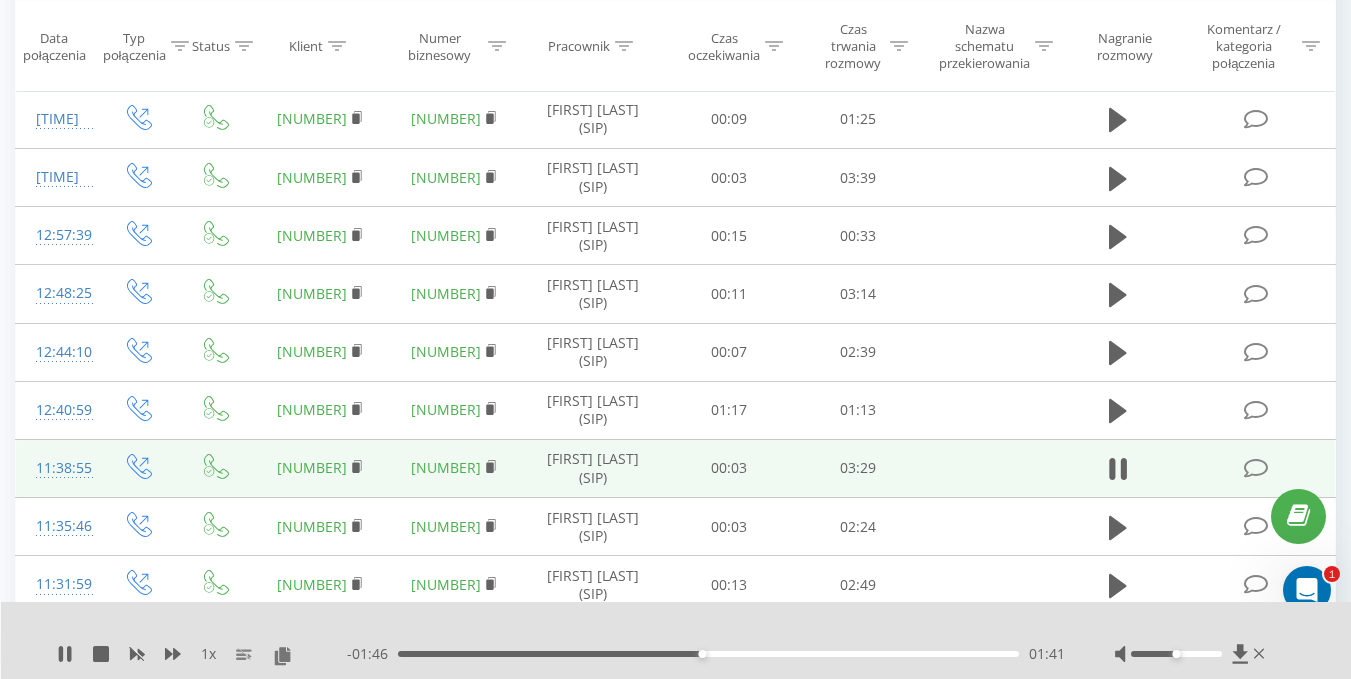 click at bounding box center (1192, 654) 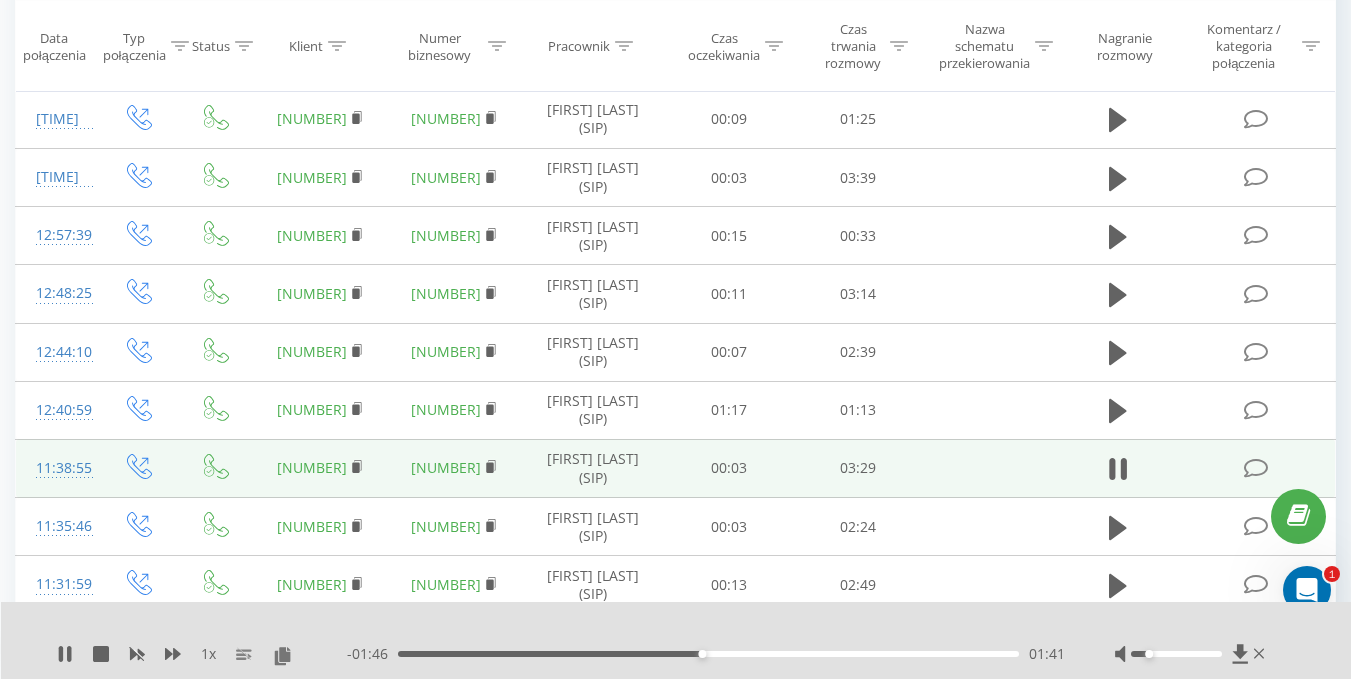 drag, startPoint x: 1167, startPoint y: 651, endPoint x: 1150, endPoint y: 653, distance: 17.117243 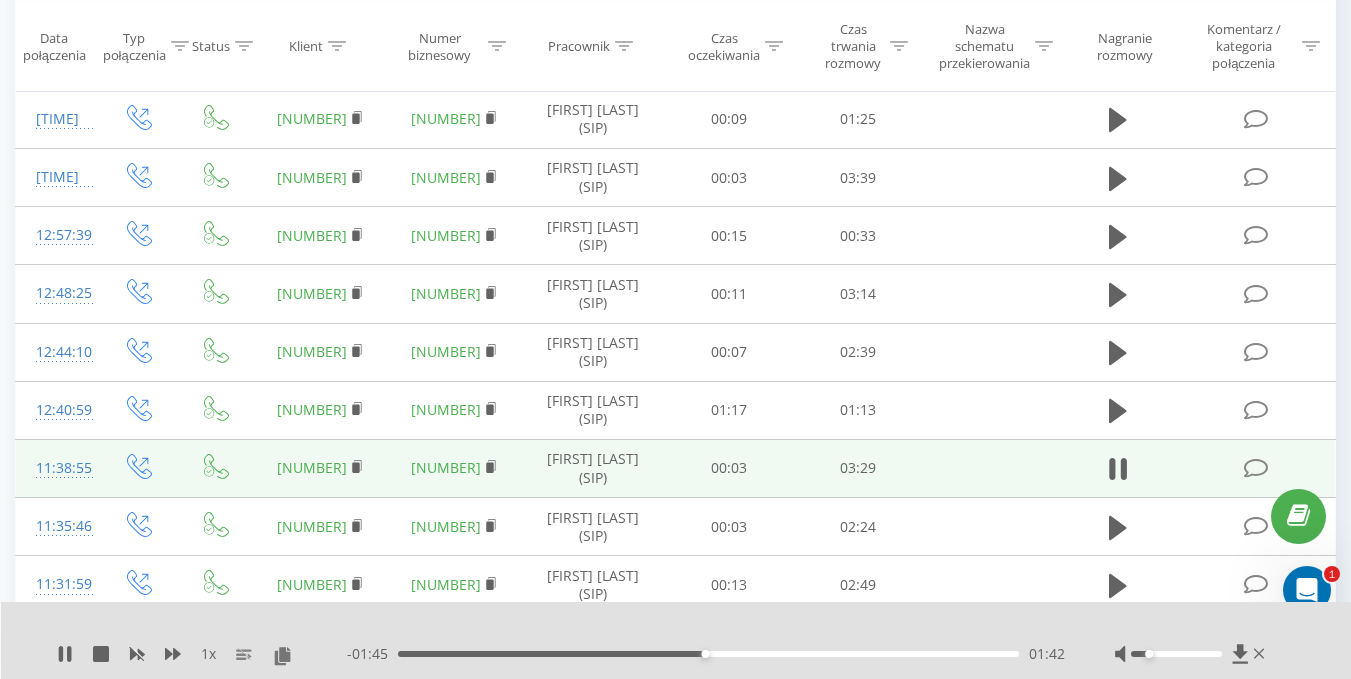 click on "- [TIME] [TIME]   [TIME]" at bounding box center (706, 654) 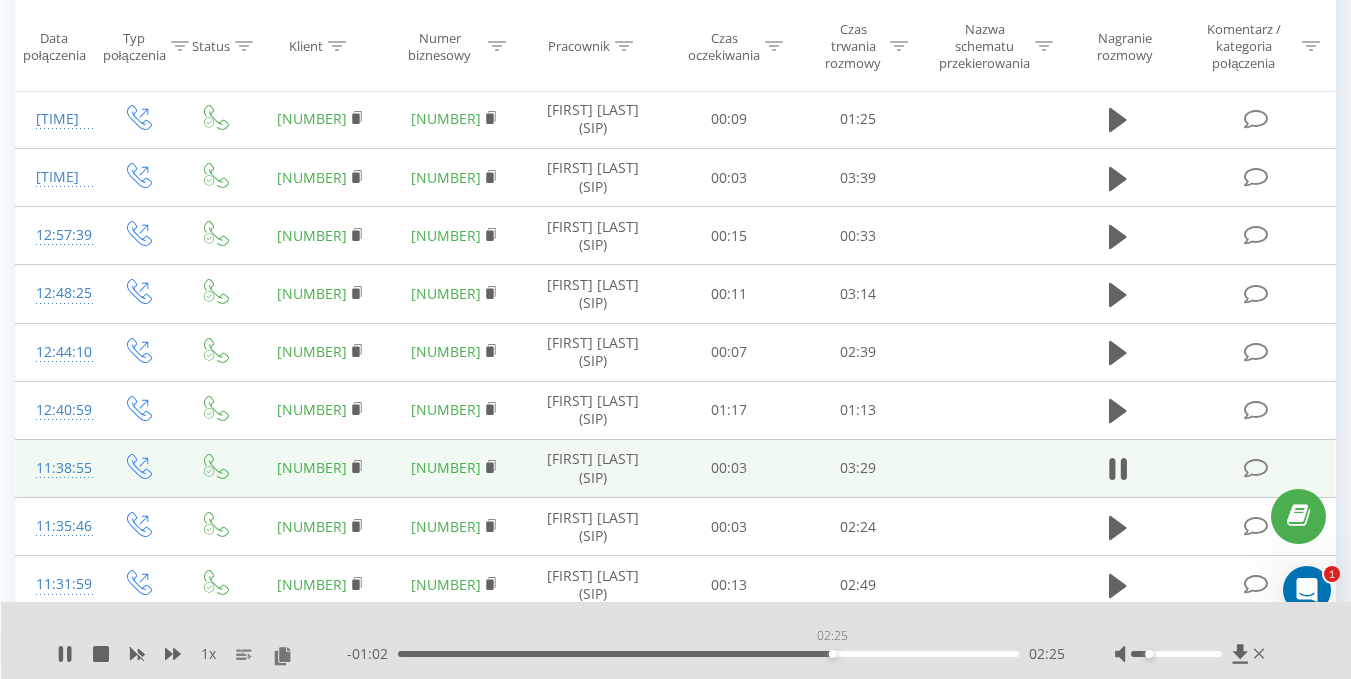 click on "02:25" at bounding box center (708, 654) 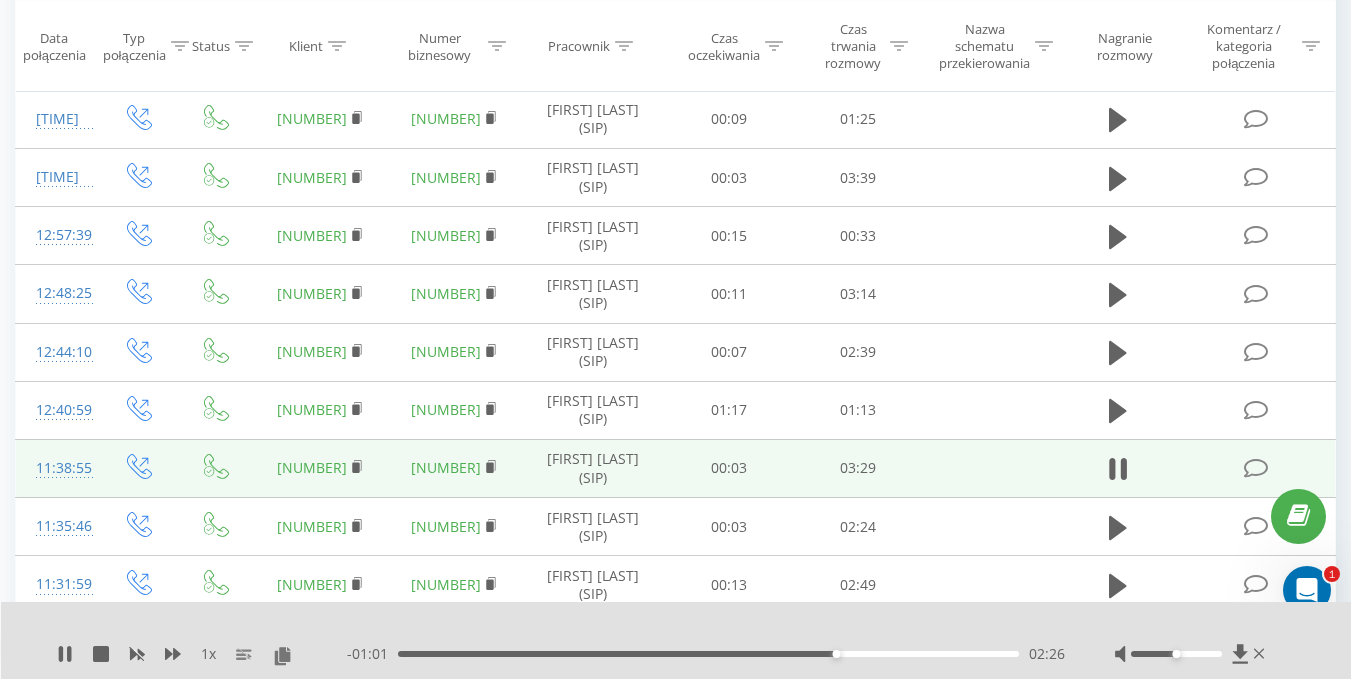 drag, startPoint x: 1147, startPoint y: 654, endPoint x: 1174, endPoint y: 655, distance: 27.018513 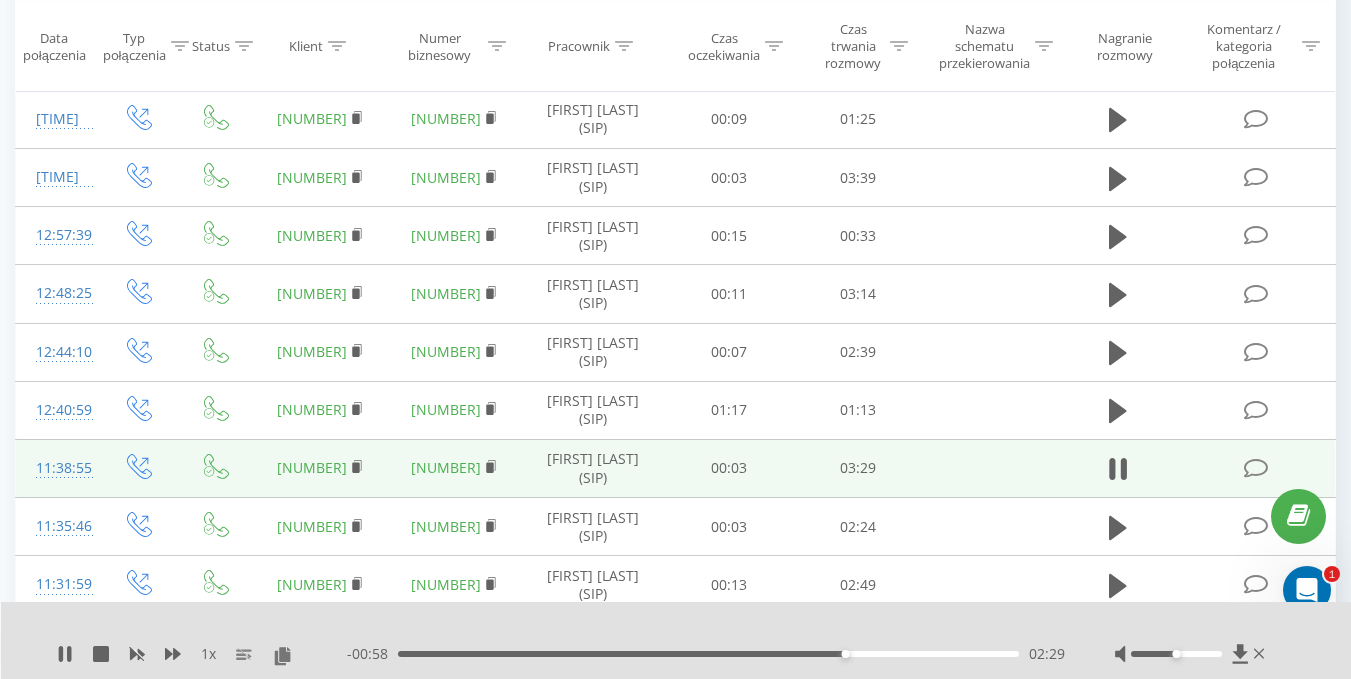 click on "02:29" at bounding box center [708, 654] 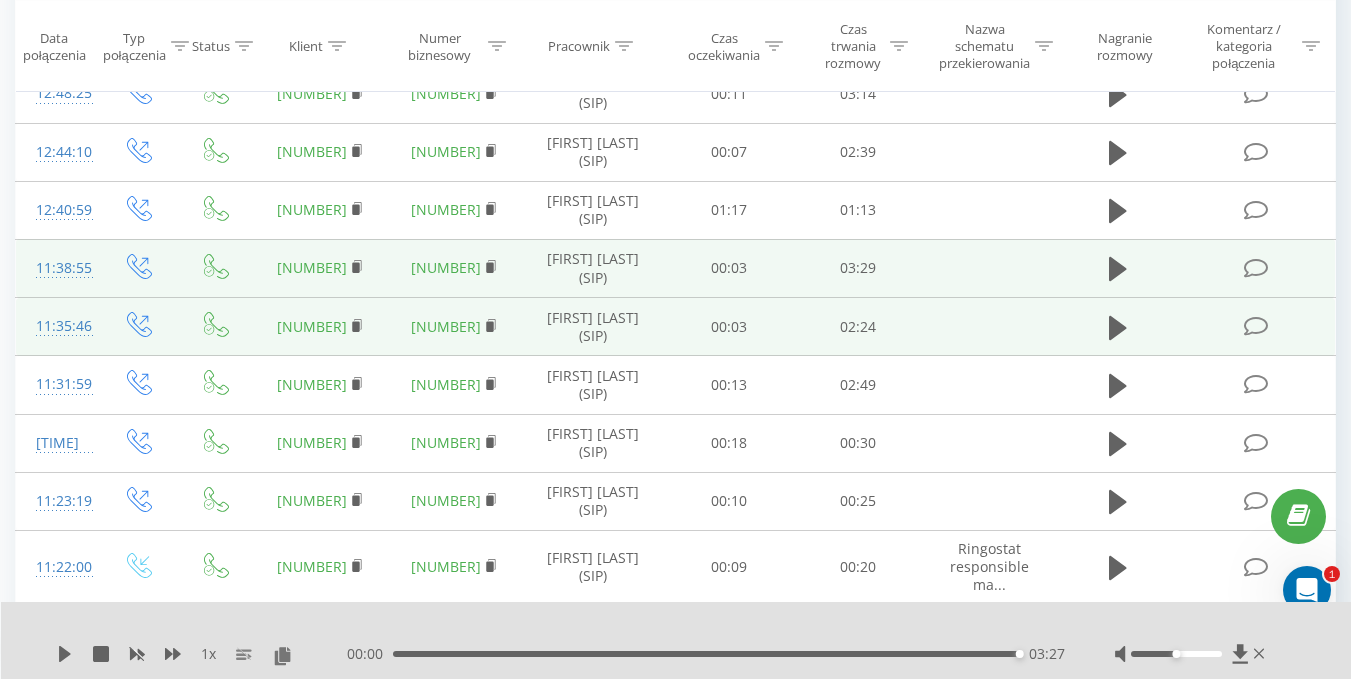 scroll, scrollTop: 500, scrollLeft: 0, axis: vertical 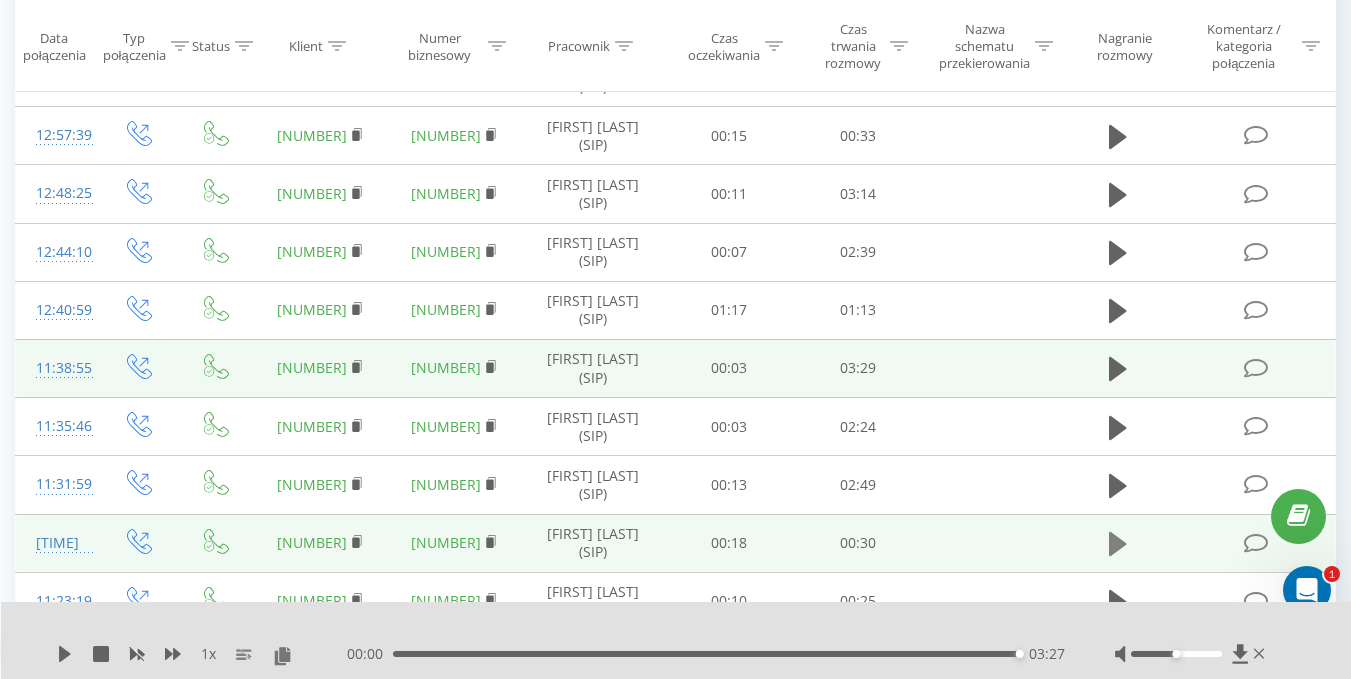 click 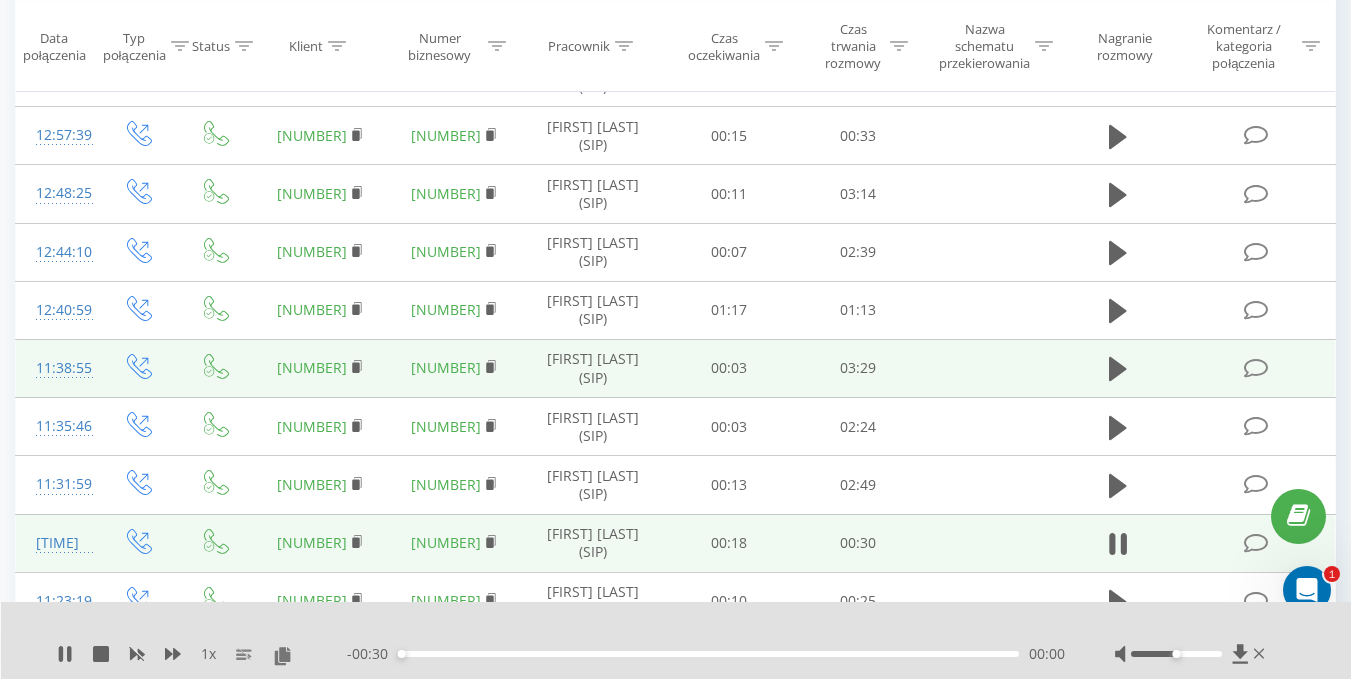 click on "00:00" at bounding box center (708, 654) 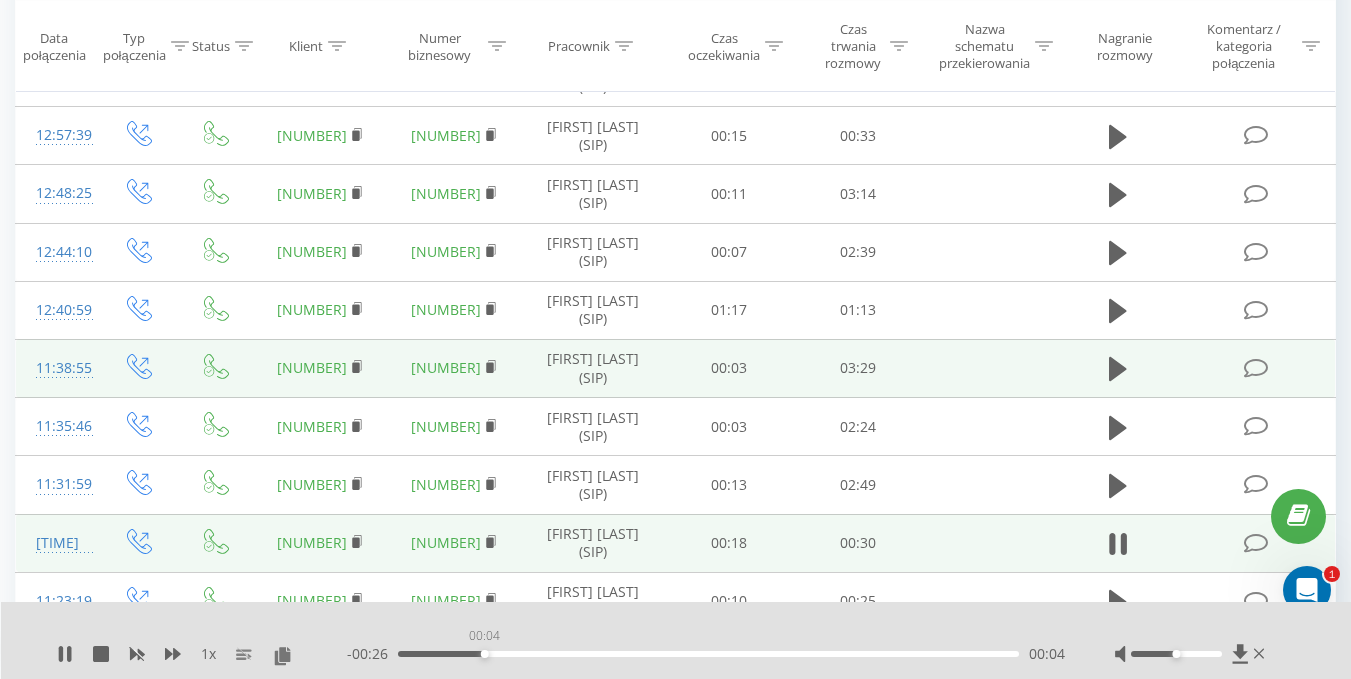 click on "00:04" at bounding box center [708, 654] 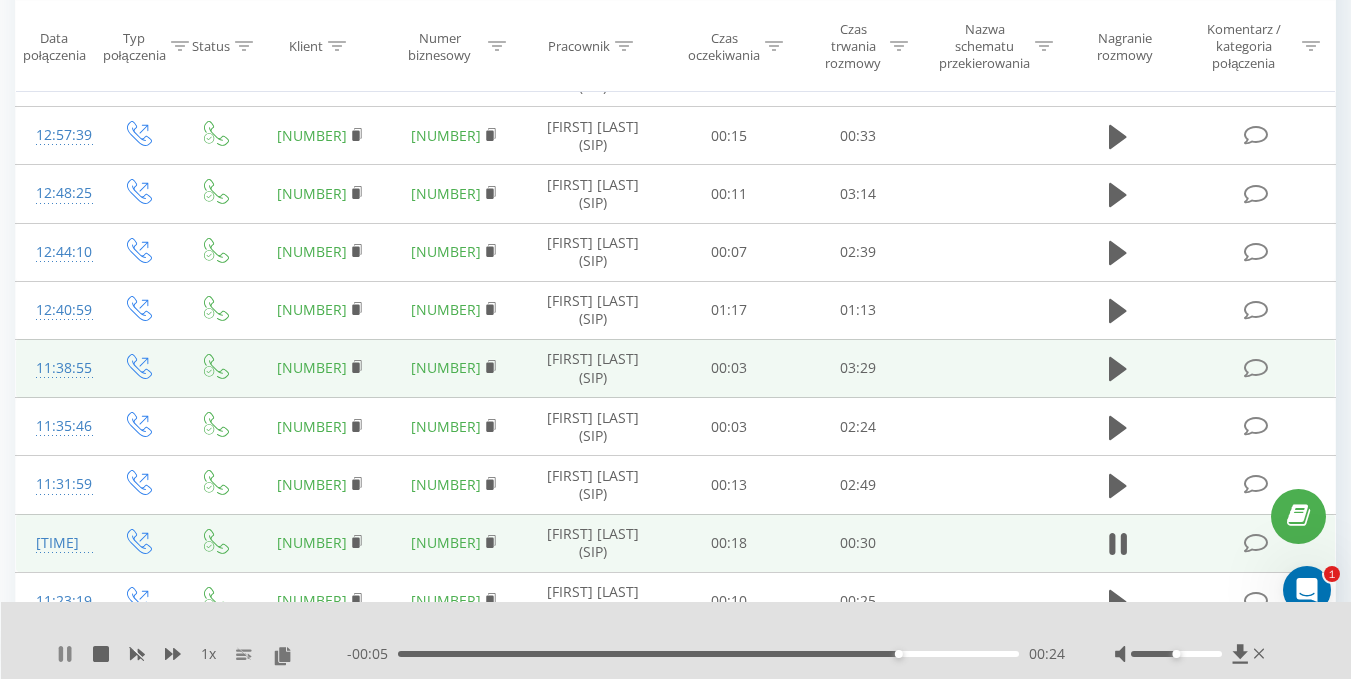 click 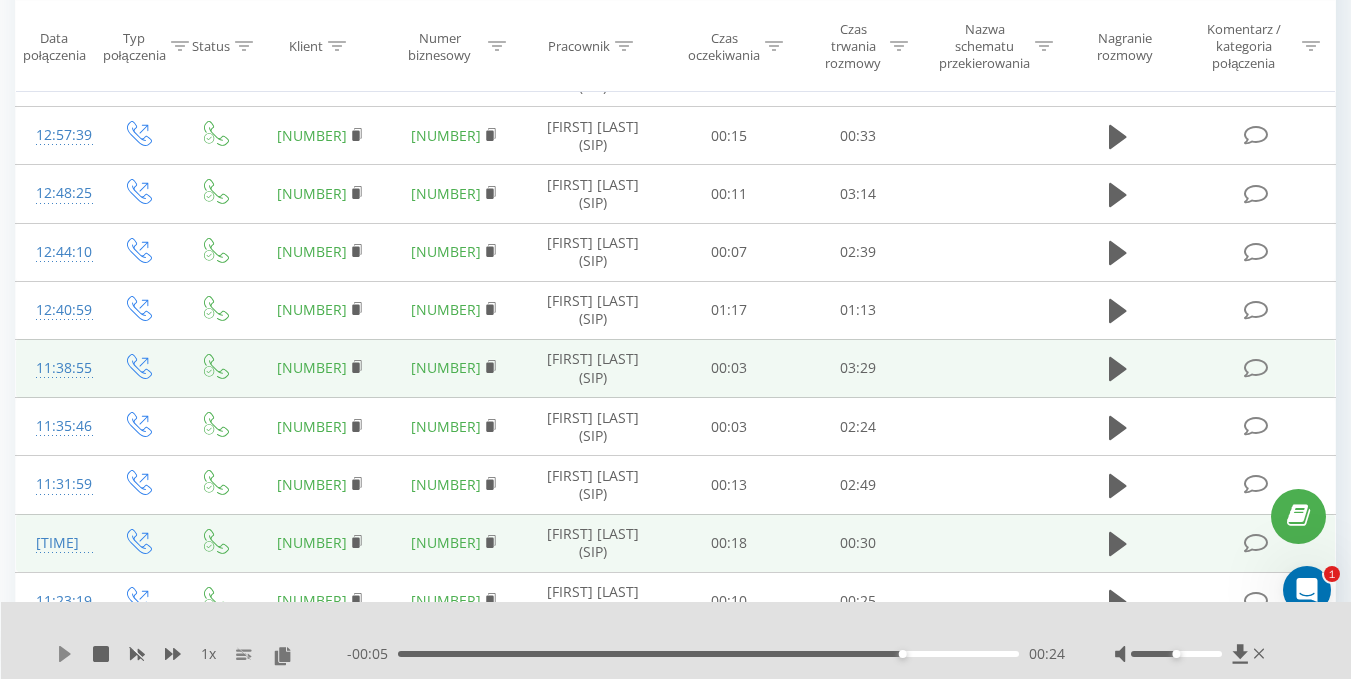 click 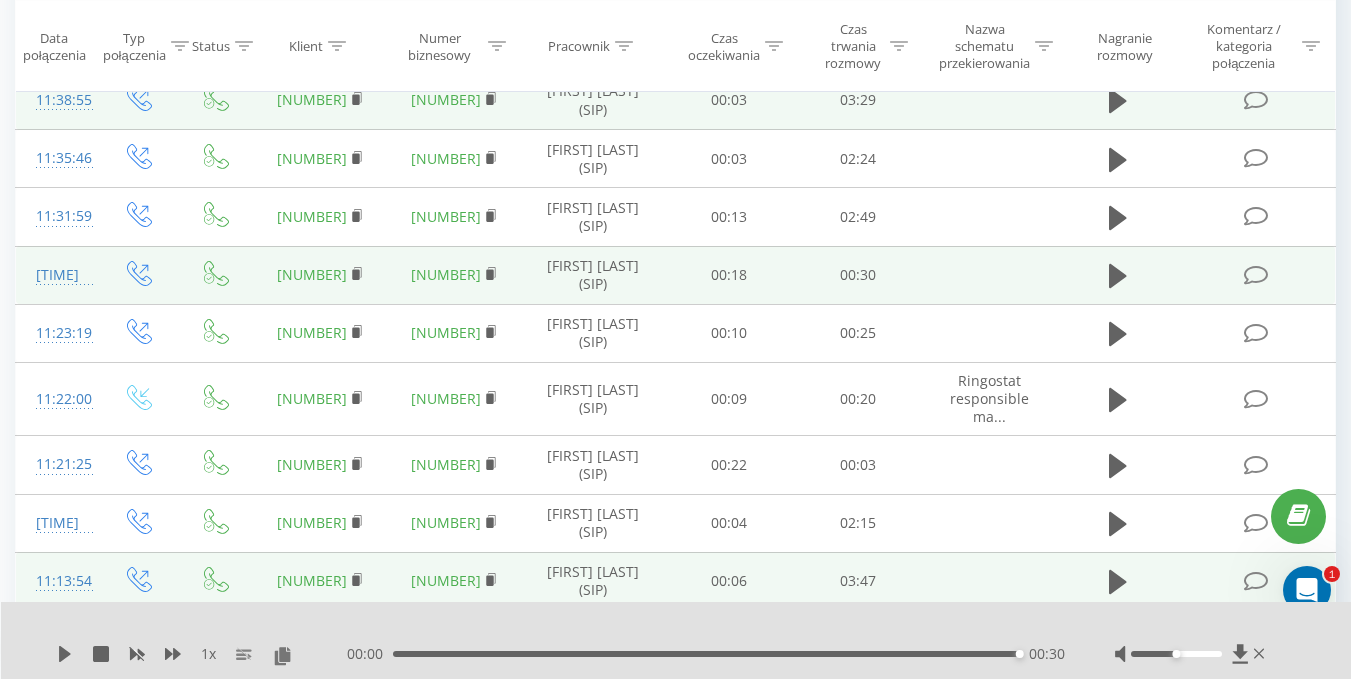 scroll, scrollTop: 713, scrollLeft: 0, axis: vertical 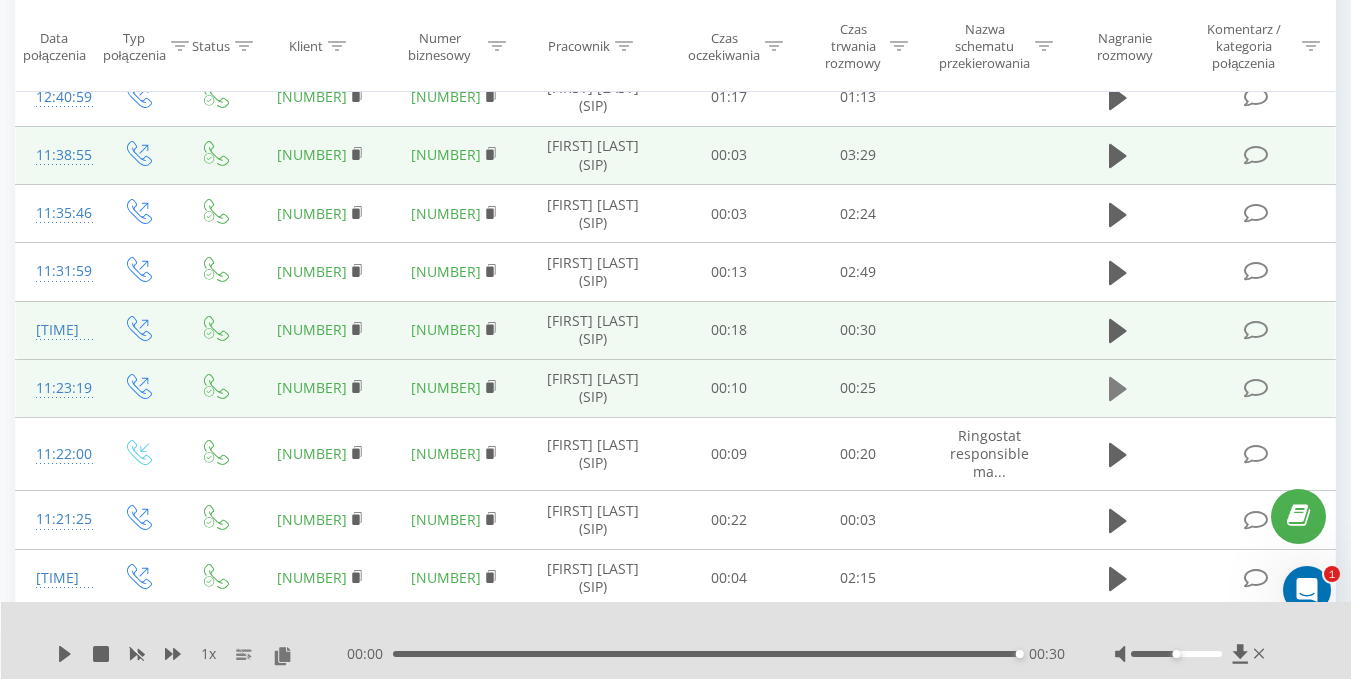 click at bounding box center [1118, 389] 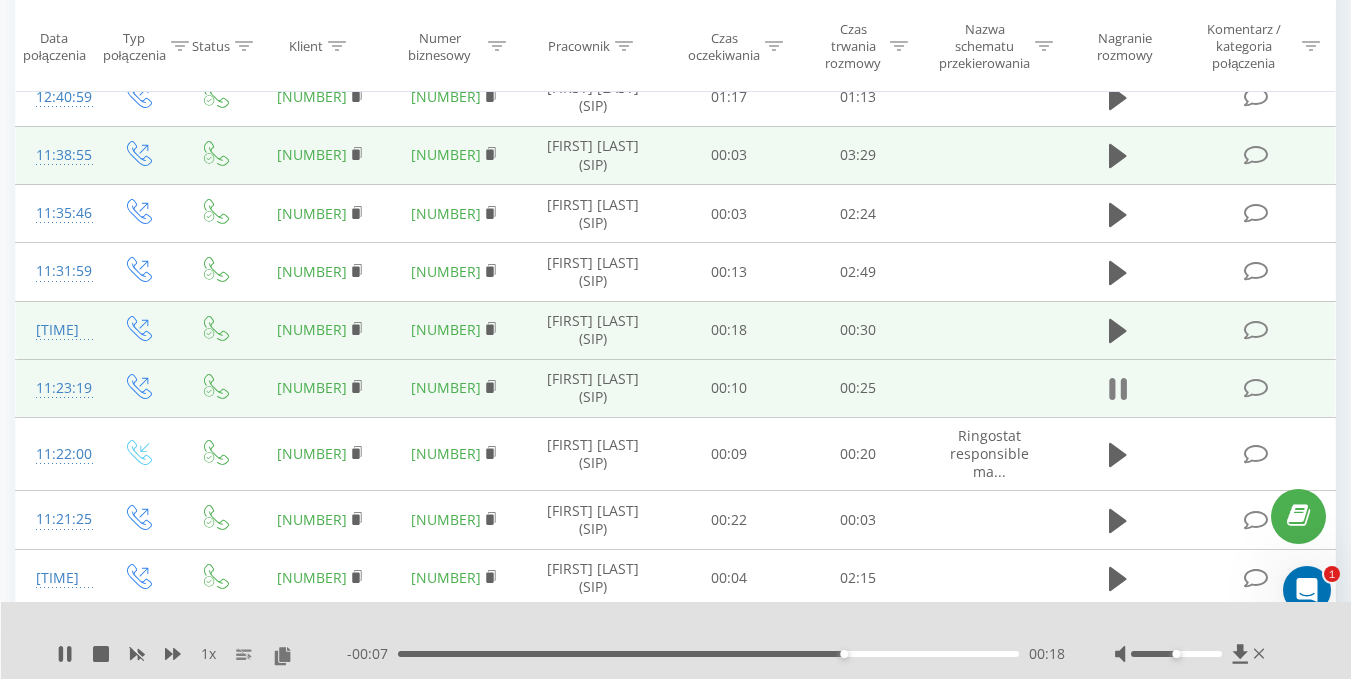 click 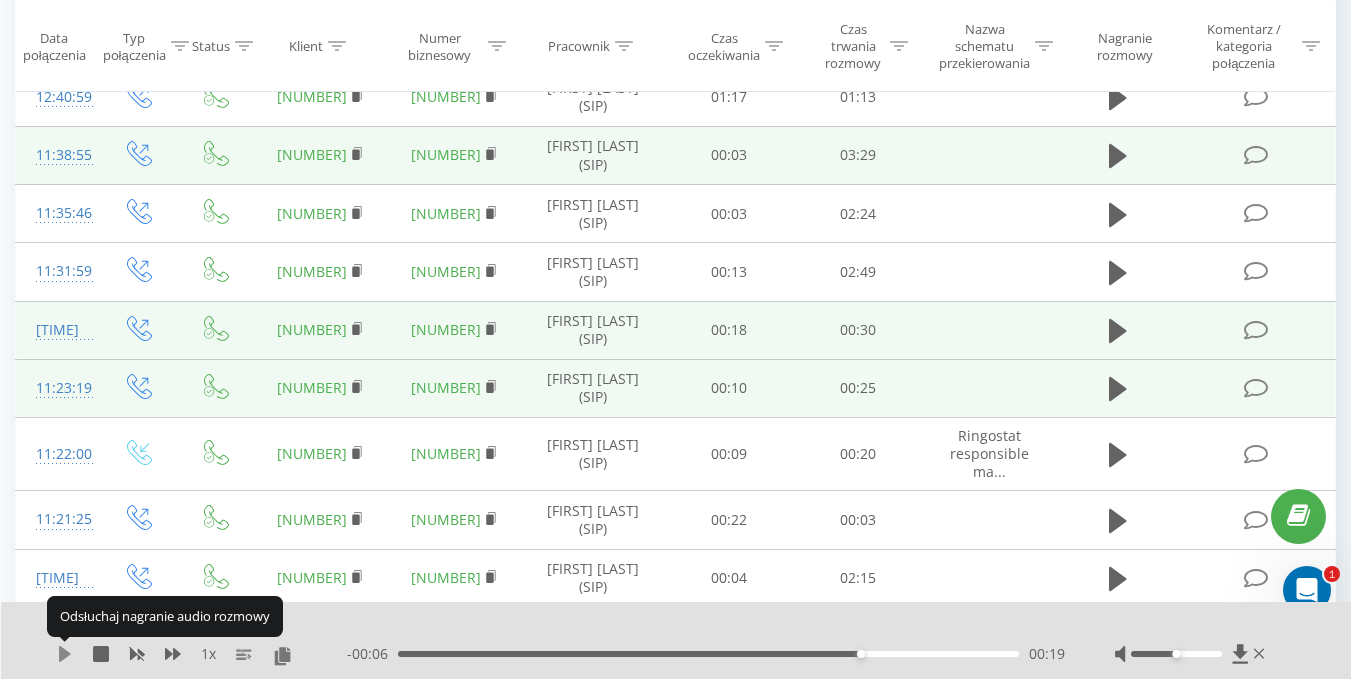 click 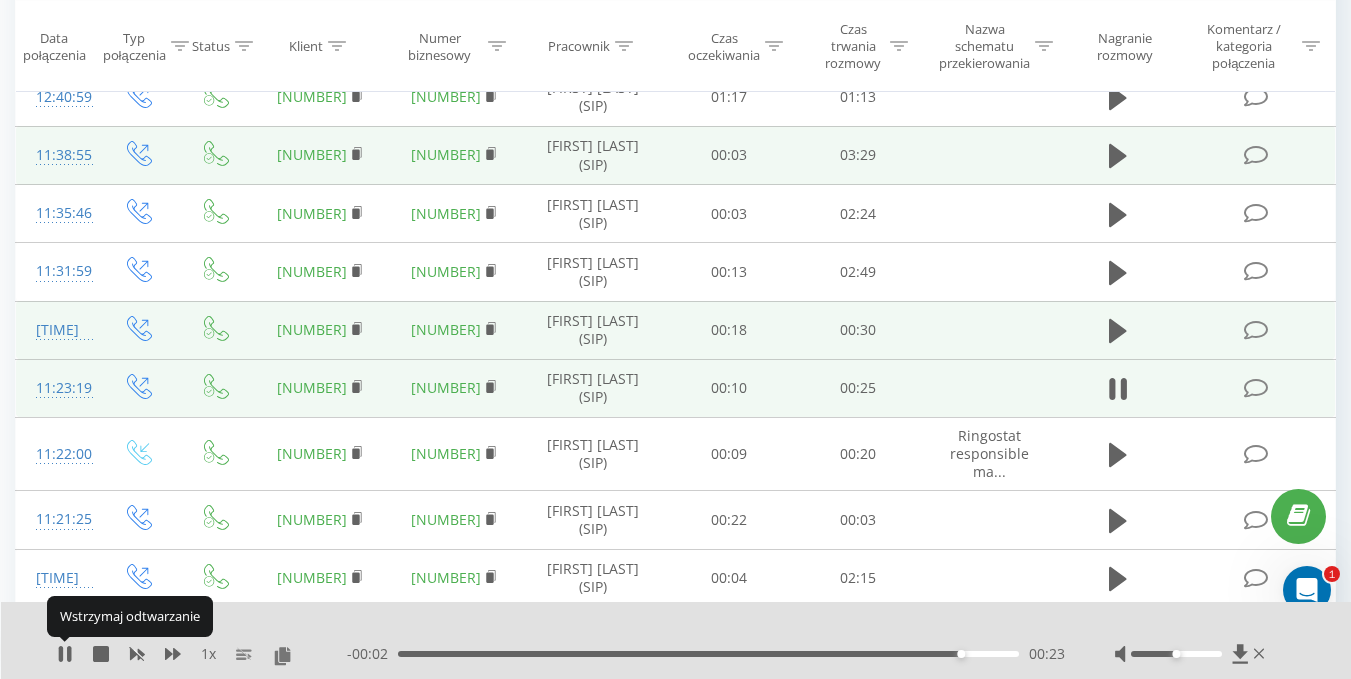 click 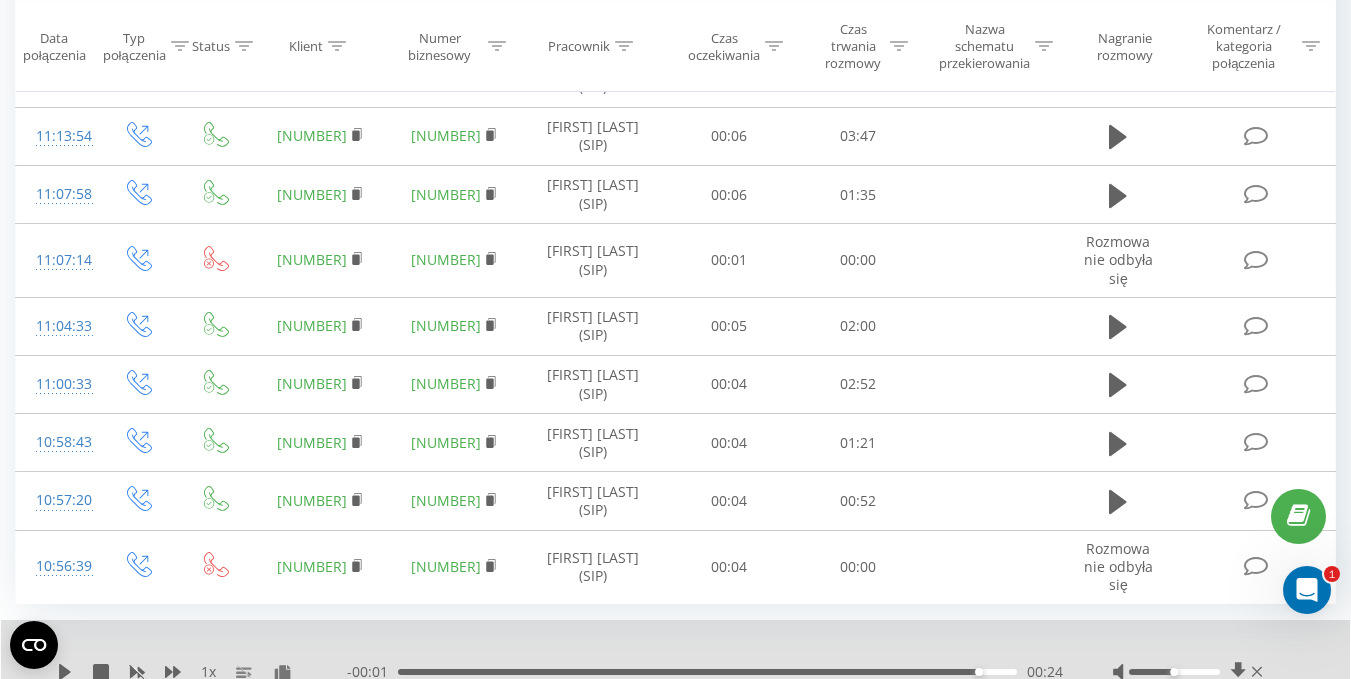 scroll, scrollTop: 1290, scrollLeft: 0, axis: vertical 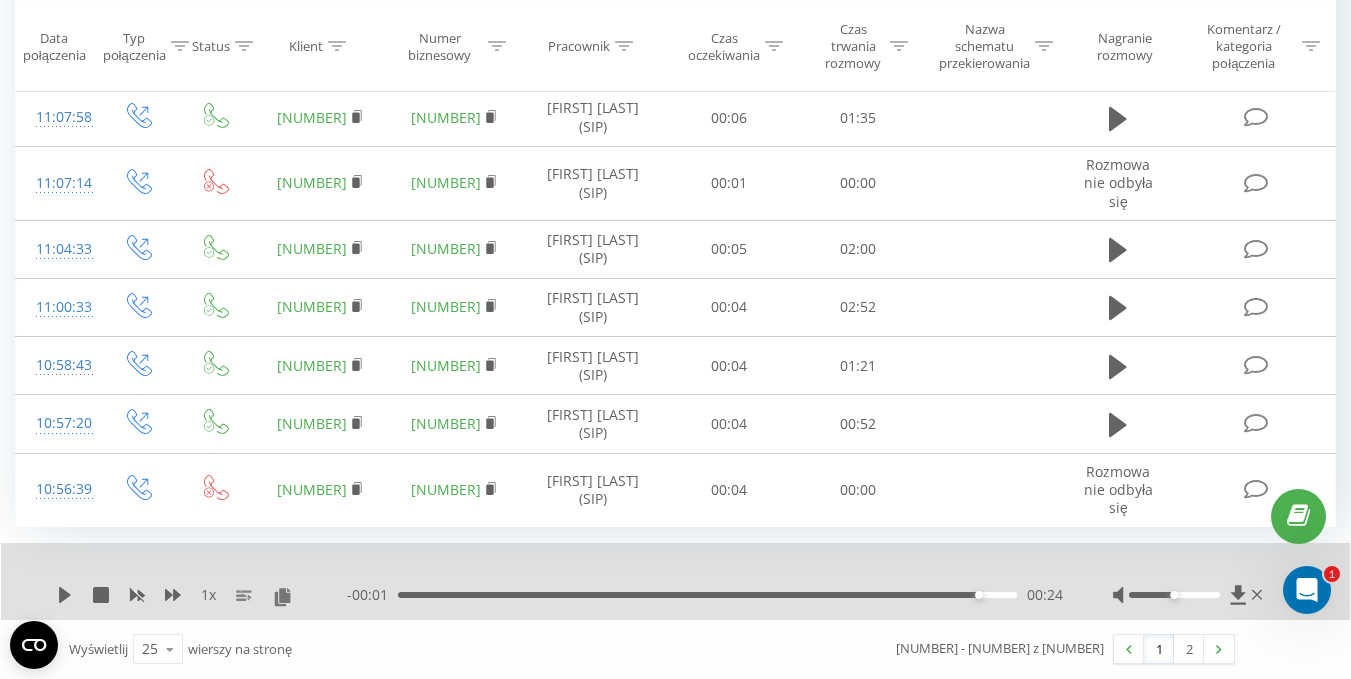 drag, startPoint x: 1194, startPoint y: 651, endPoint x: 1164, endPoint y: 479, distance: 174.59668 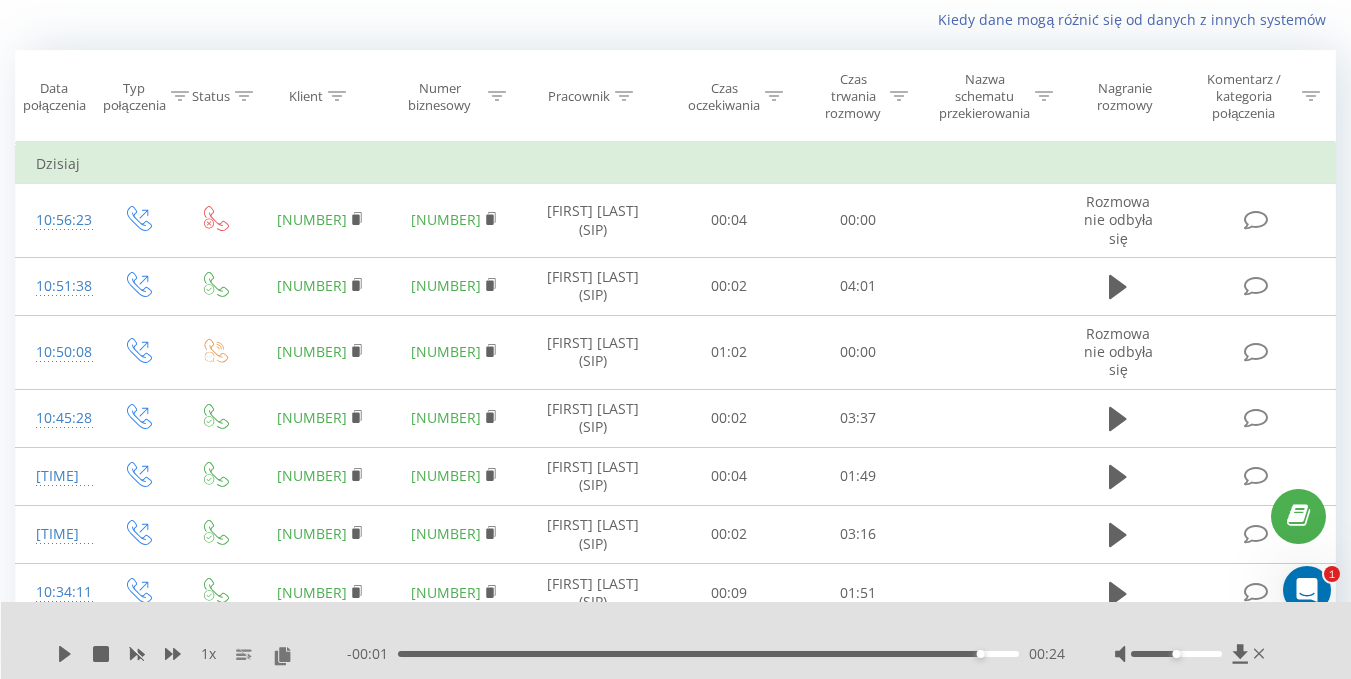 scroll, scrollTop: 0, scrollLeft: 0, axis: both 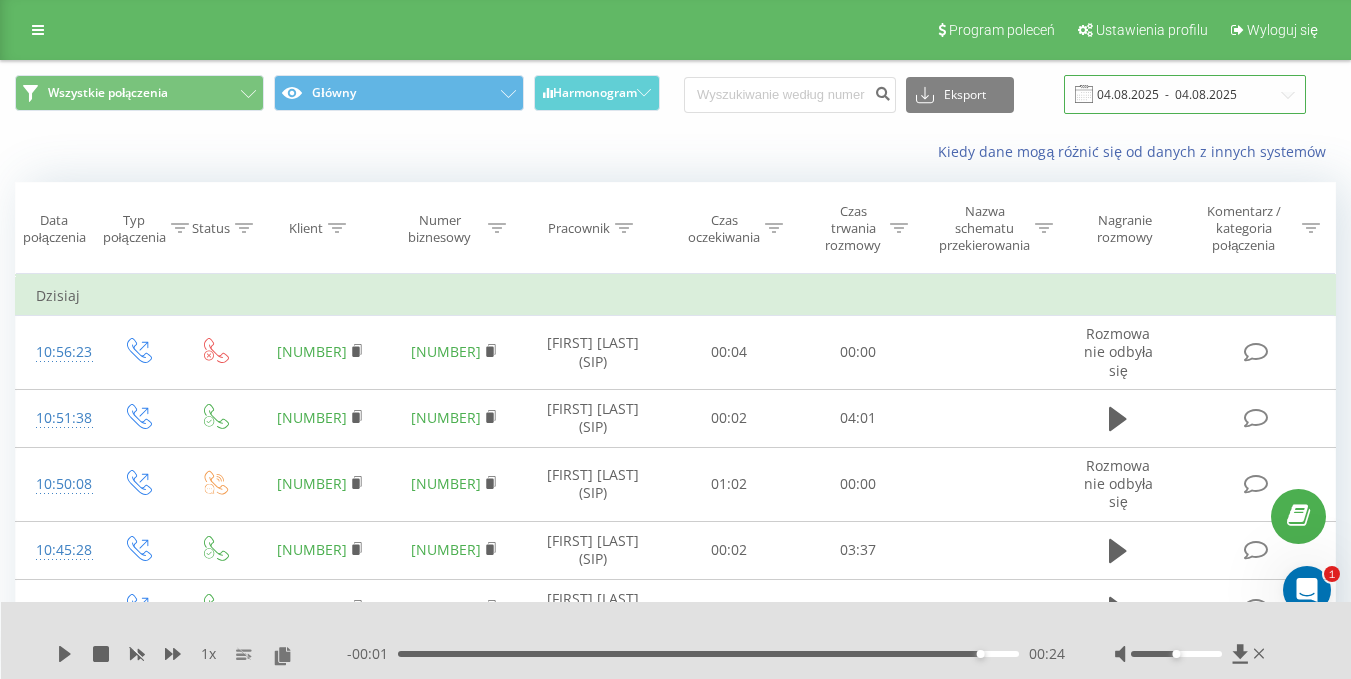 click on "04.08.2025  -  04.08.2025" at bounding box center [1185, 94] 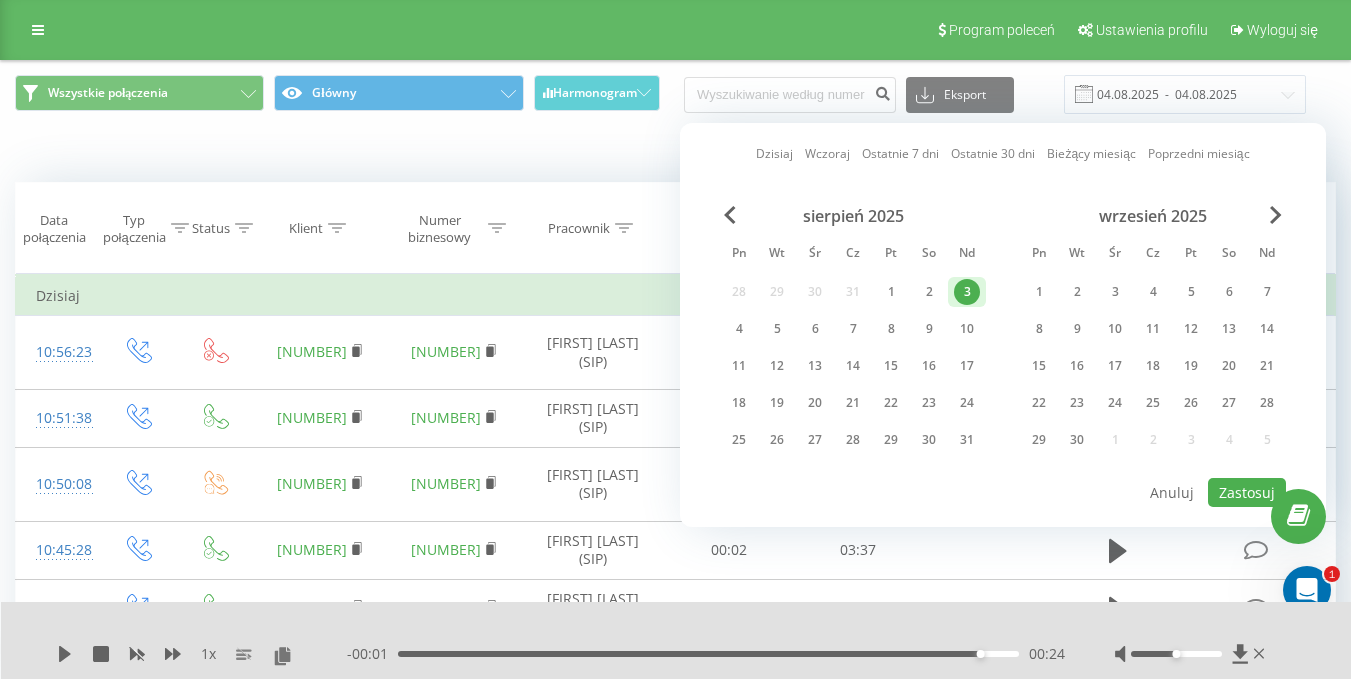 click on "3" at bounding box center [967, 292] 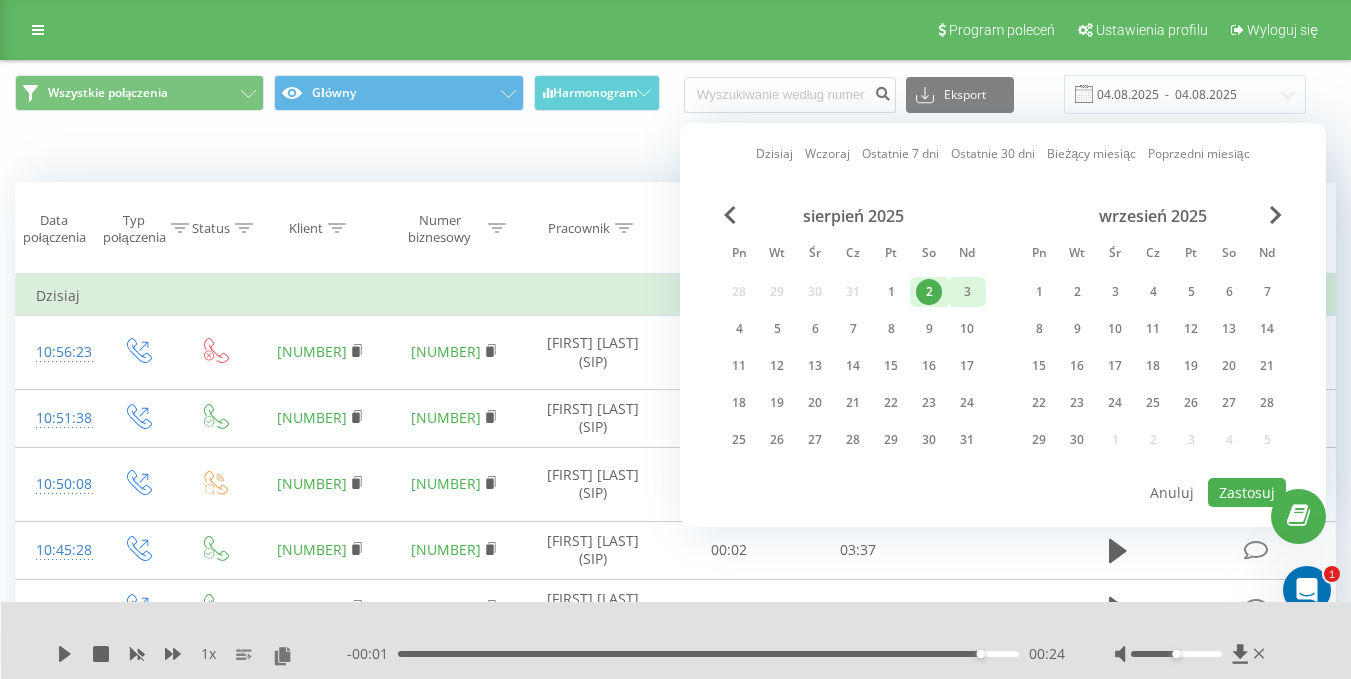 click on "3" at bounding box center [967, 292] 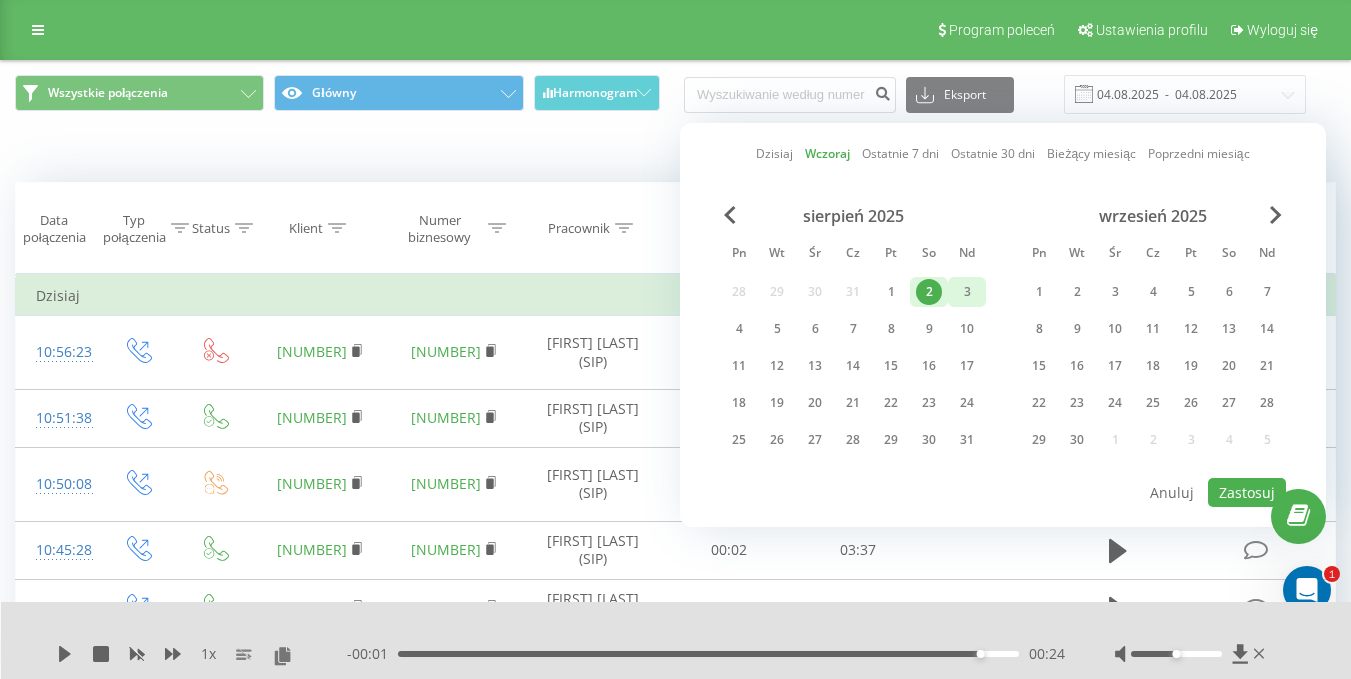 click on "3" at bounding box center [967, 292] 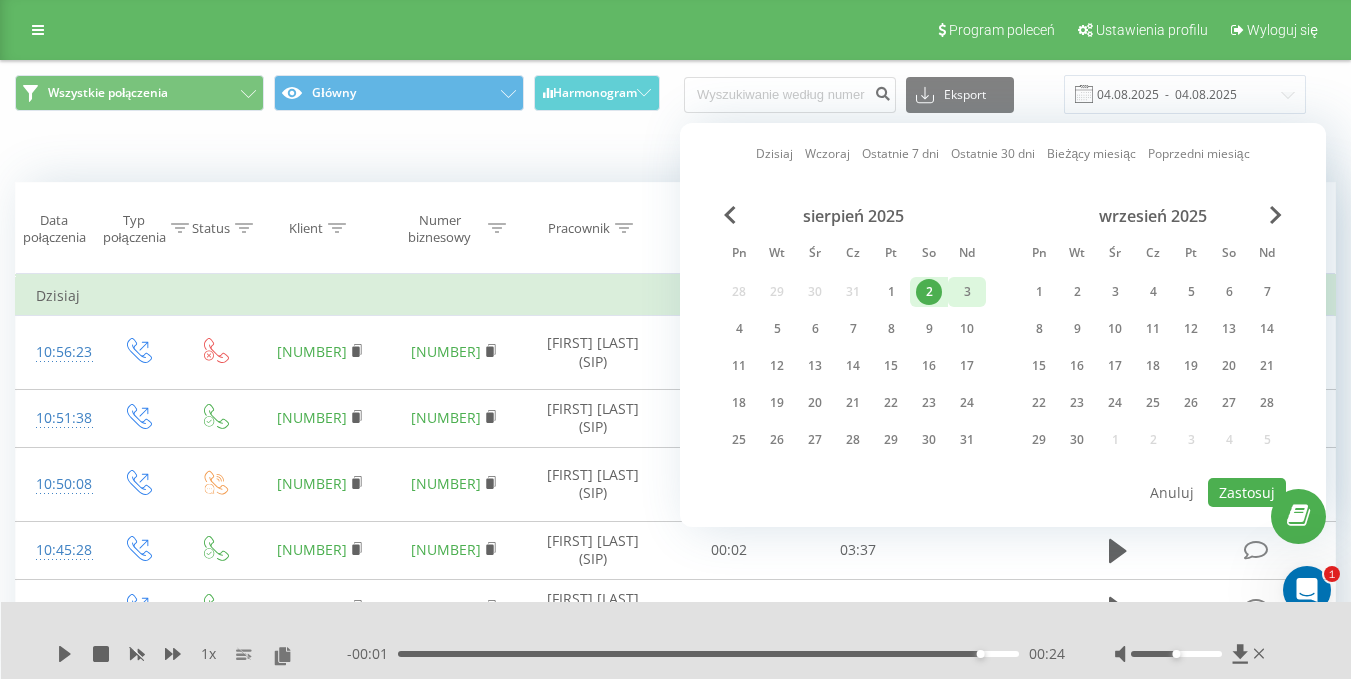 click on "3" at bounding box center (967, 292) 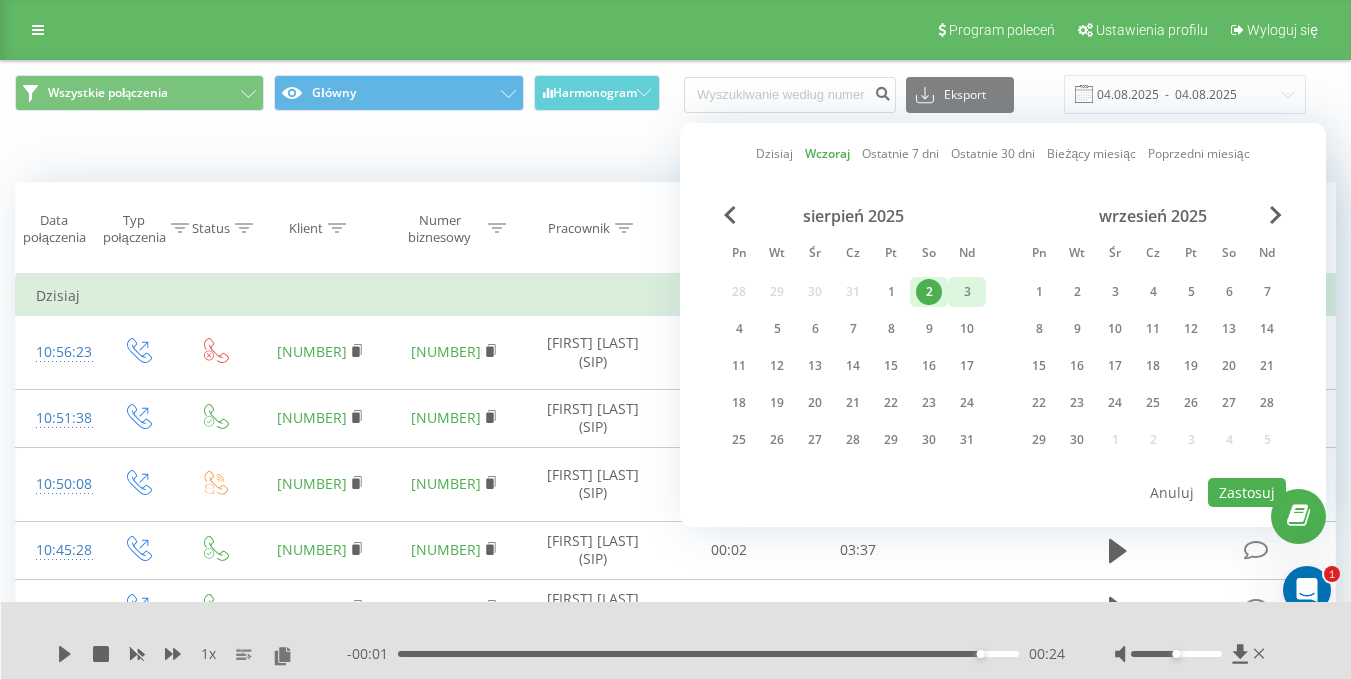 drag, startPoint x: 934, startPoint y: 301, endPoint x: 983, endPoint y: 300, distance: 49.010204 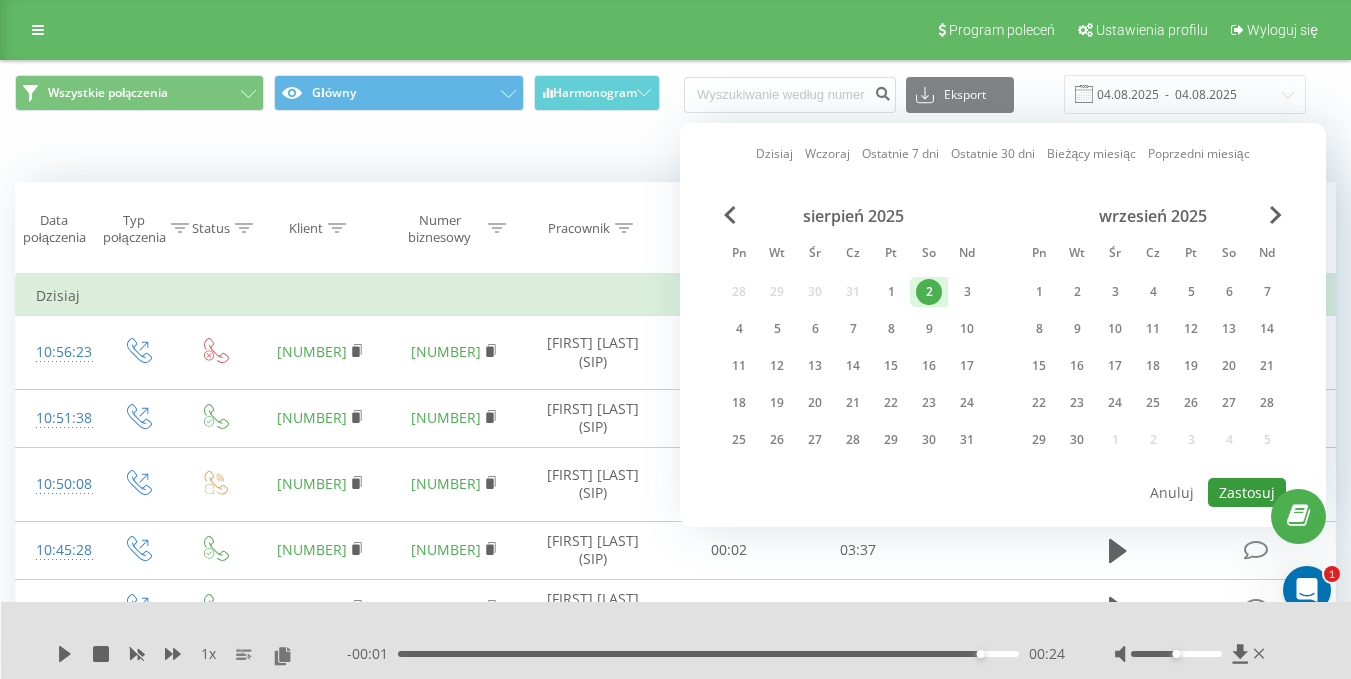 click on "Zastosuj" at bounding box center [1247, 492] 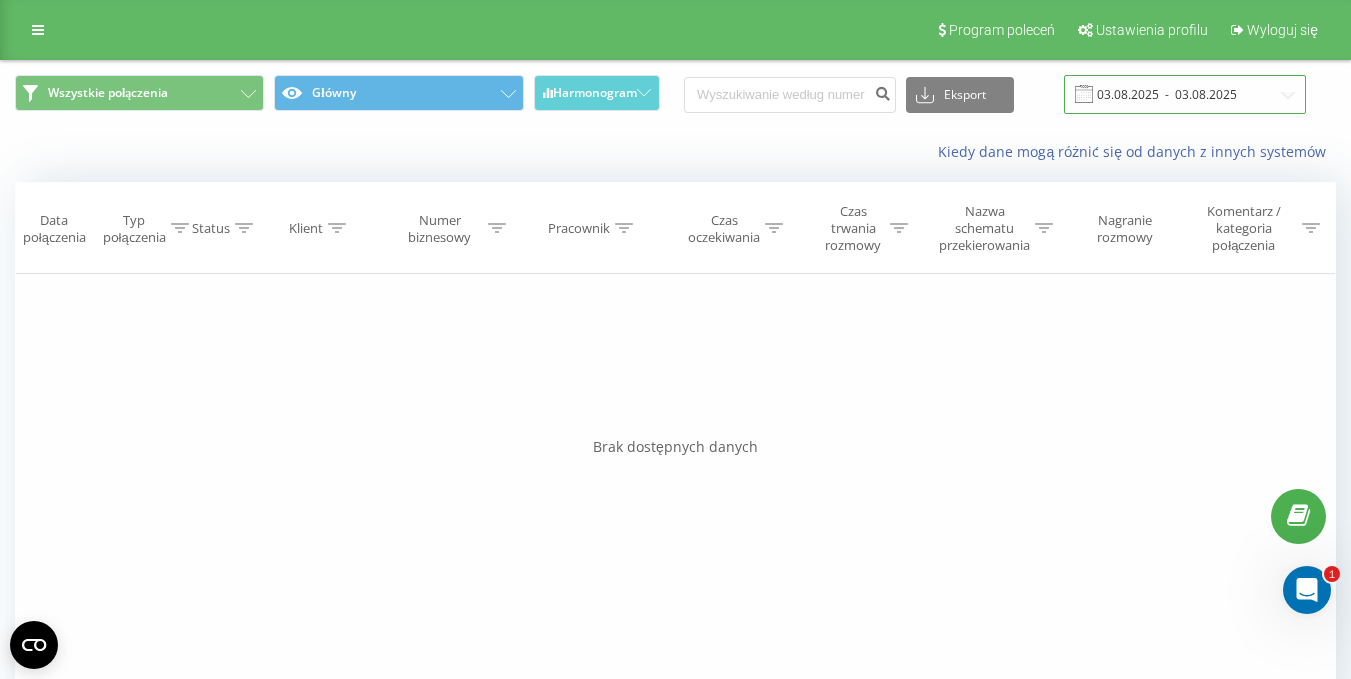 click on "03.08.2025  -  03.08.2025" at bounding box center (1185, 94) 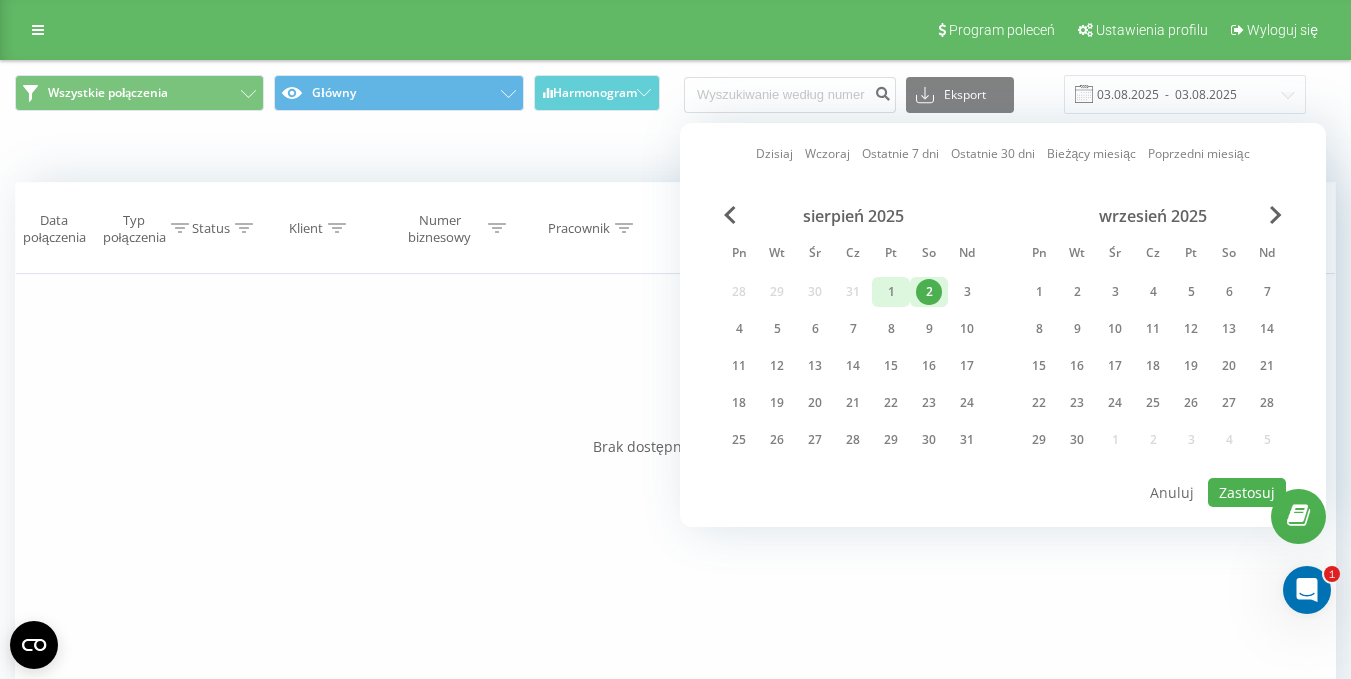 click on "1" at bounding box center (891, 292) 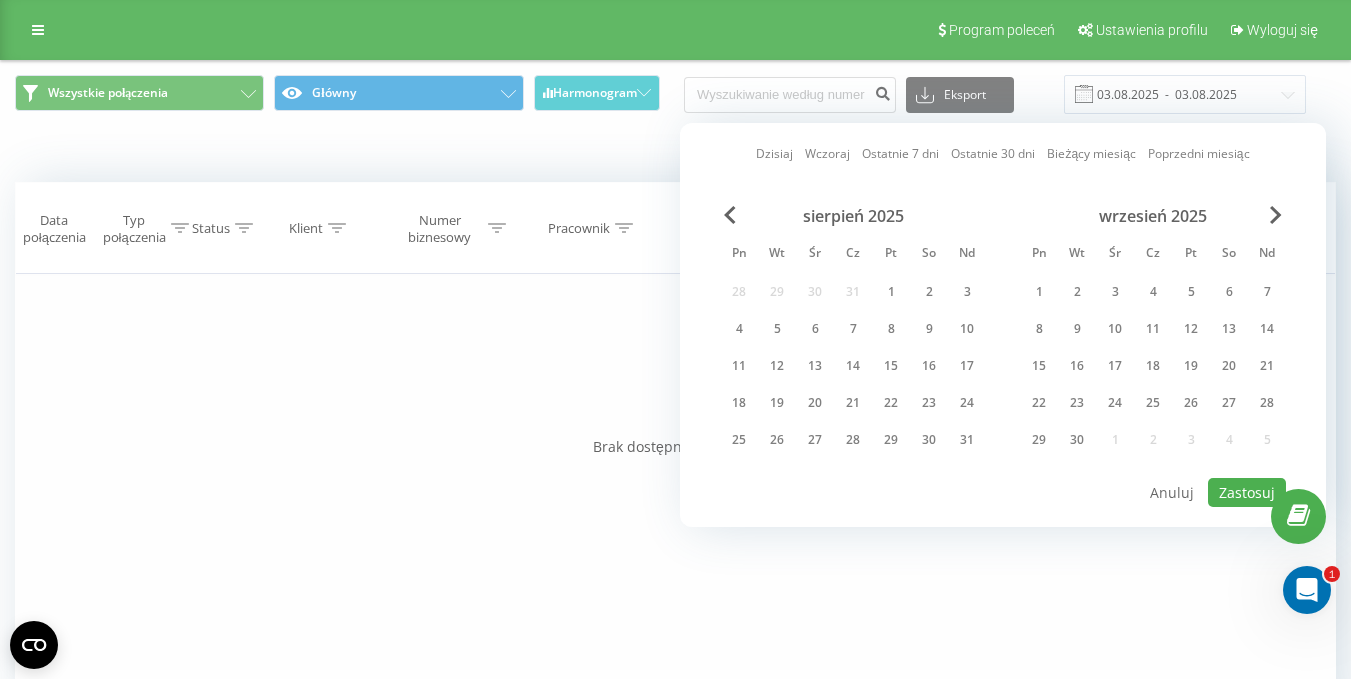 click on "Dzisiaj Wczoraj Ostatnie 7 dni Ostatnie 30 dni Bieżący miesiąc Poprzedni miesiąc sierpień 2025 Pn Wt Śr Cz Pt So Nd 28 29 30 31 1 2 3 4 5 6 7 8 9 10 11 12 13 14 15 16 17 18 19 20 21 22 23 24 25 26 27 28 29 30 31 wrzesień 2025 Pn Wt Śr Cz Pt So Nd 1 2 3 4 5 6 7 8 9 10 11 12 13 14 15 16 17 18 19 20 21 22 23 24 25 26 27 28 29 30 1 2 3 4 5 Zastosuj Anuluj" at bounding box center [1003, 325] 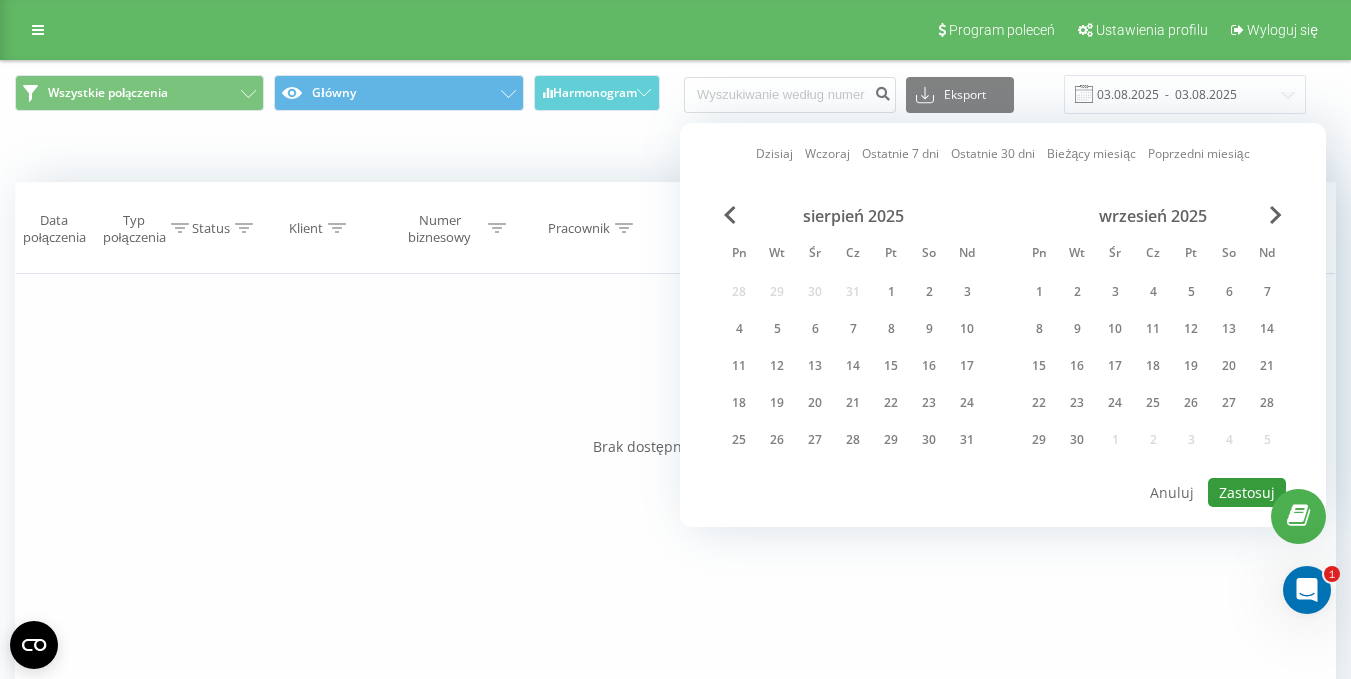 click on "Zastosuj" at bounding box center [1247, 492] 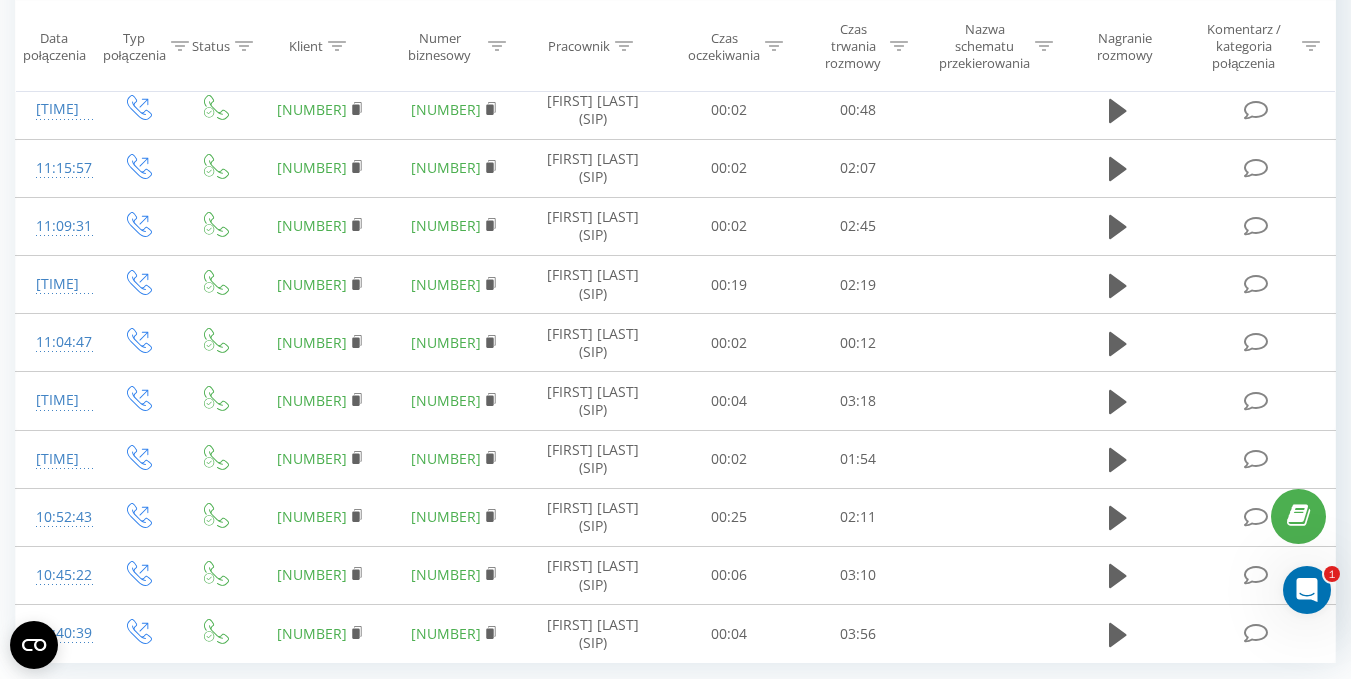 scroll, scrollTop: 1182, scrollLeft: 0, axis: vertical 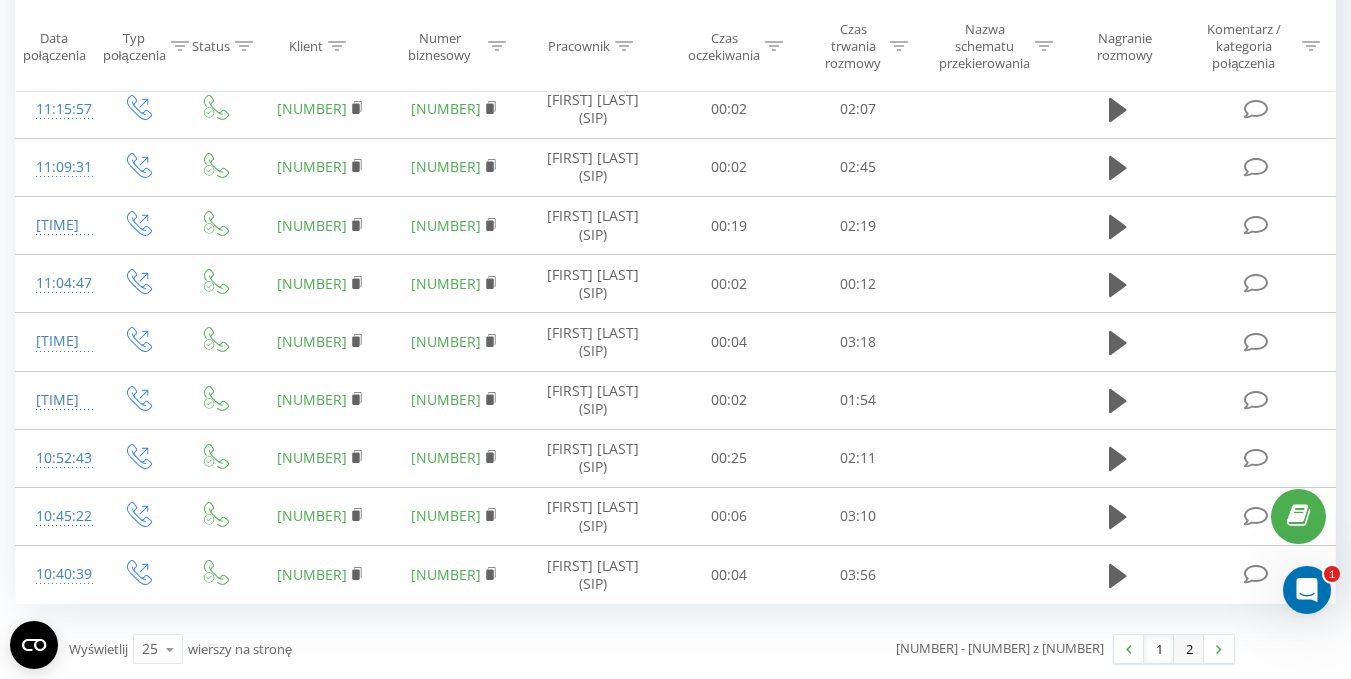 click on "2" at bounding box center (1189, 649) 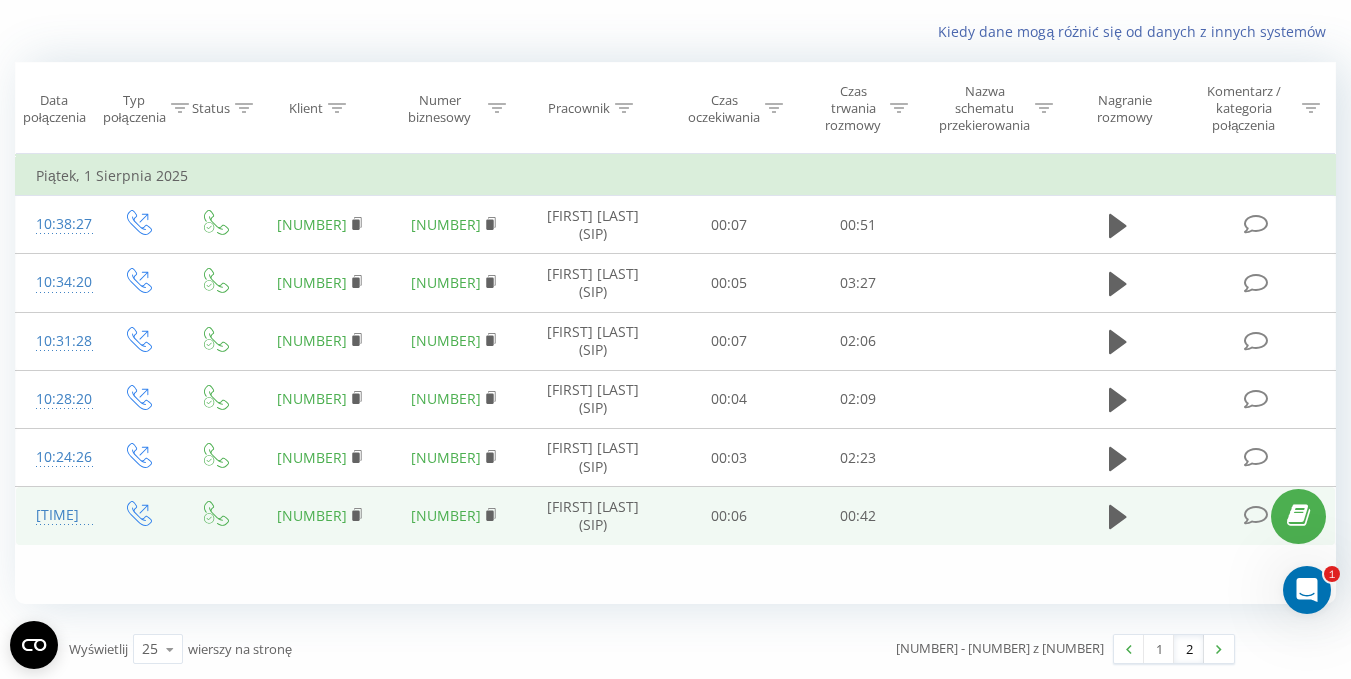 scroll, scrollTop: 120, scrollLeft: 0, axis: vertical 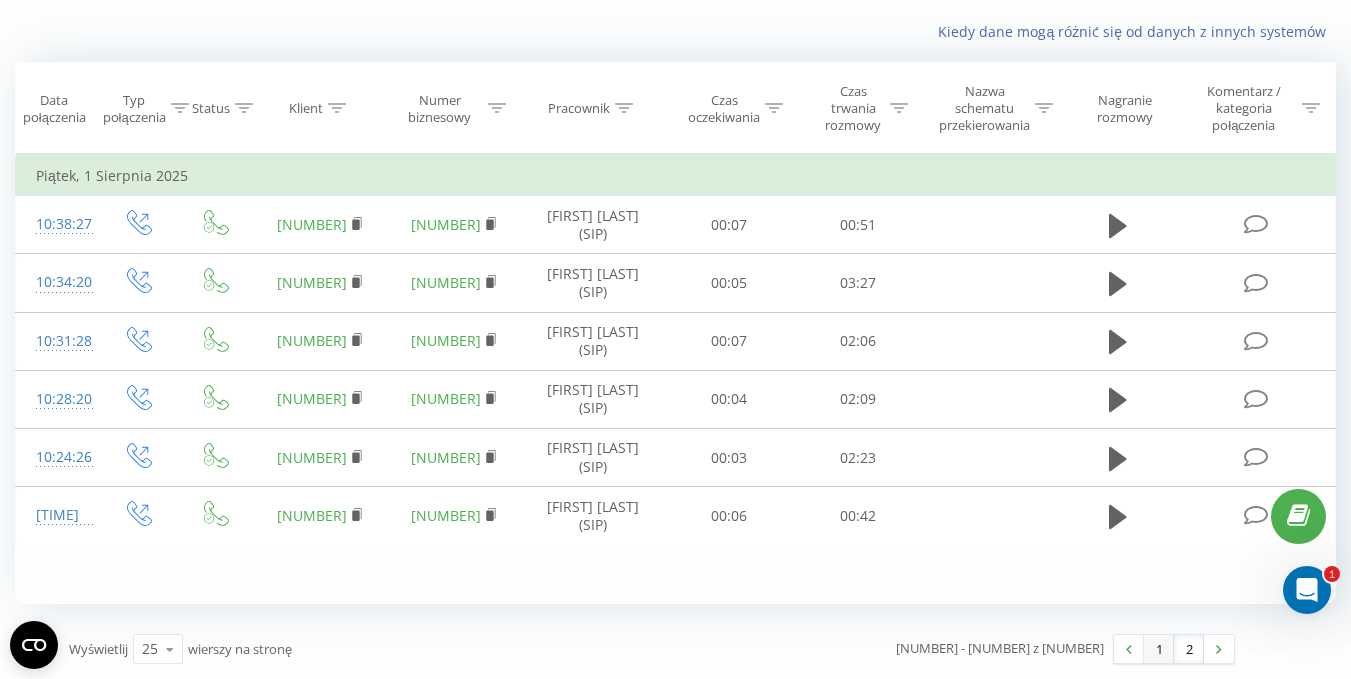 click on "1" at bounding box center [1159, 649] 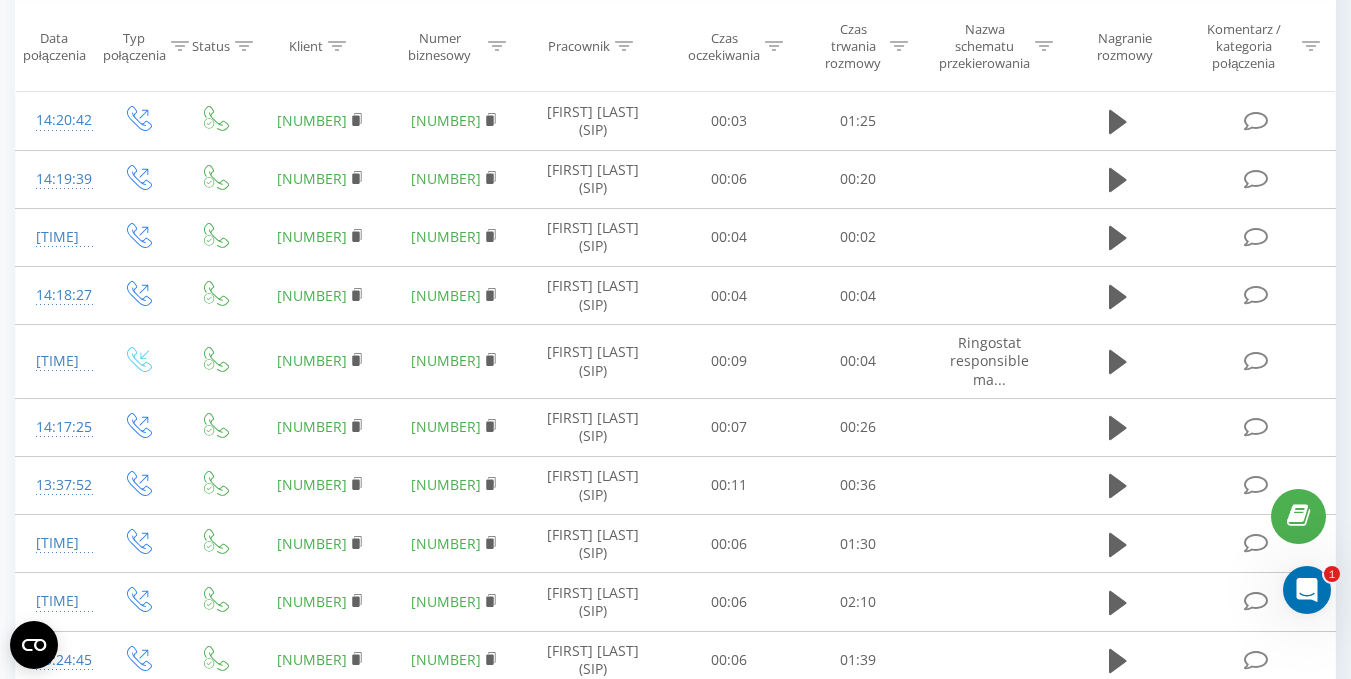 scroll, scrollTop: 0, scrollLeft: 0, axis: both 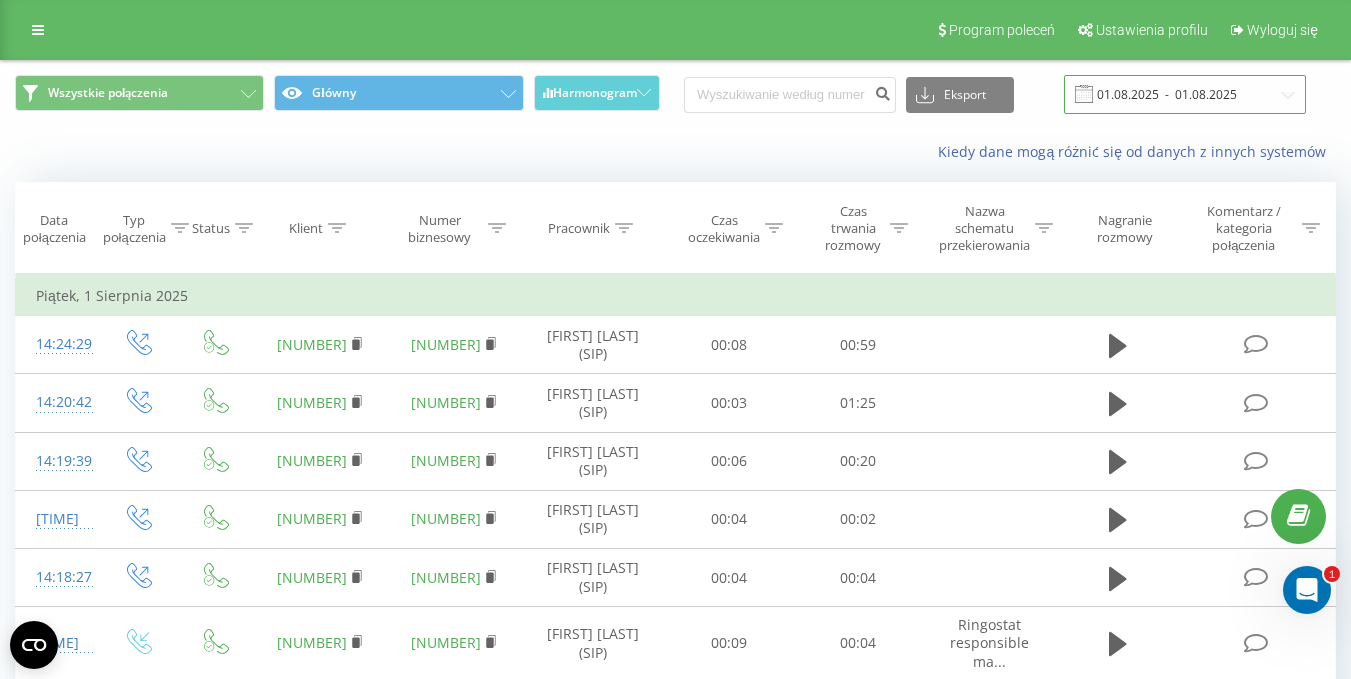click on "01.08.2025  -  01.08.2025" at bounding box center (1185, 94) 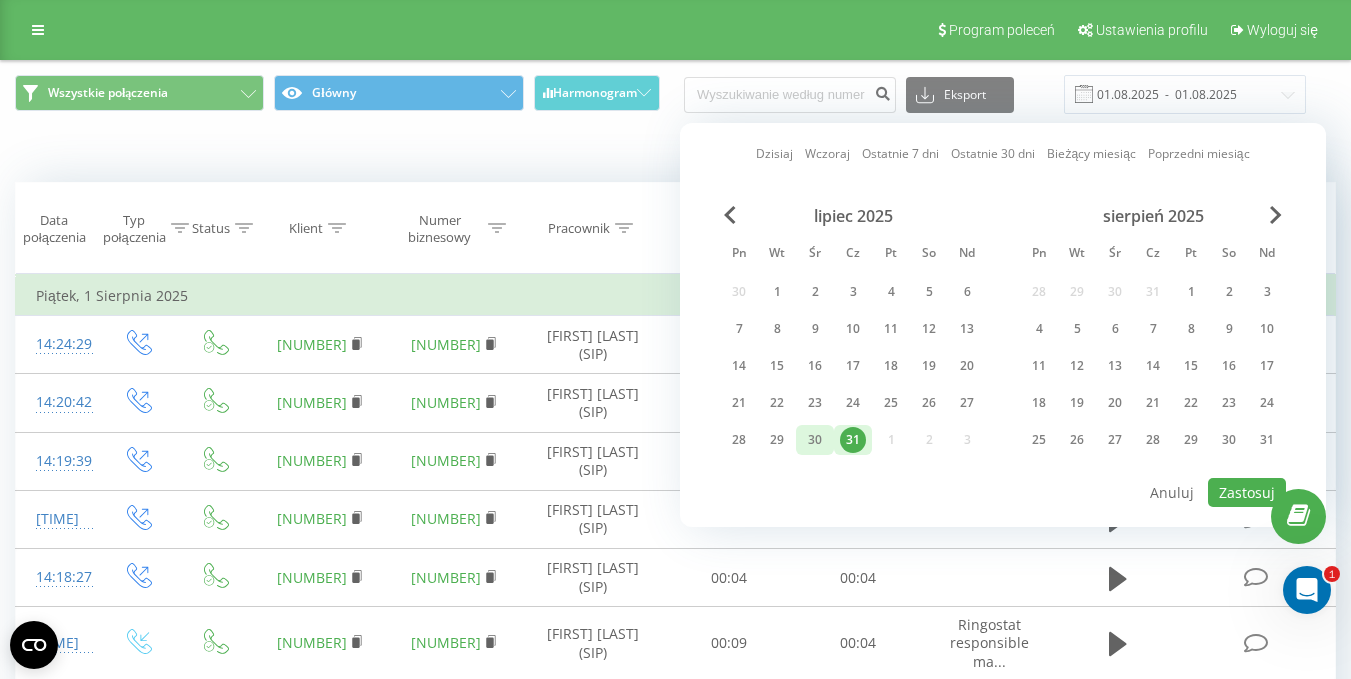 click on "30" at bounding box center [815, 440] 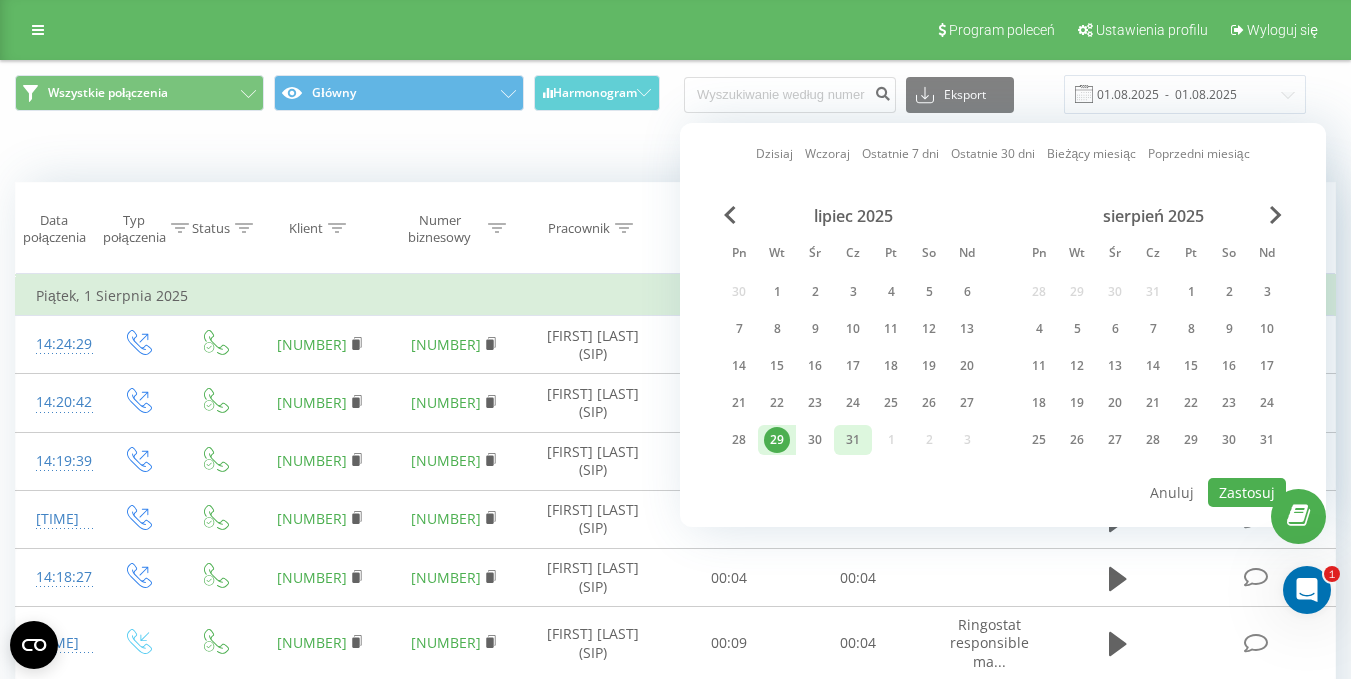 click on "31" at bounding box center (853, 440) 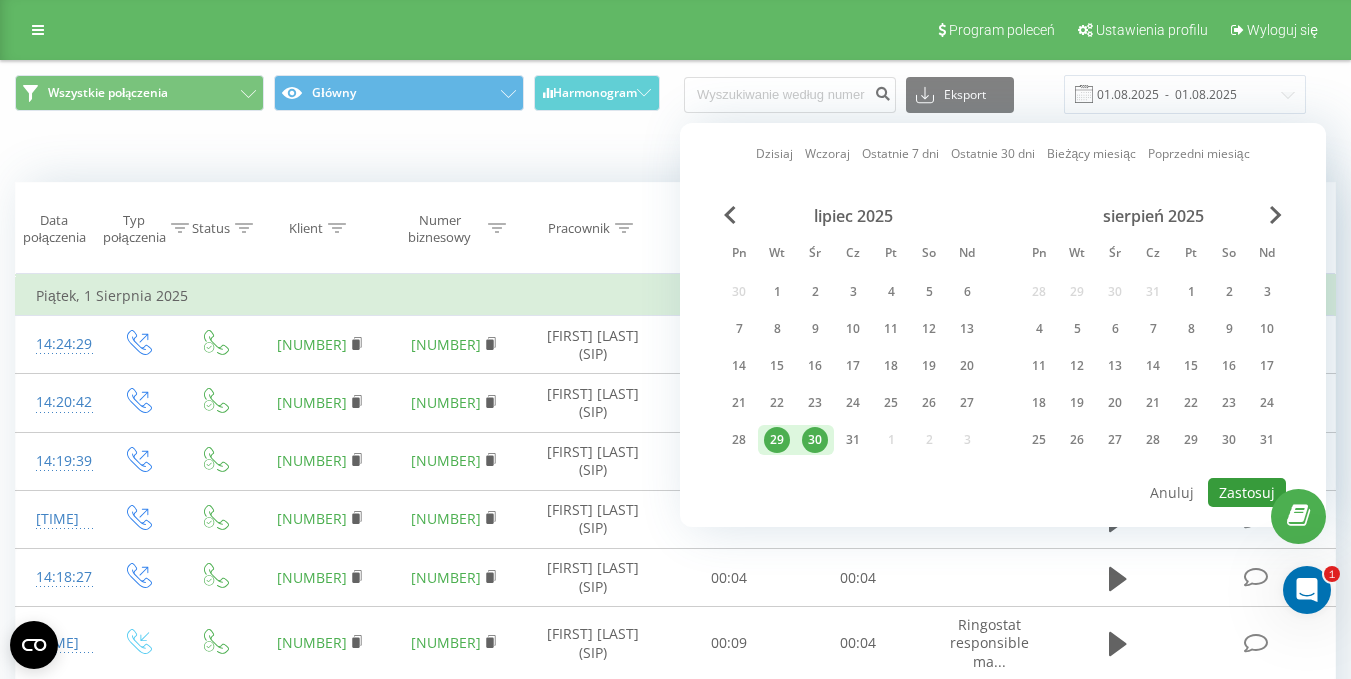 click on "Zastosuj" at bounding box center [1247, 492] 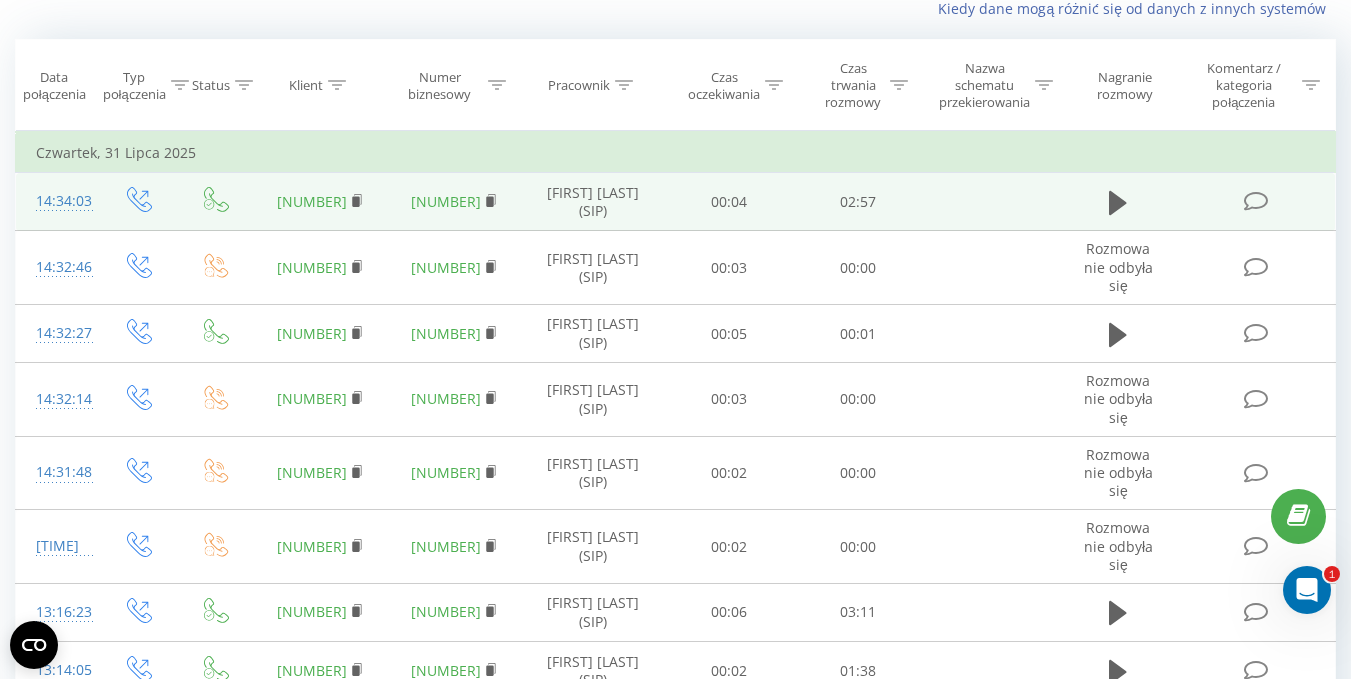 scroll, scrollTop: 0, scrollLeft: 0, axis: both 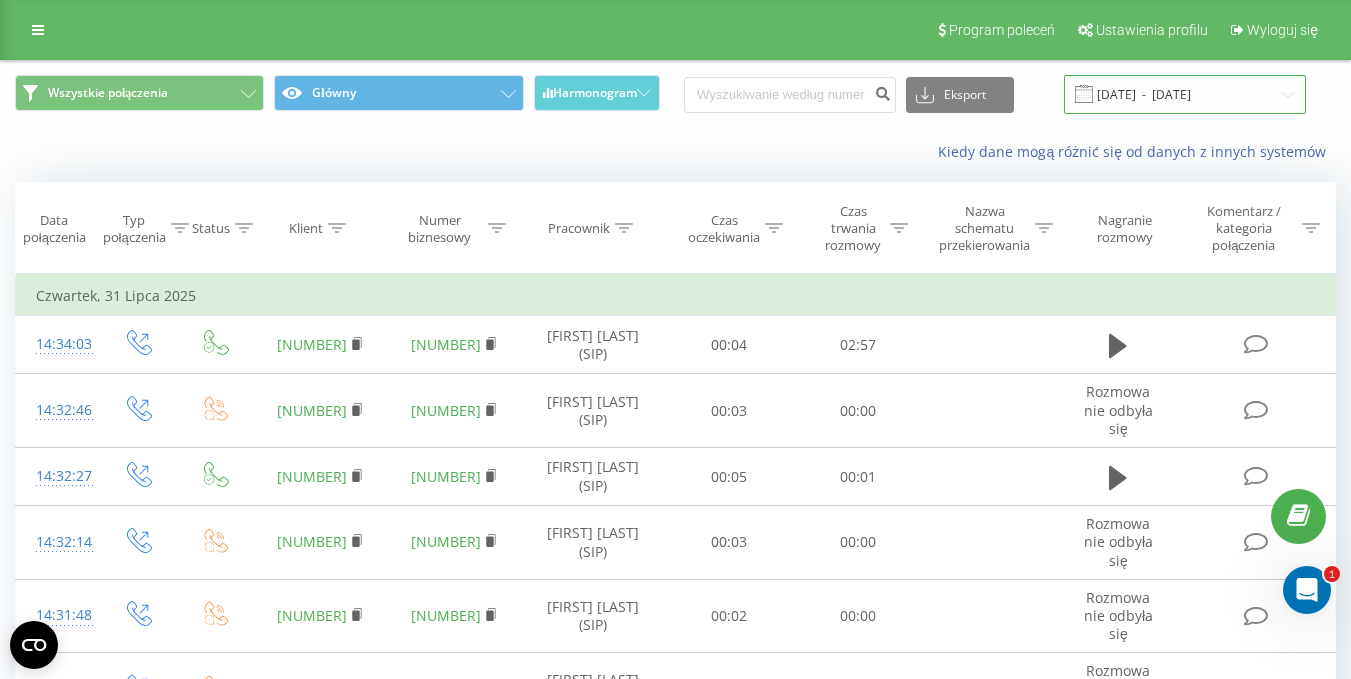 click on "[DATE]  -  [DATE]" at bounding box center (1185, 94) 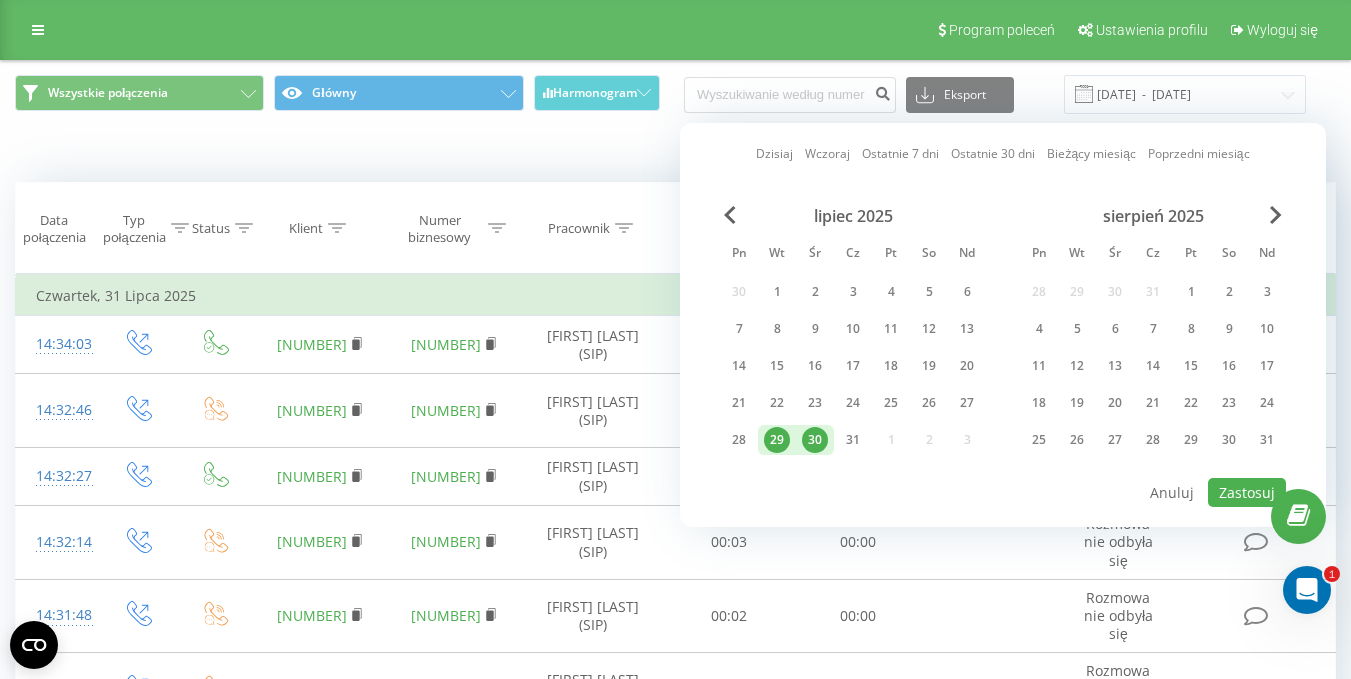 click on "lipiec 2025 Pn Wt Śr Cz Pt So Nd 30 1 2 3 4 5 6 7 8 9 10 11 12 13 14 15 16 17 18 19 20 21 22 23 24 25 26 27 28 29 30 31 1 2 3" at bounding box center [853, 334] 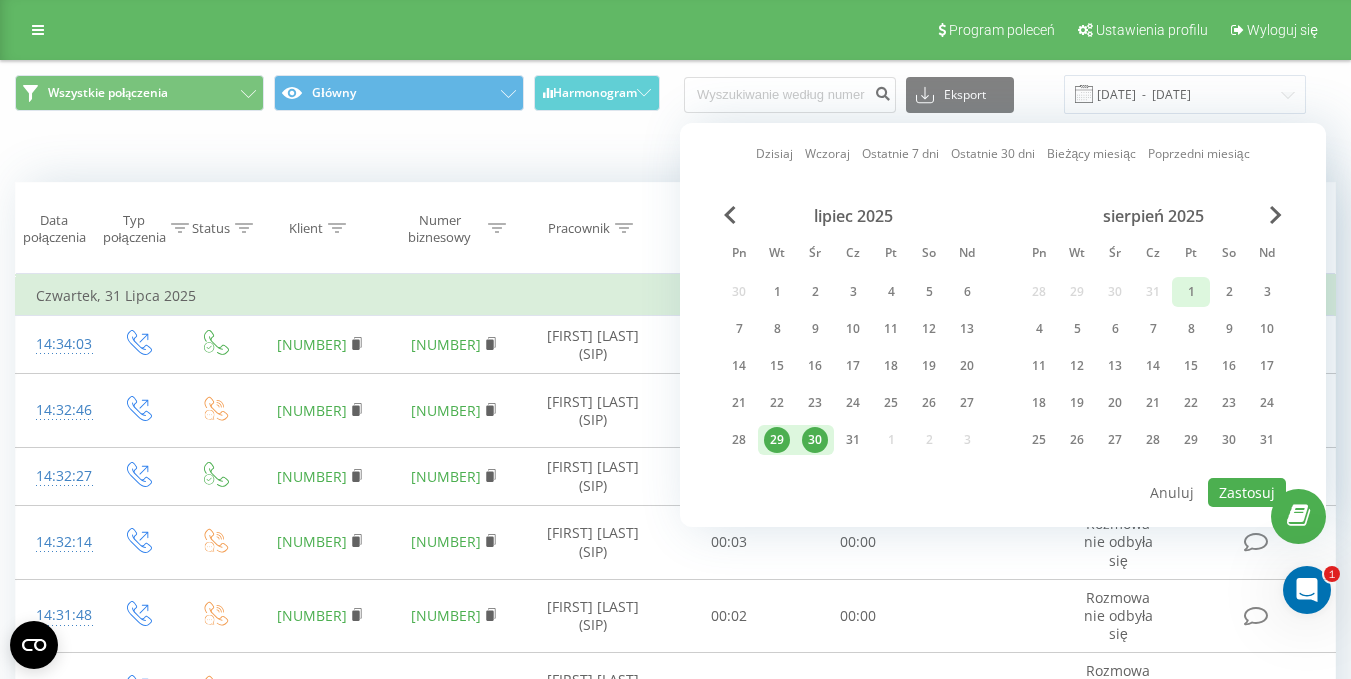 click on "1" at bounding box center (1191, 292) 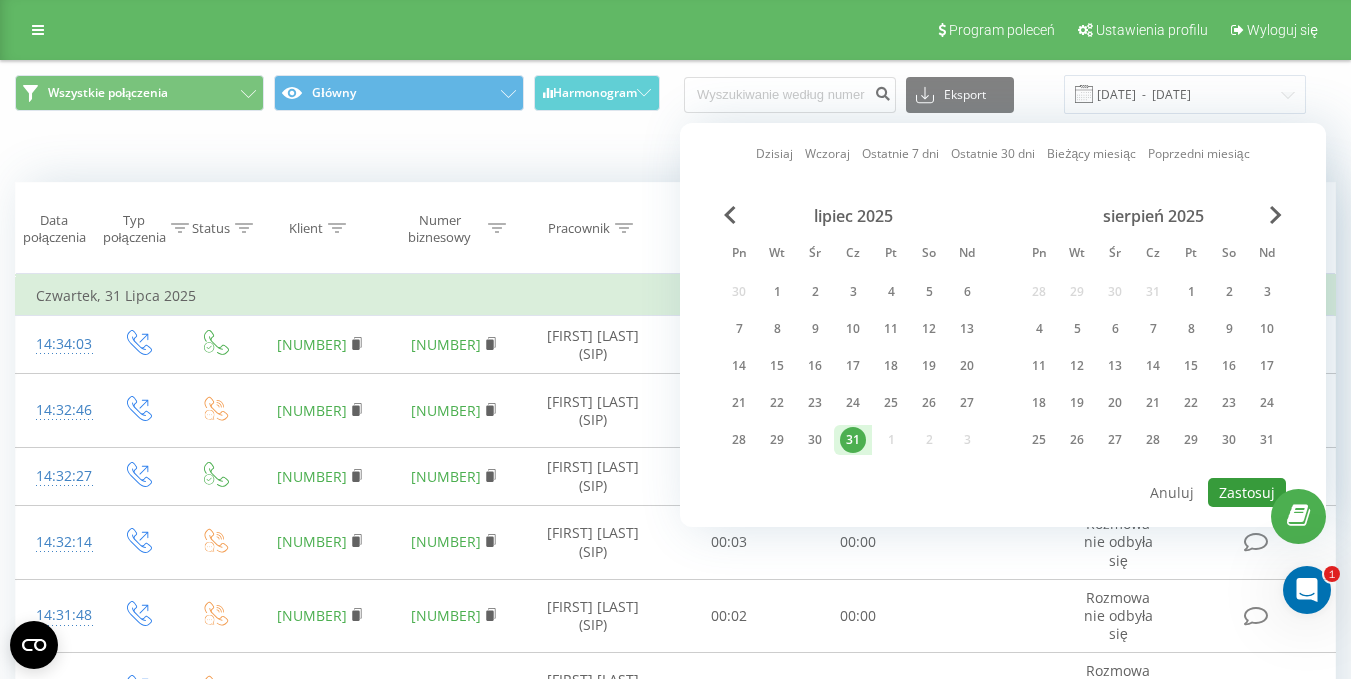 click on "Zastosuj" at bounding box center (1247, 492) 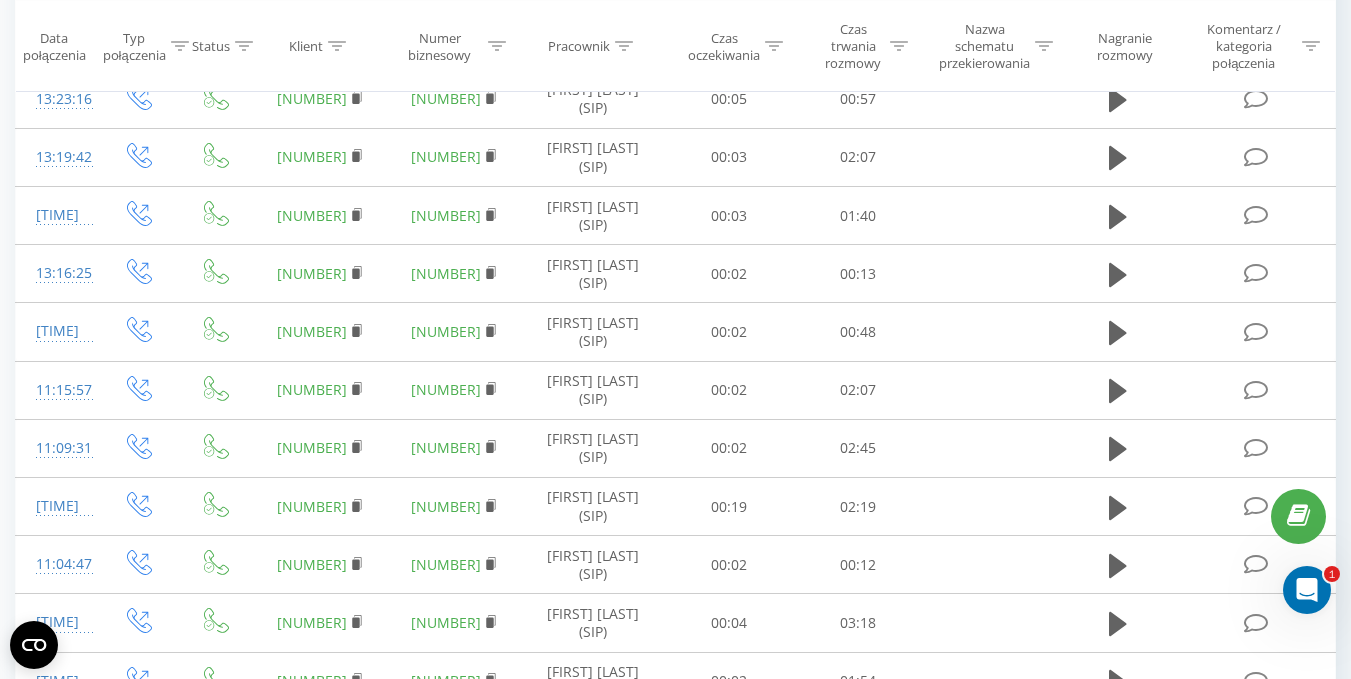 scroll, scrollTop: 1182, scrollLeft: 0, axis: vertical 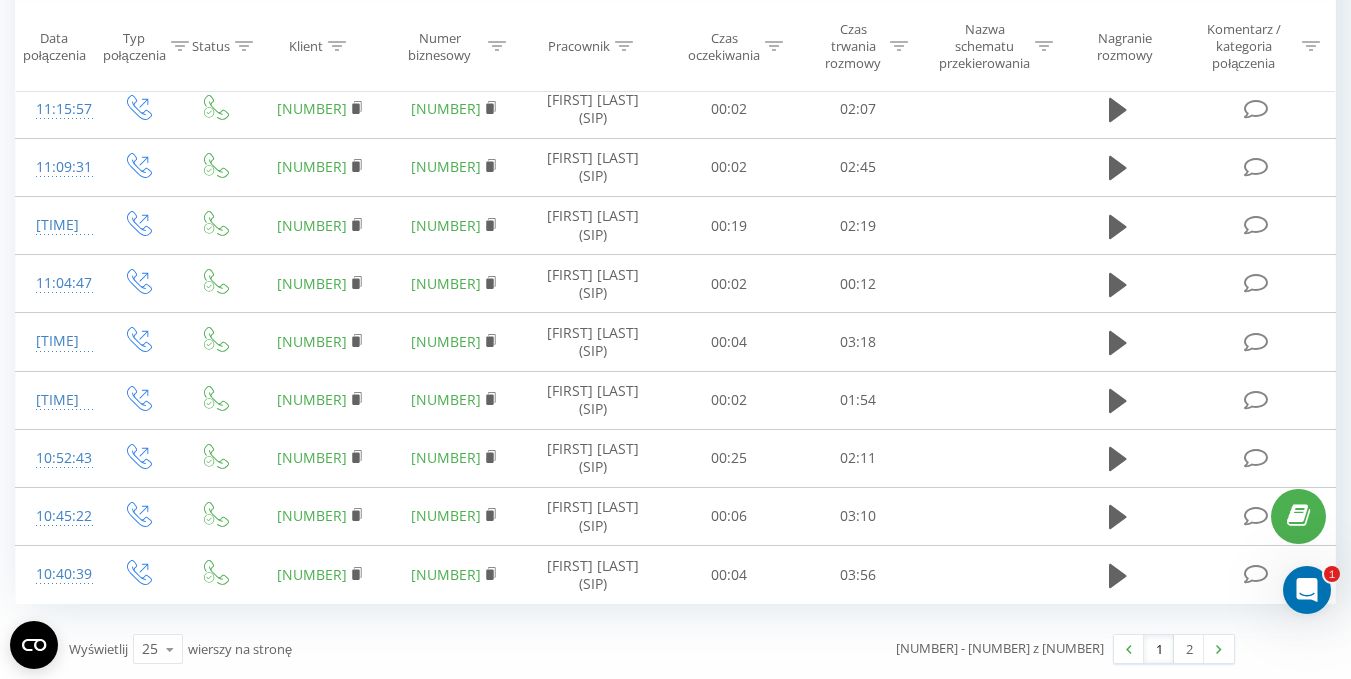 click on "1" at bounding box center (1159, 649) 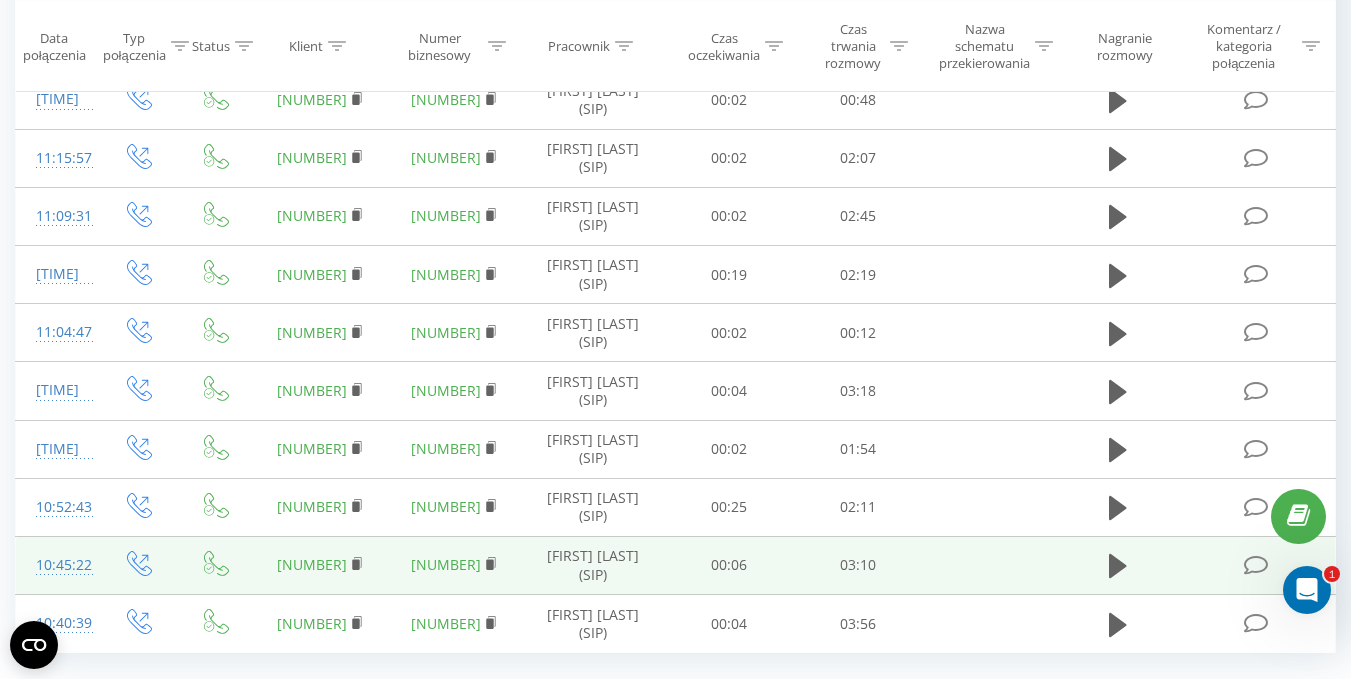scroll, scrollTop: 1182, scrollLeft: 0, axis: vertical 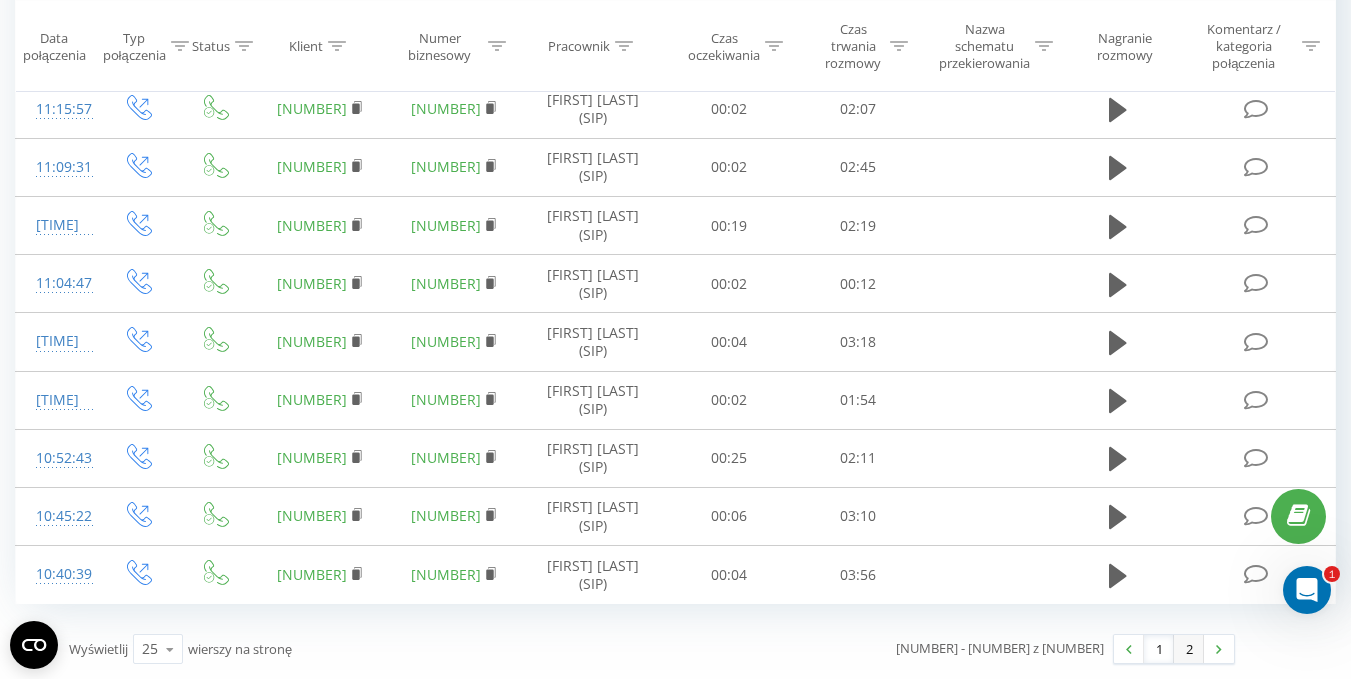 click on "2" at bounding box center [1189, 649] 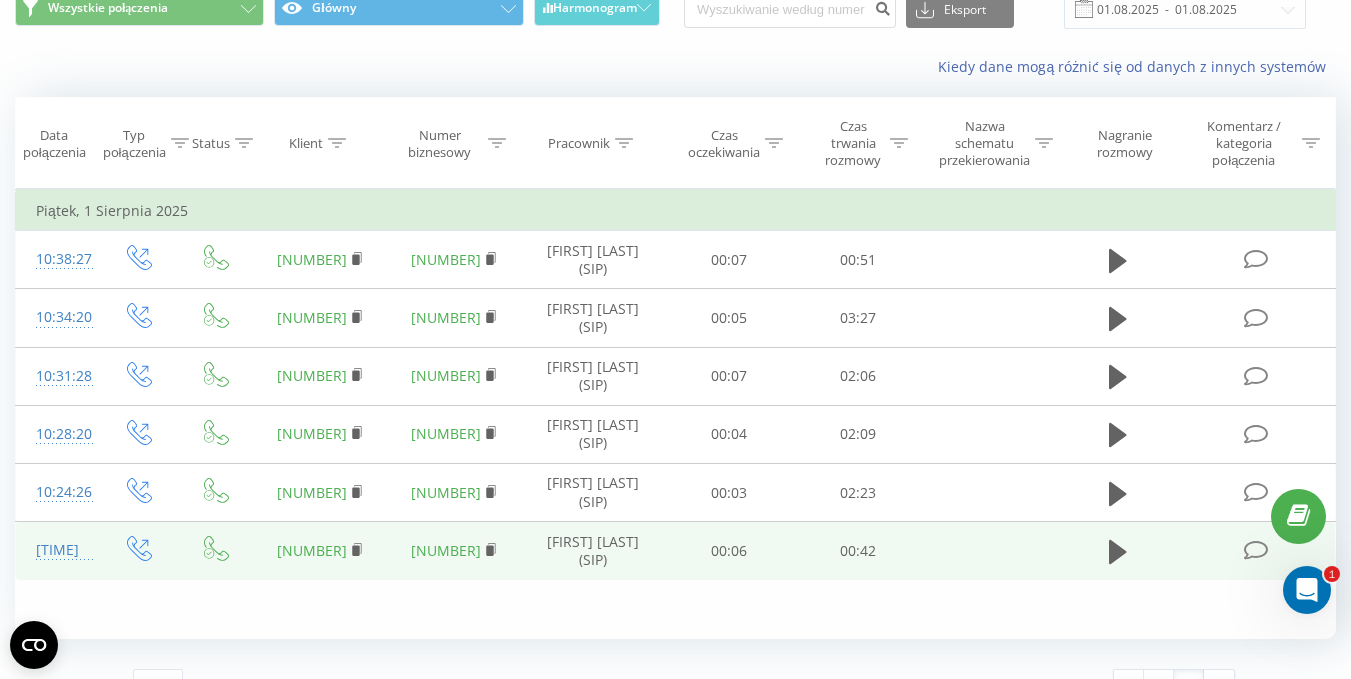 scroll, scrollTop: 81, scrollLeft: 0, axis: vertical 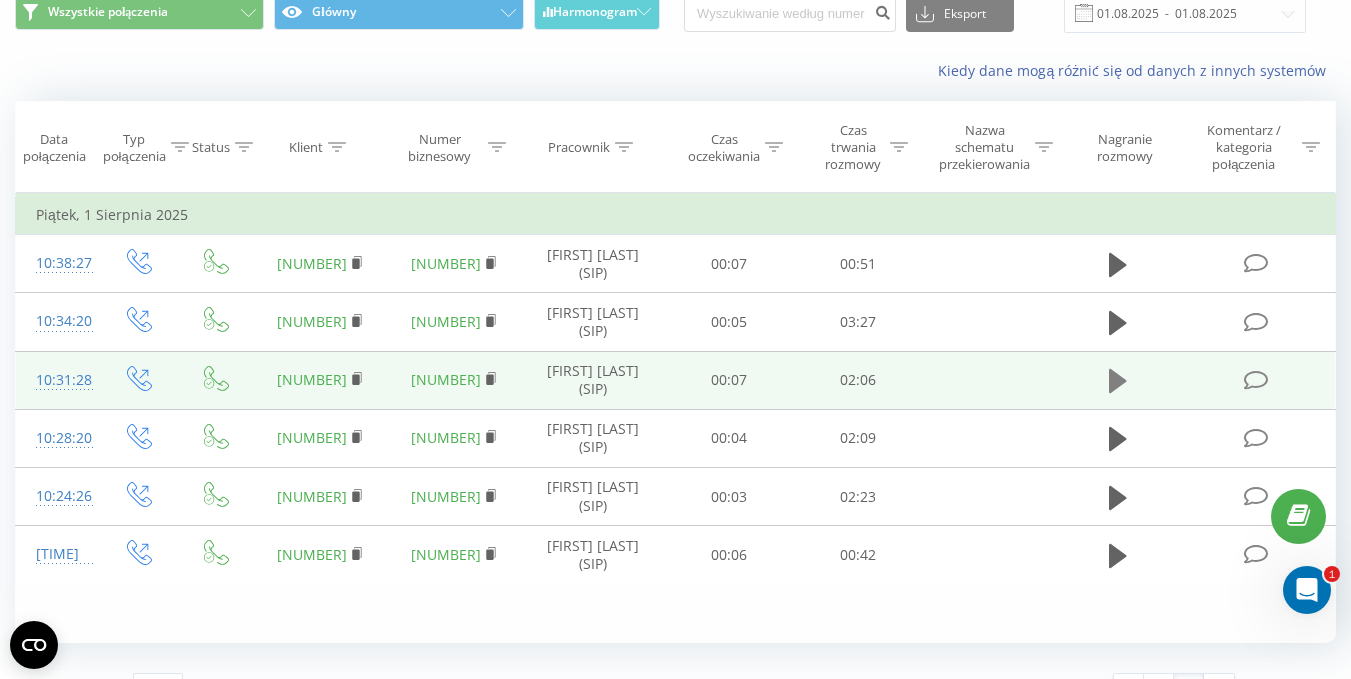 click 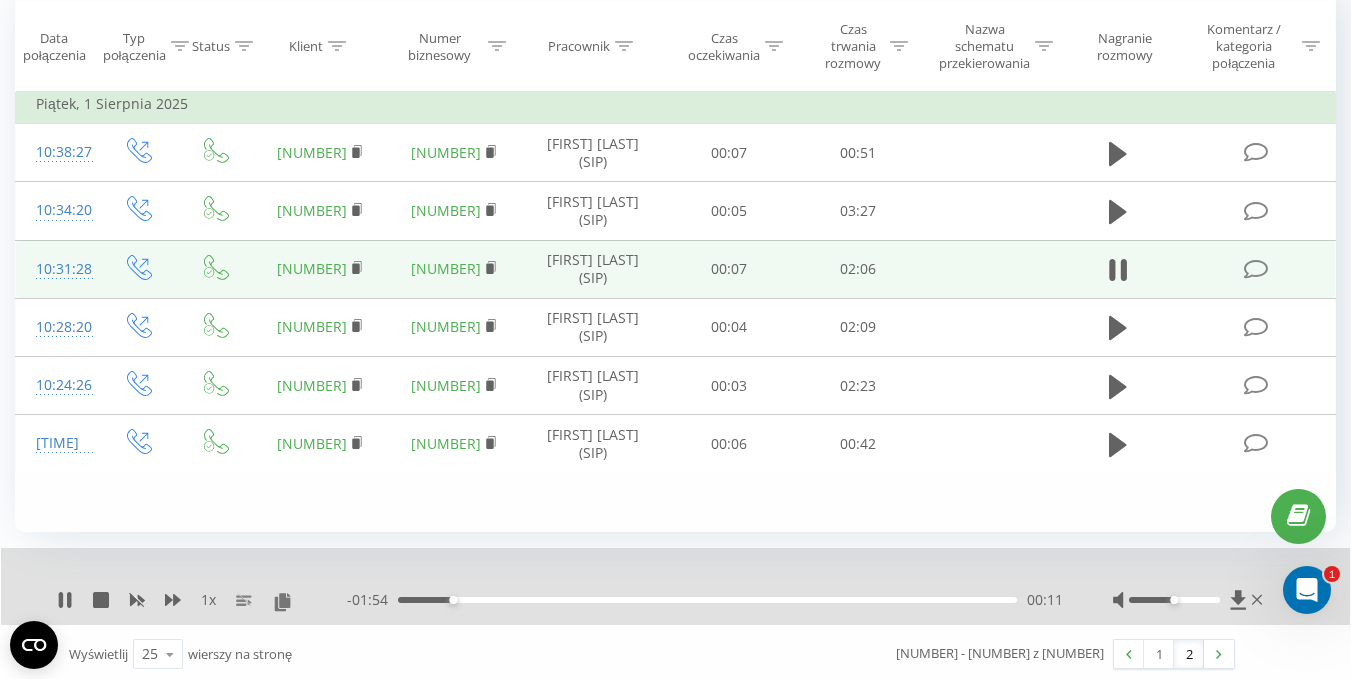 scroll, scrollTop: 197, scrollLeft: 0, axis: vertical 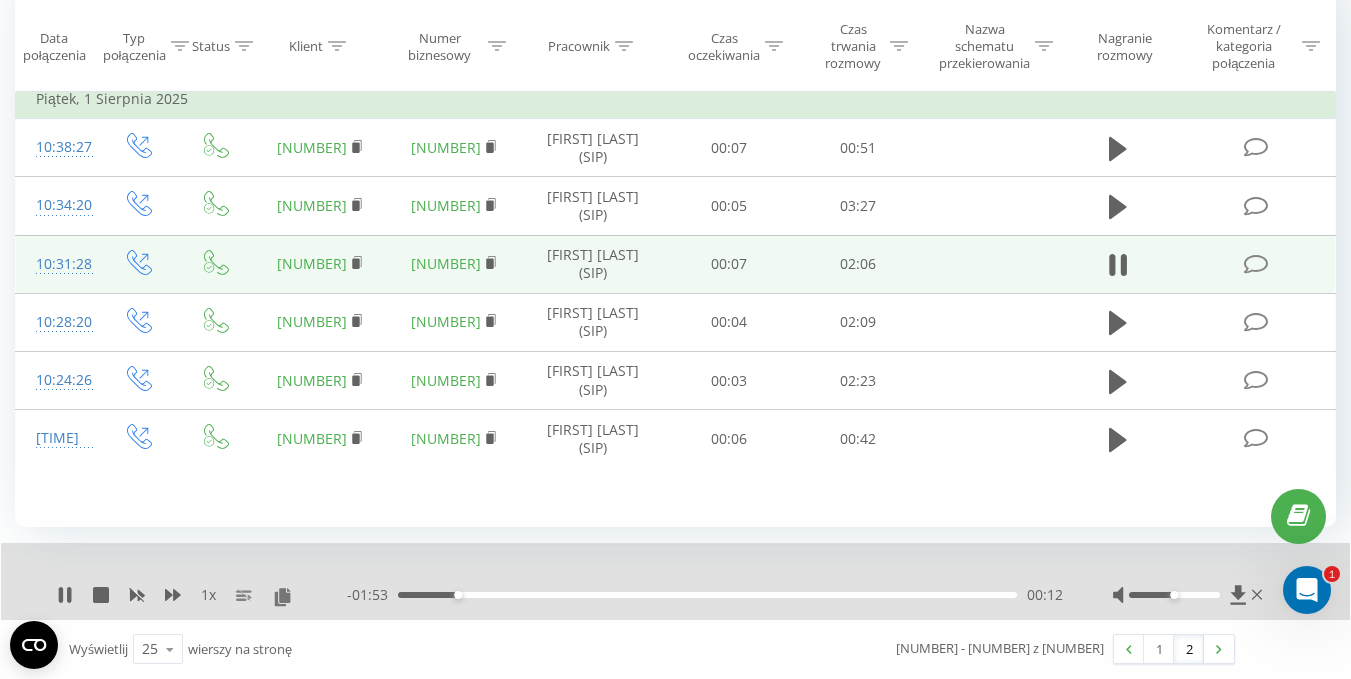 click on "- [TIME] [TIME]   [TIME]" at bounding box center (705, 595) 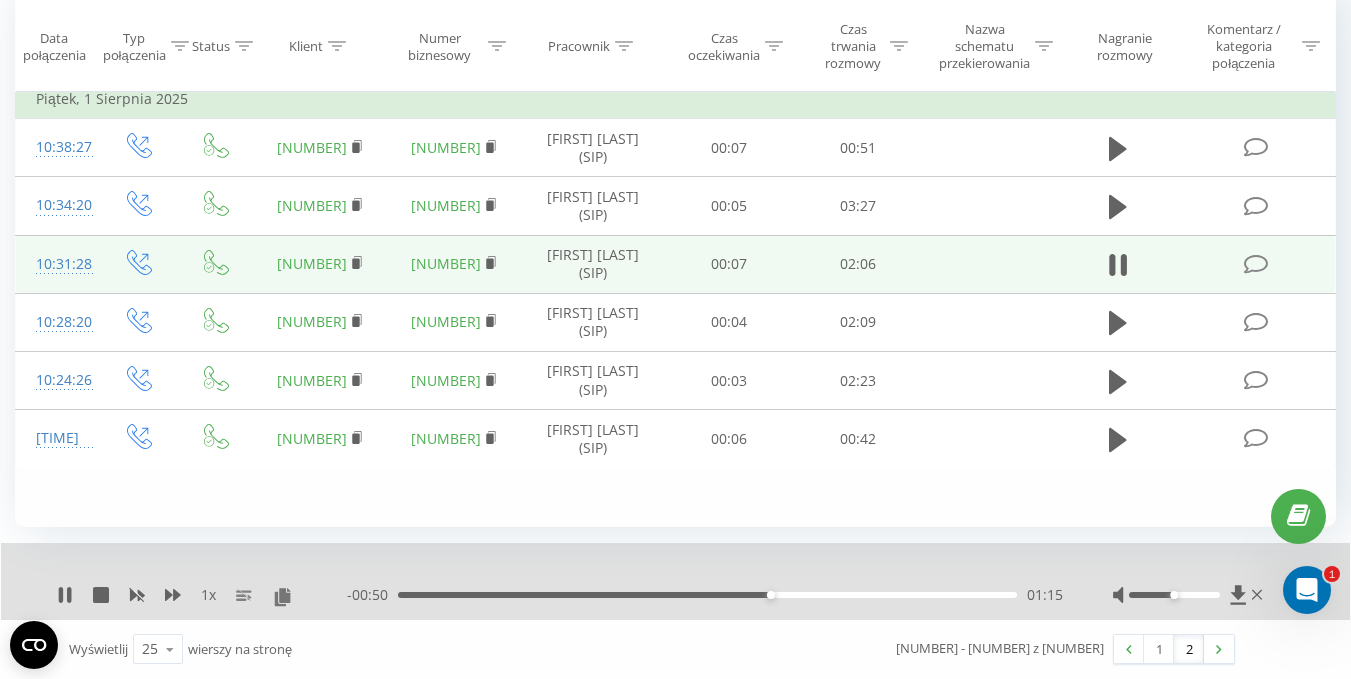 click on "- [TIME] [TIME]   [TIME]" at bounding box center (705, 595) 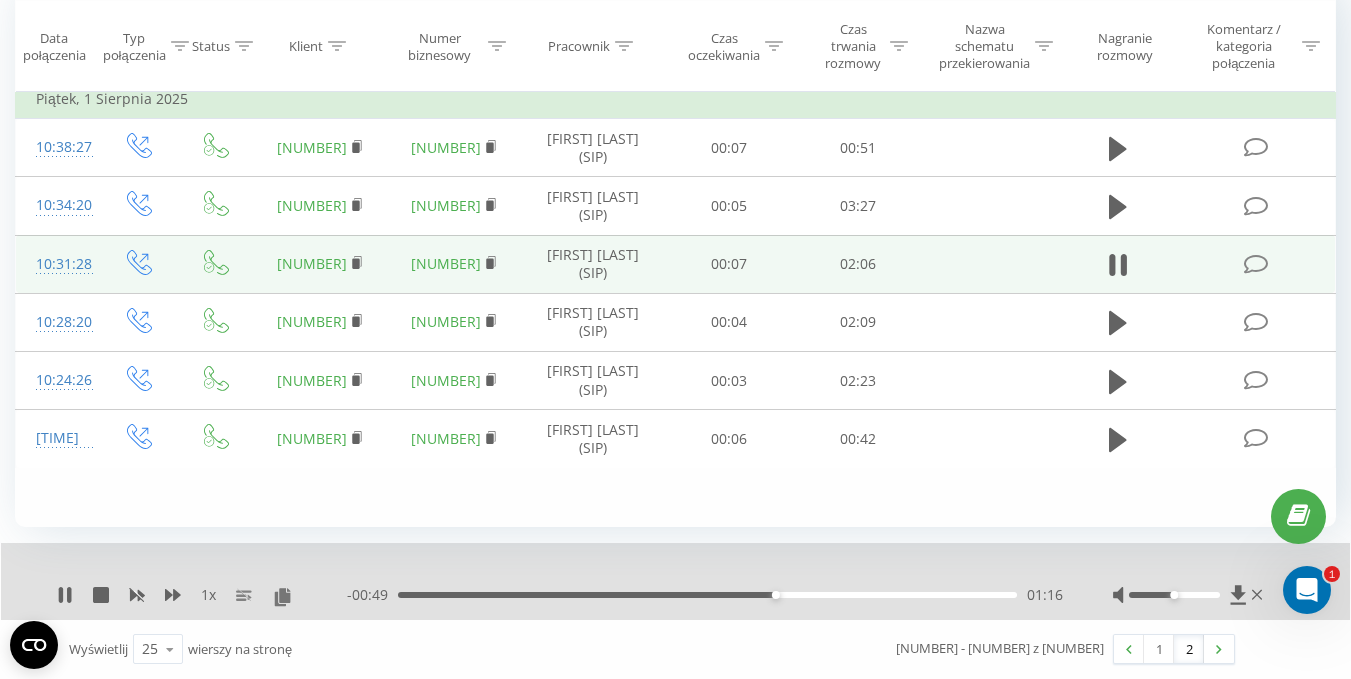 click on "01:16" at bounding box center (707, 595) 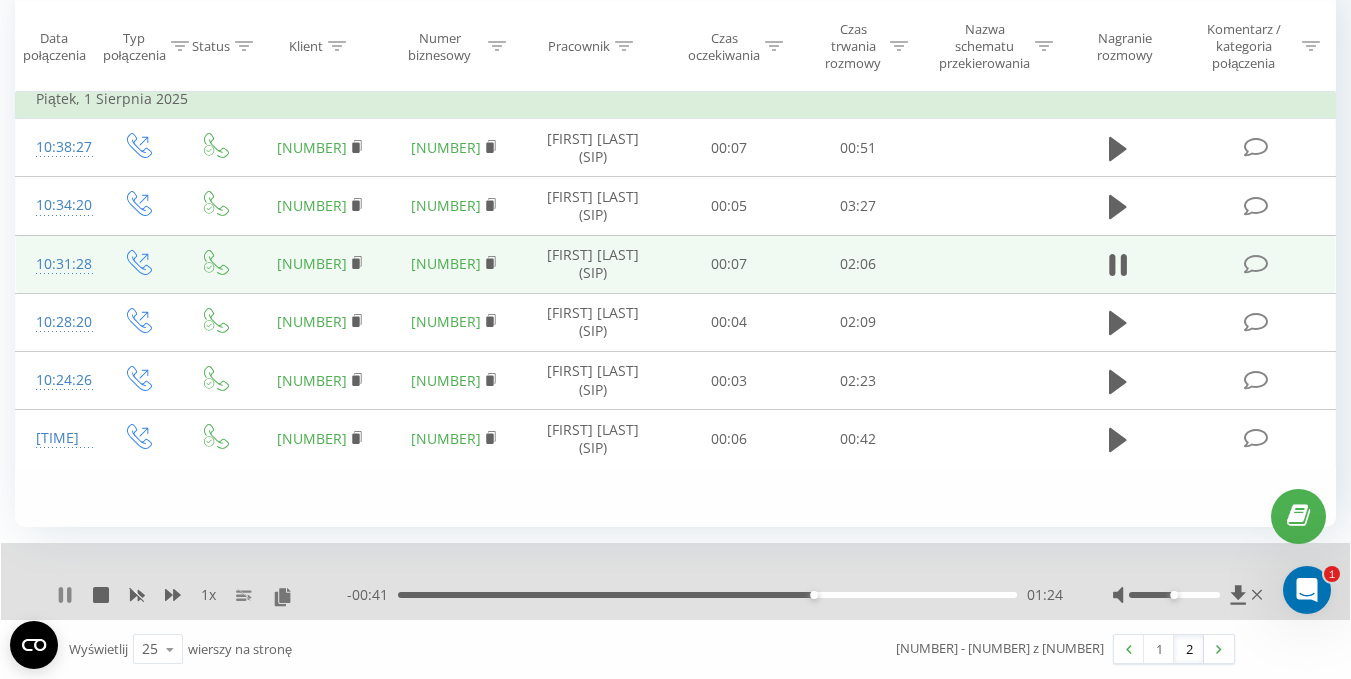 click 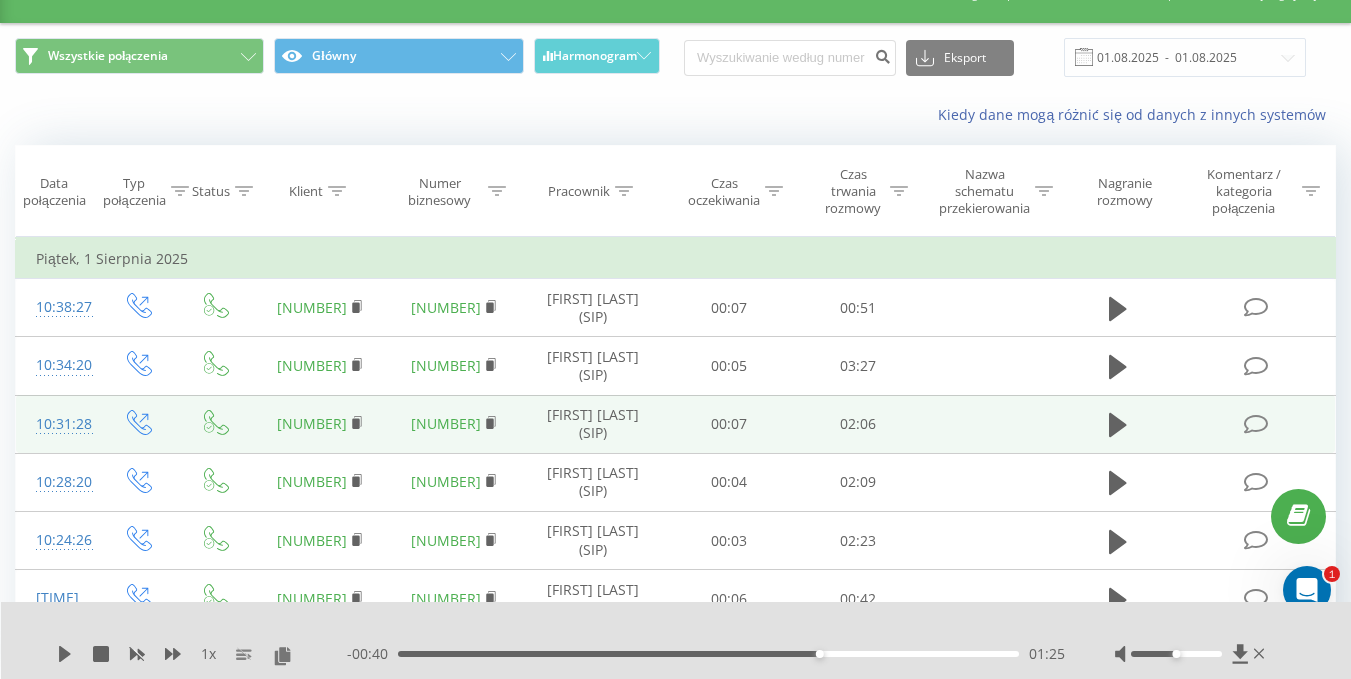 scroll, scrollTop: 0, scrollLeft: 0, axis: both 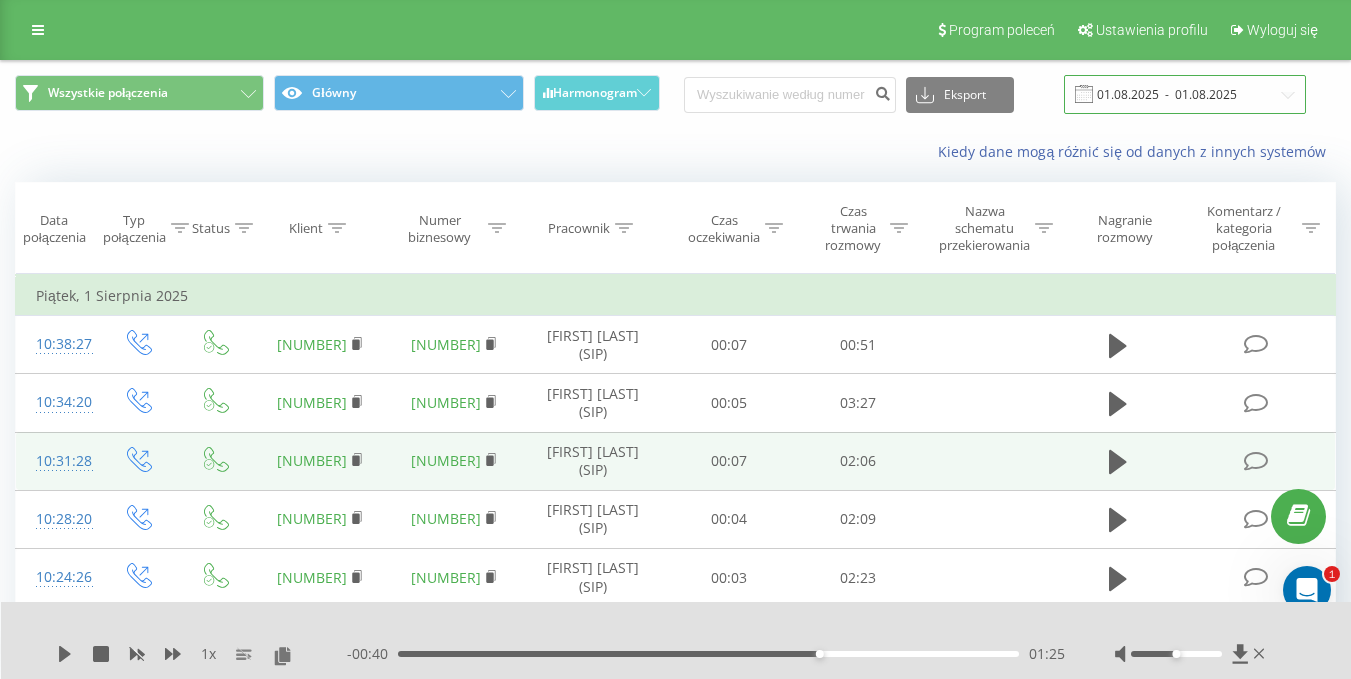 click on "01.08.2025  -  01.08.2025" at bounding box center (1185, 94) 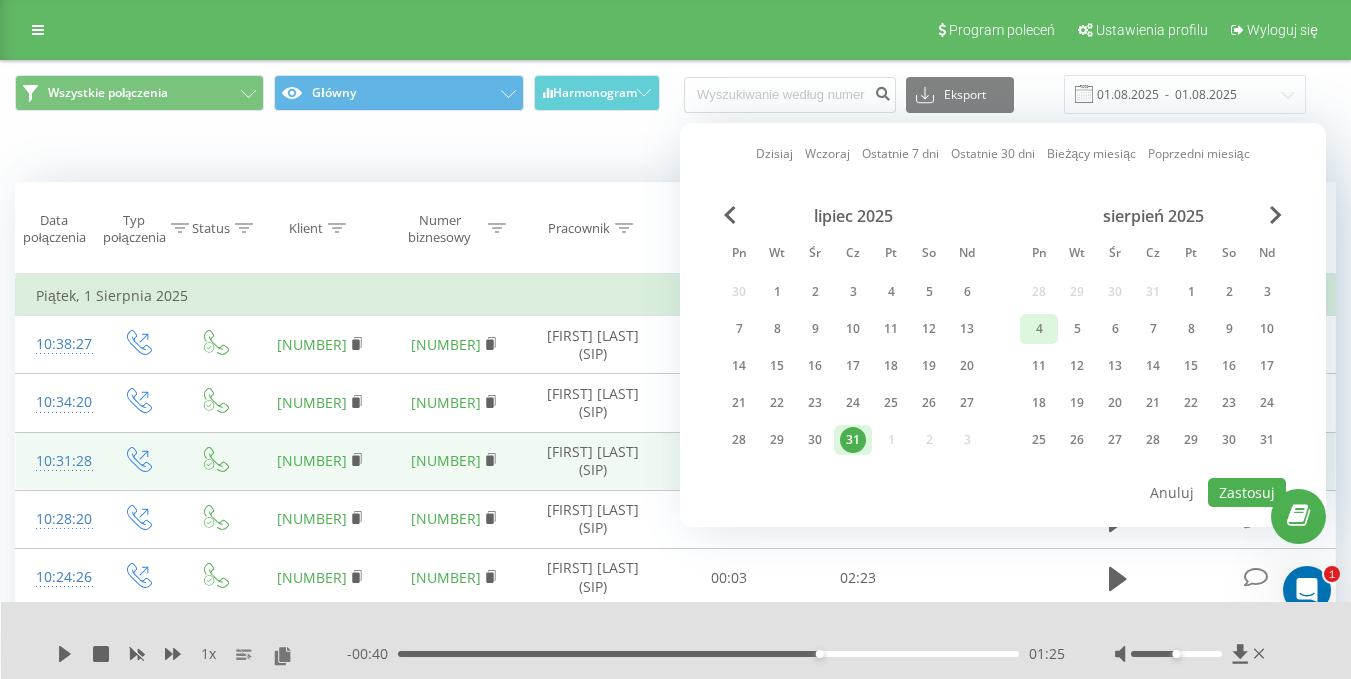 click on "4" at bounding box center (1039, 329) 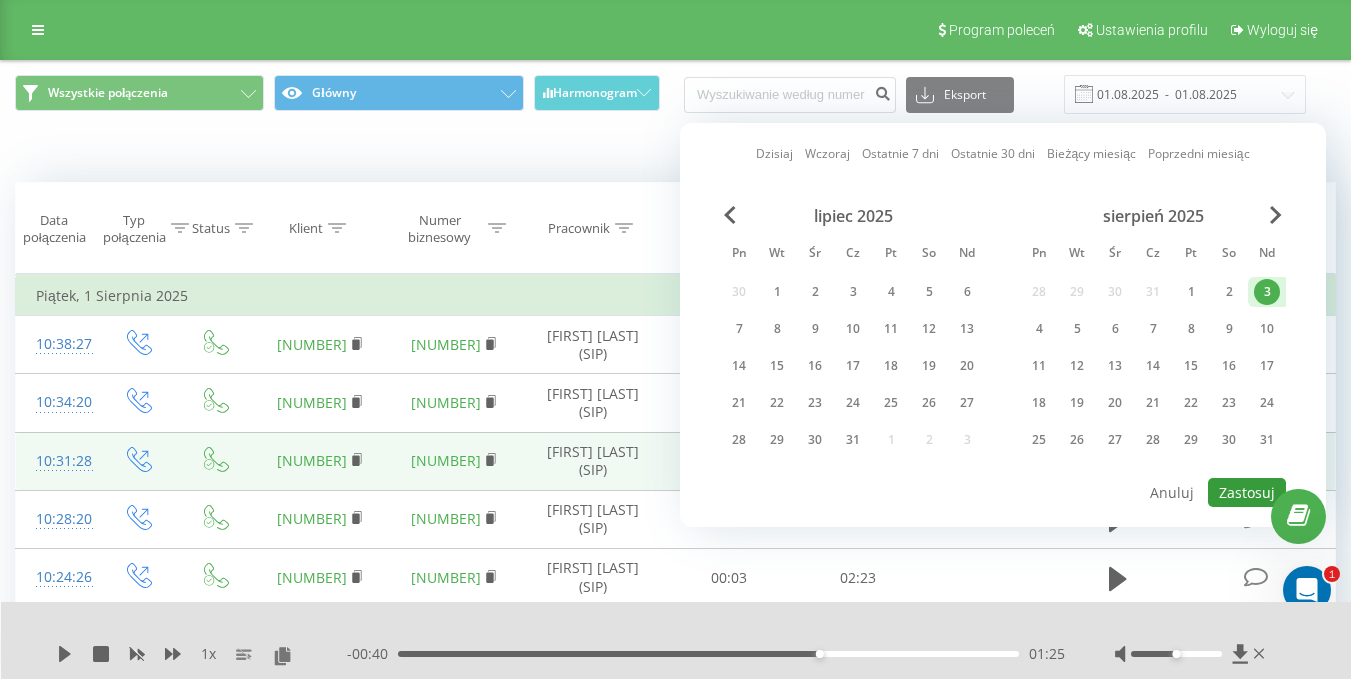 click on "Zastosuj" at bounding box center [1247, 492] 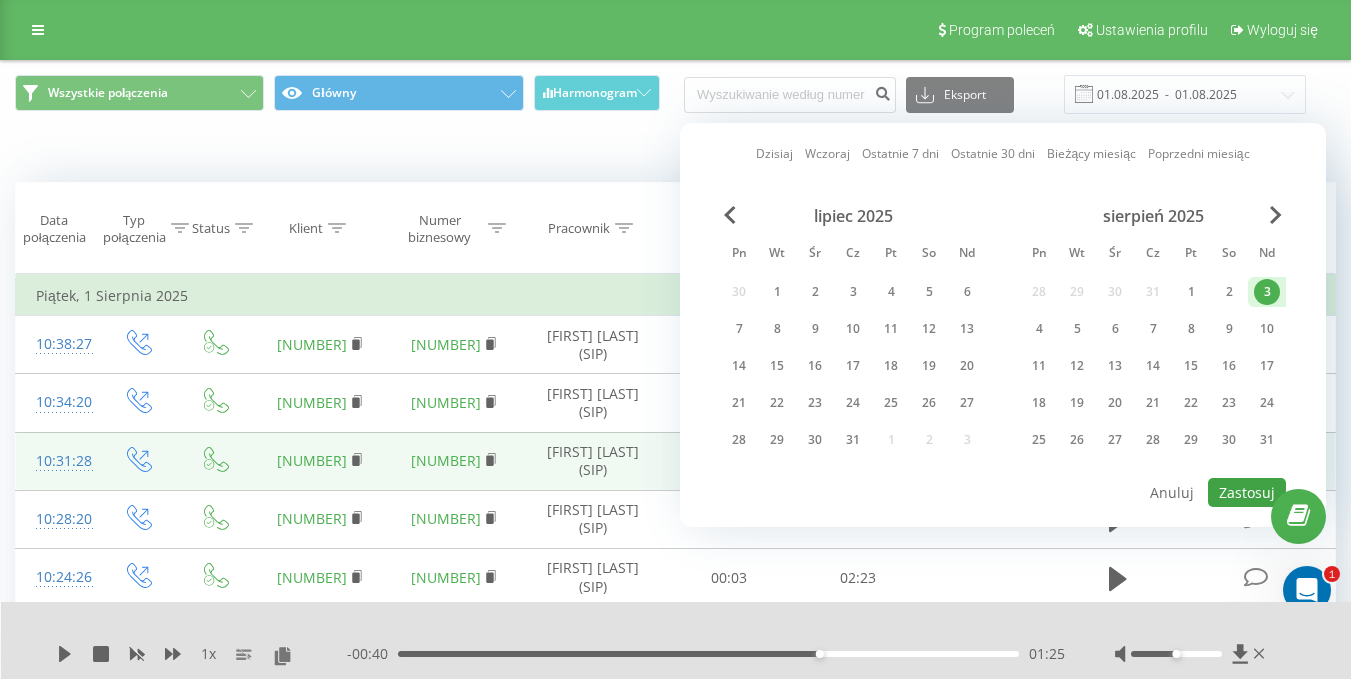 type on "04.08.2025  -  04.08.2025" 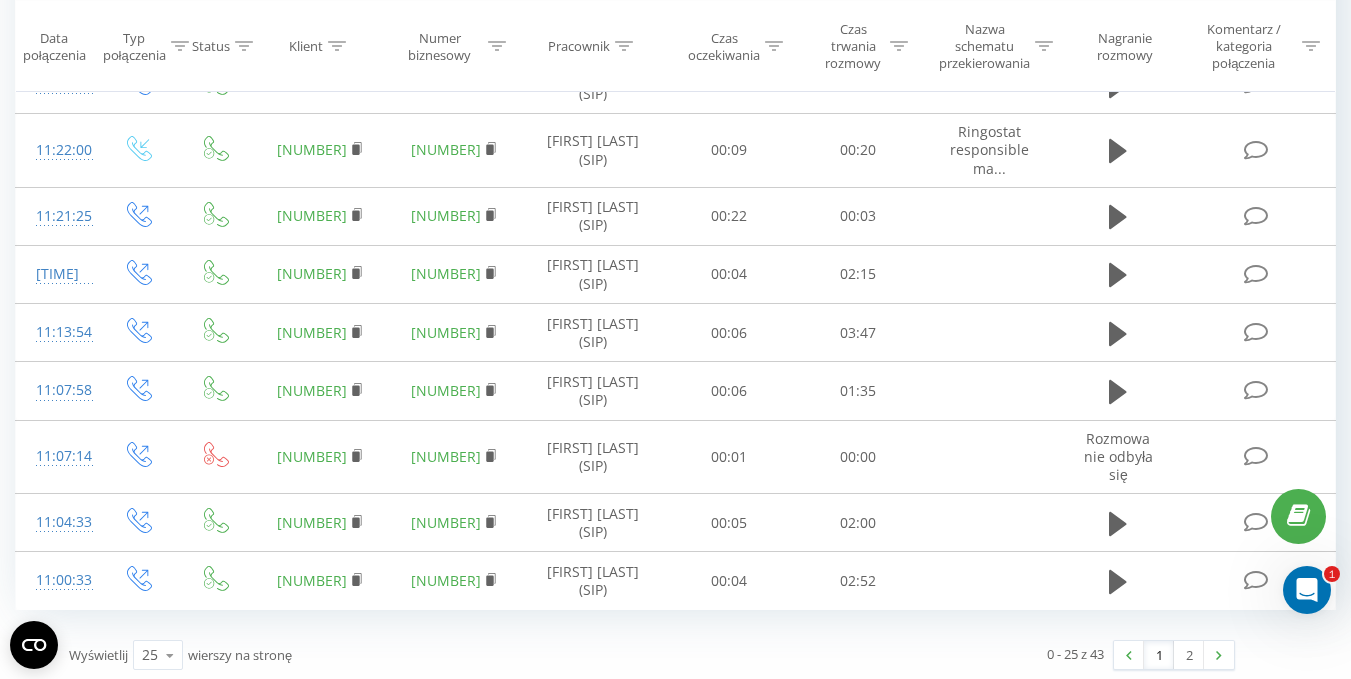 scroll, scrollTop: 1228, scrollLeft: 0, axis: vertical 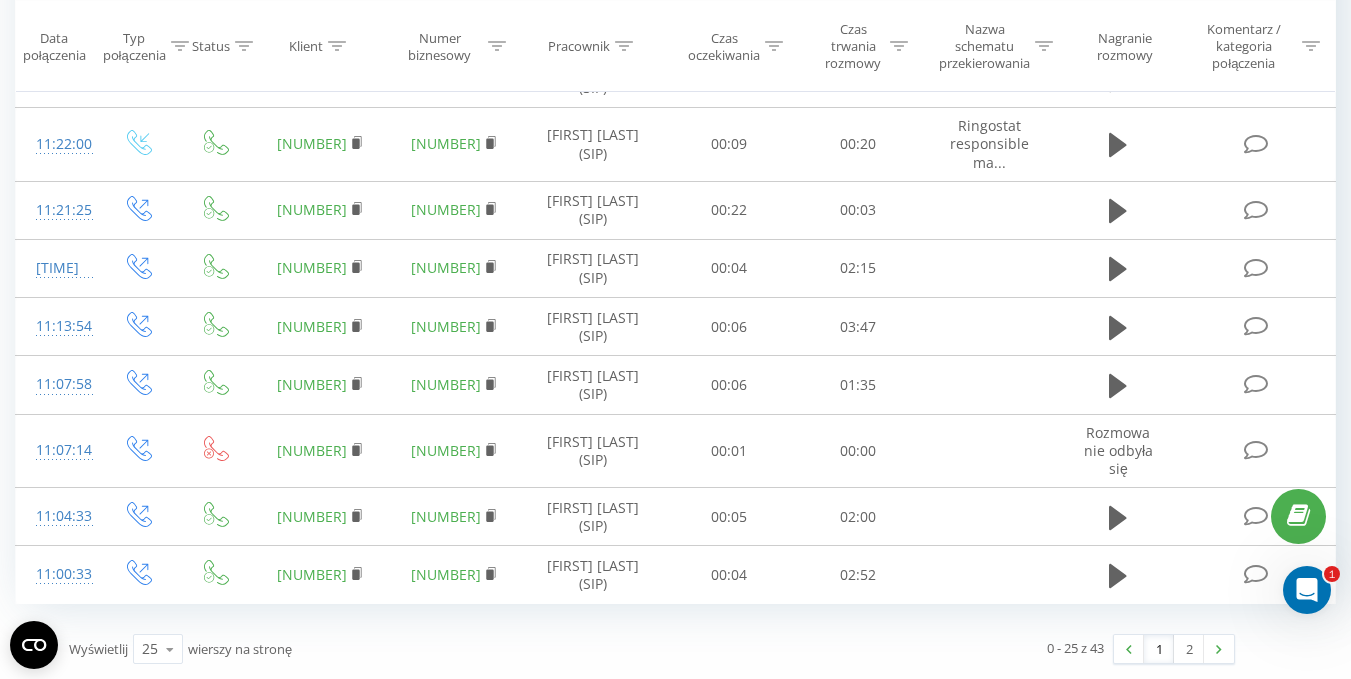 click on "1" at bounding box center (1159, 649) 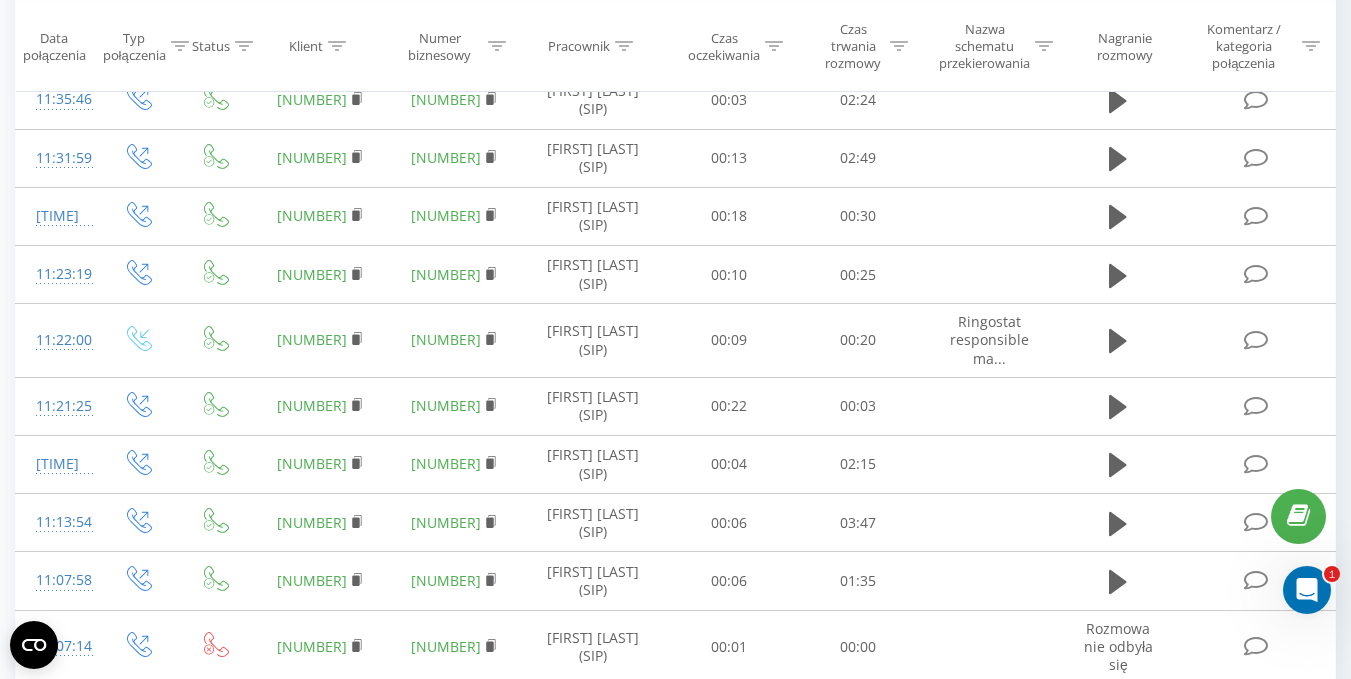 scroll, scrollTop: 1228, scrollLeft: 0, axis: vertical 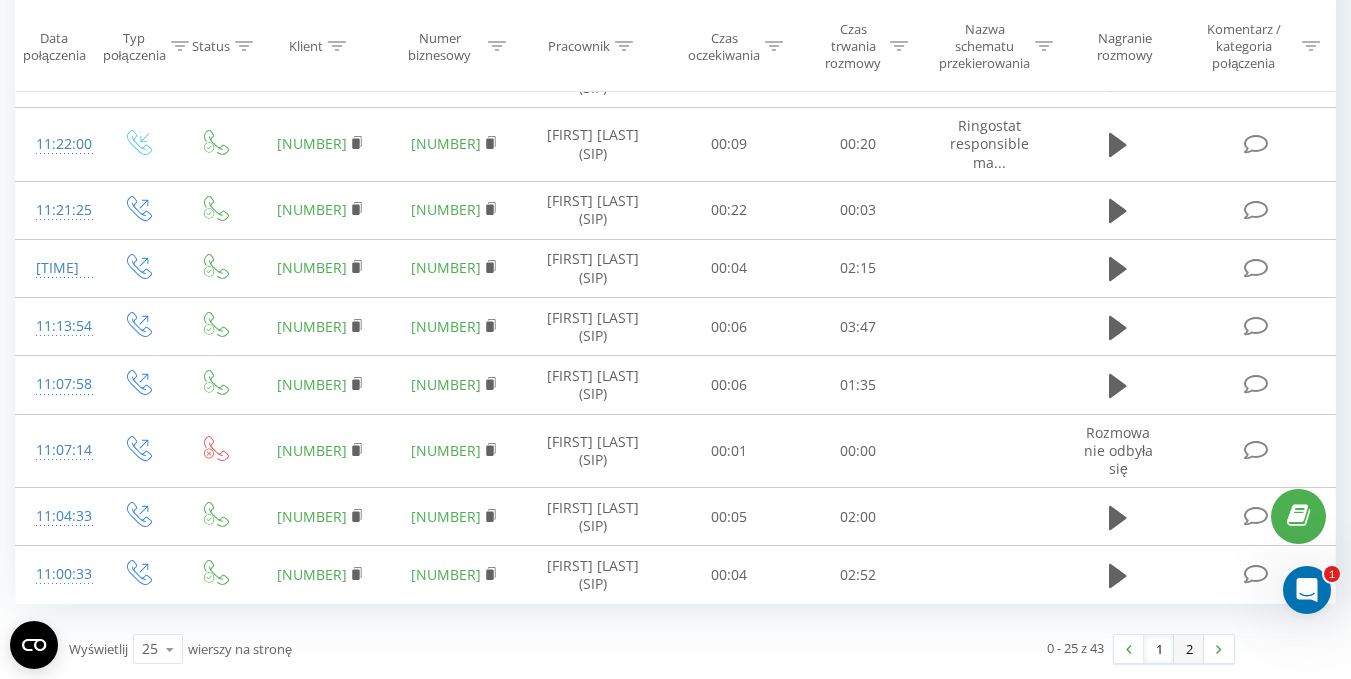 click on "2" at bounding box center (1189, 649) 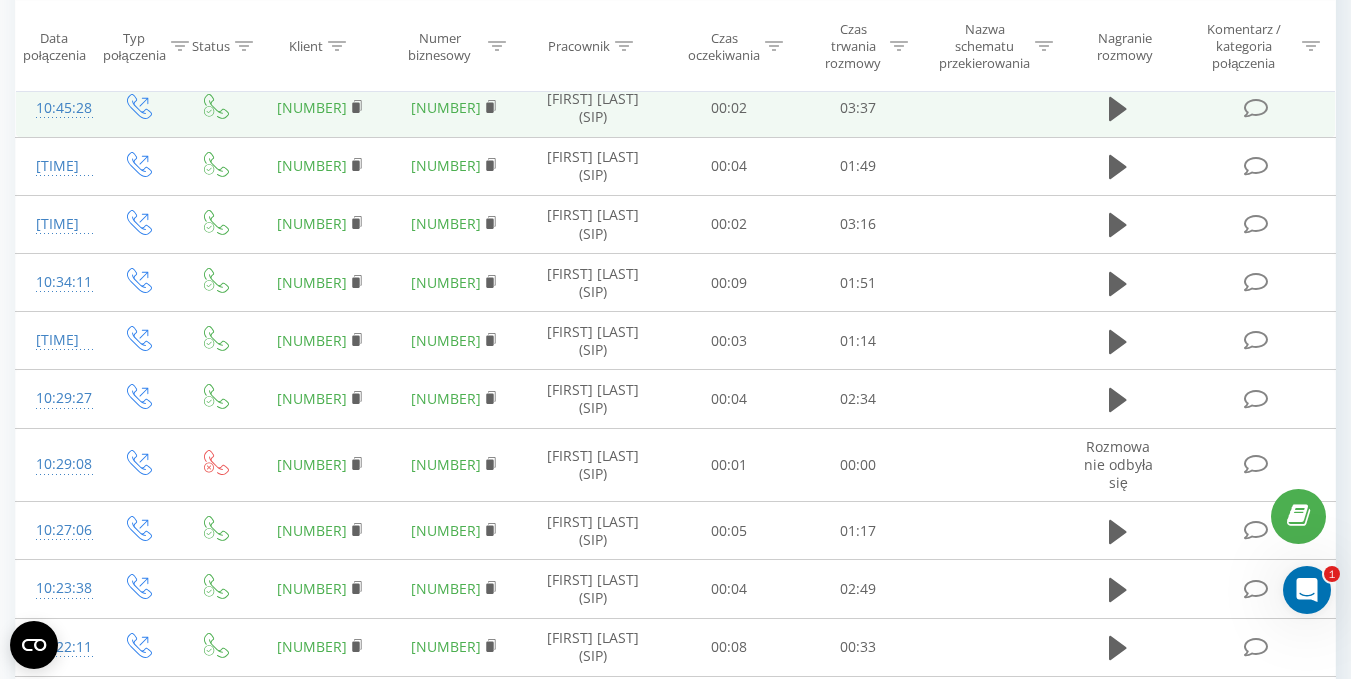 scroll, scrollTop: 732, scrollLeft: 0, axis: vertical 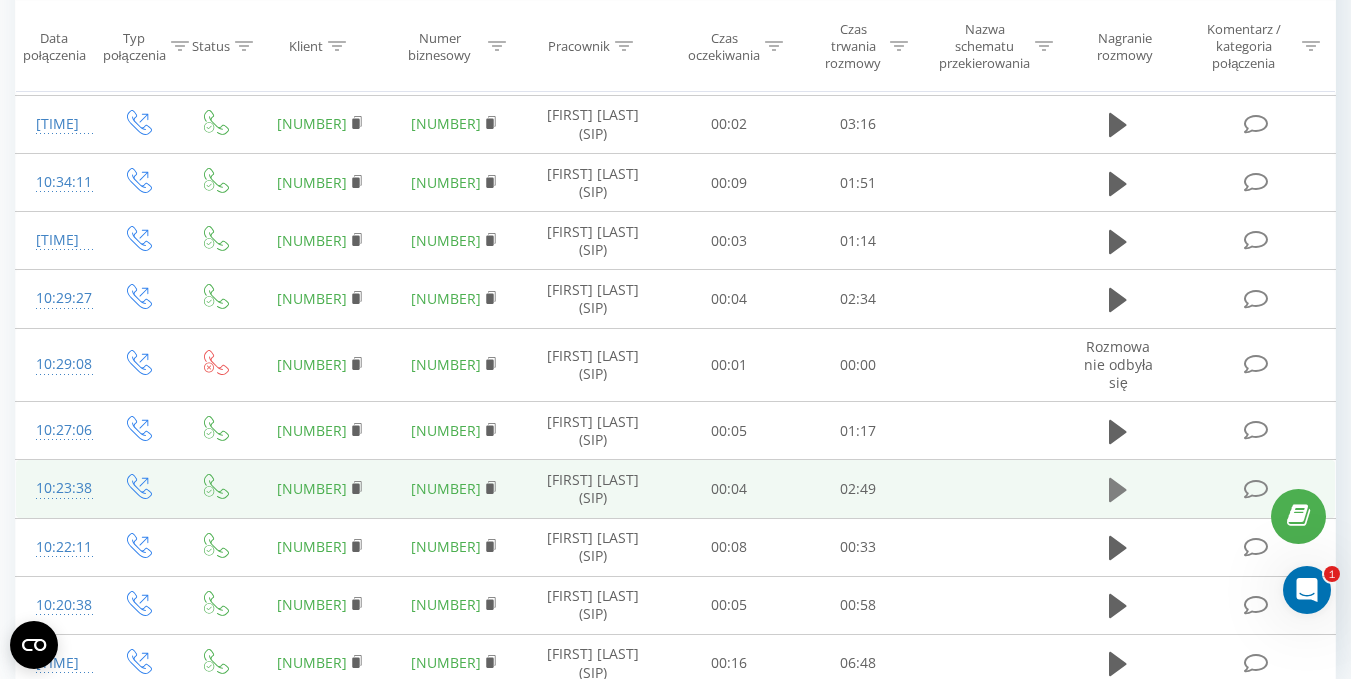 click at bounding box center [1118, 490] 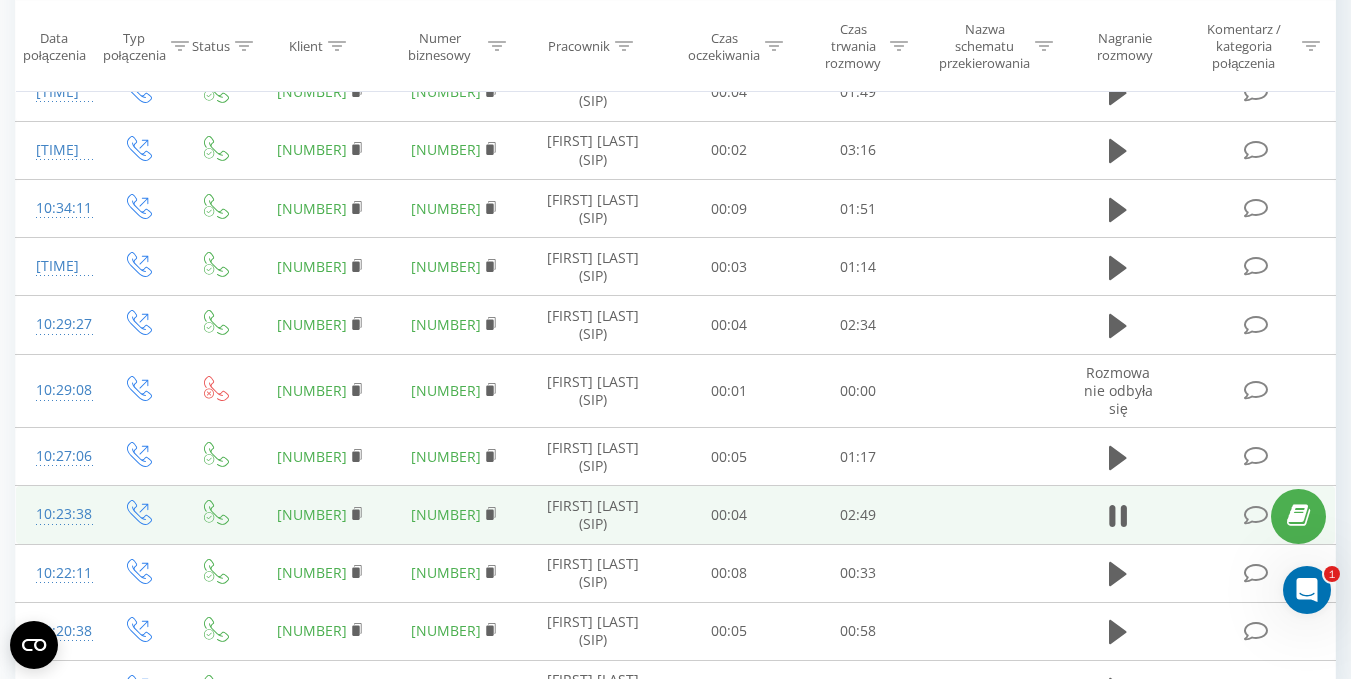 scroll, scrollTop: 821, scrollLeft: 0, axis: vertical 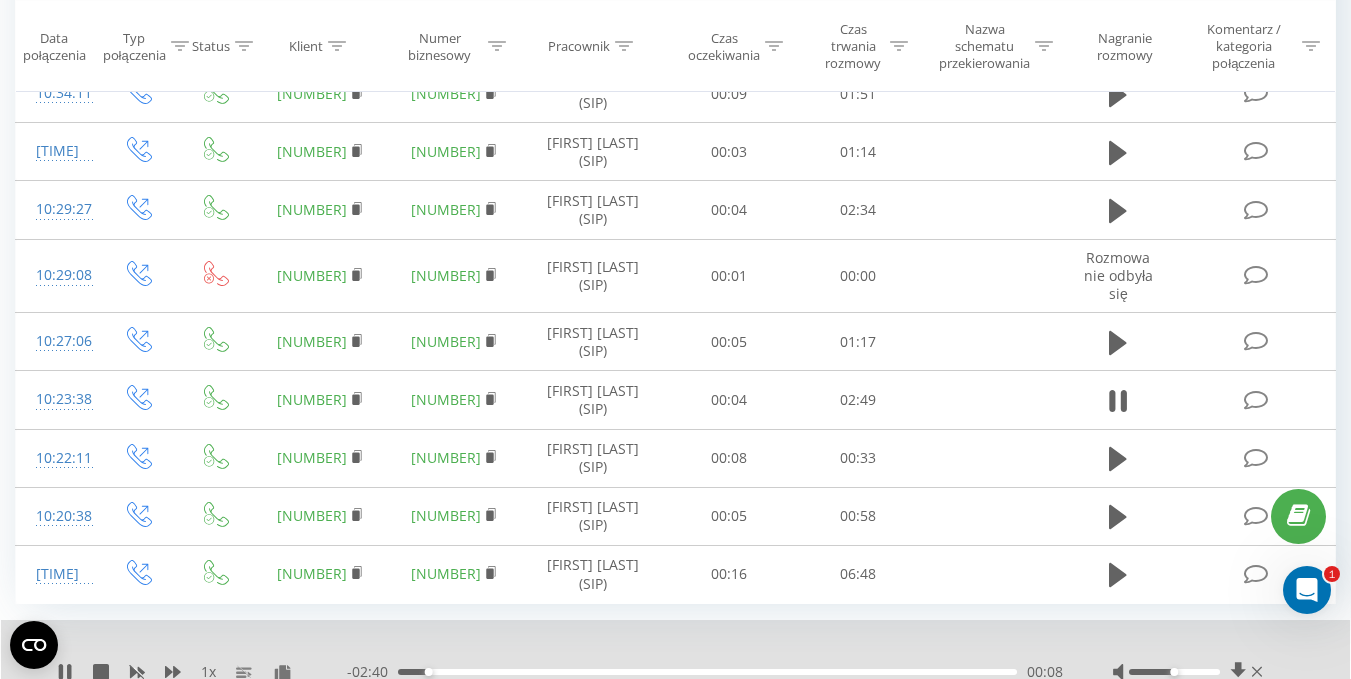 click on "00:08" at bounding box center (707, 672) 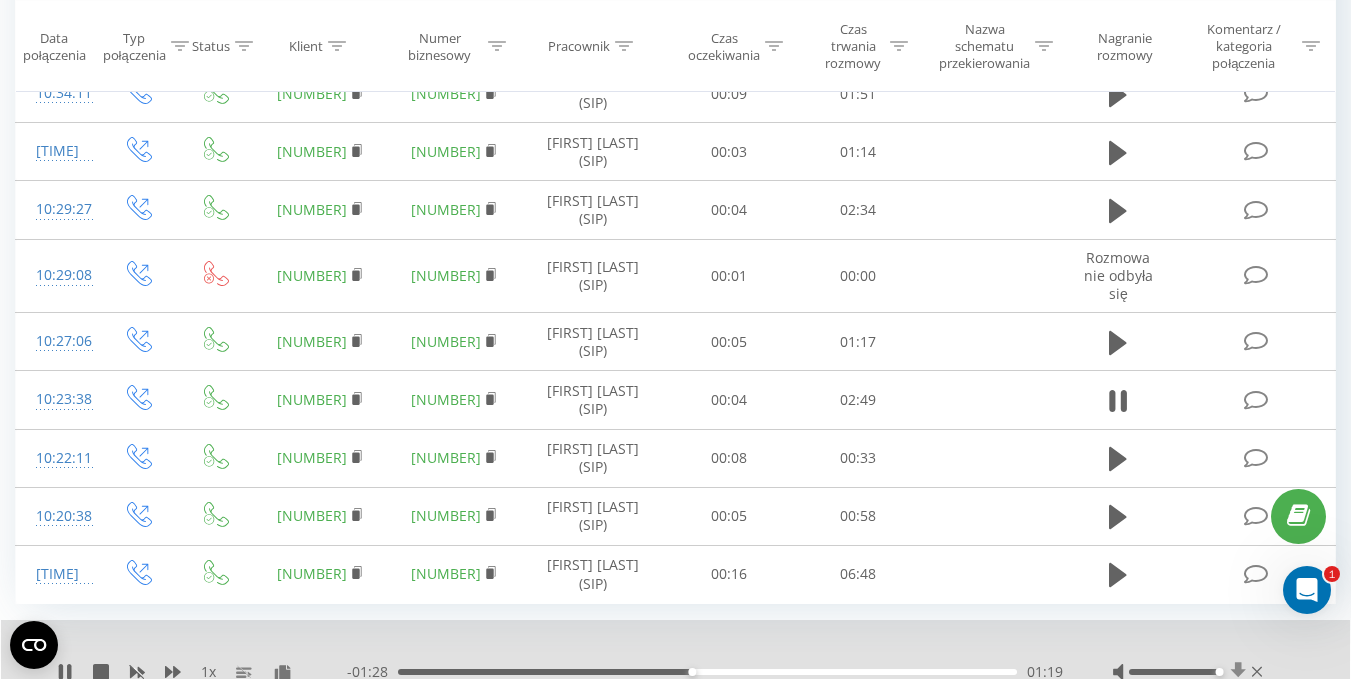 drag, startPoint x: 1174, startPoint y: 674, endPoint x: 1236, endPoint y: 675, distance: 62.008064 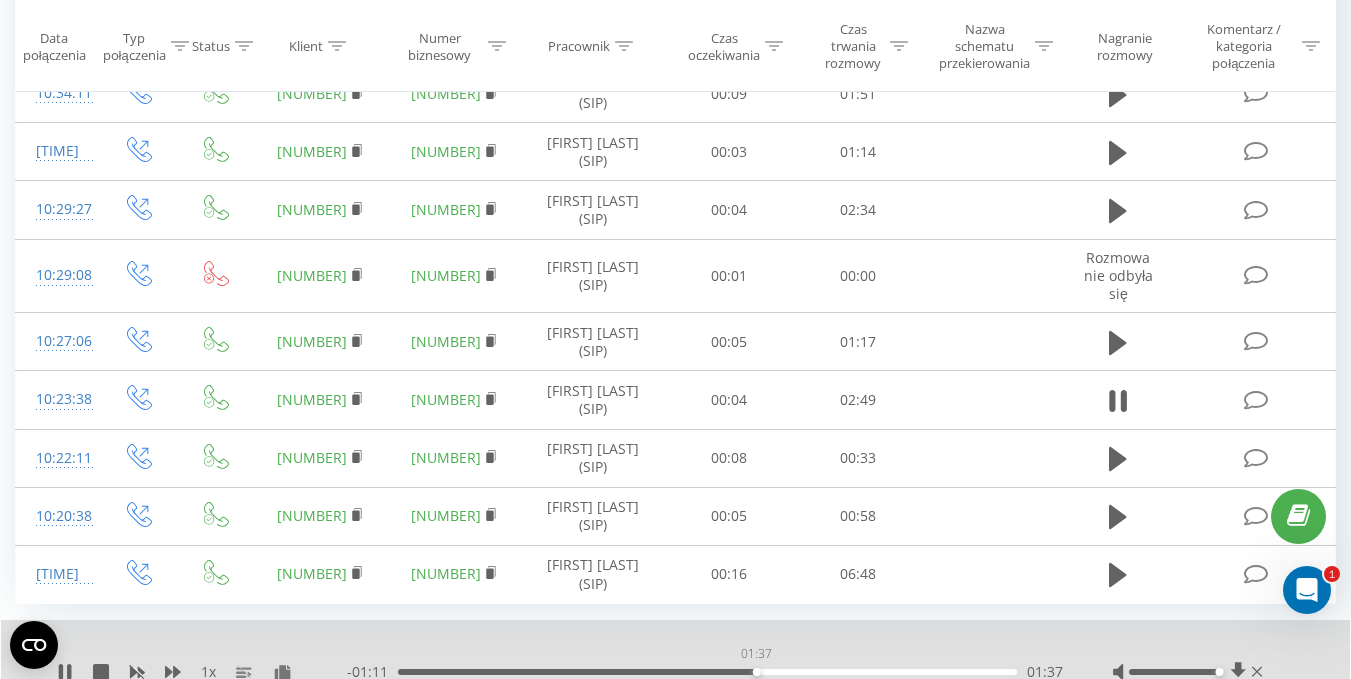 click on "01:37" at bounding box center (707, 672) 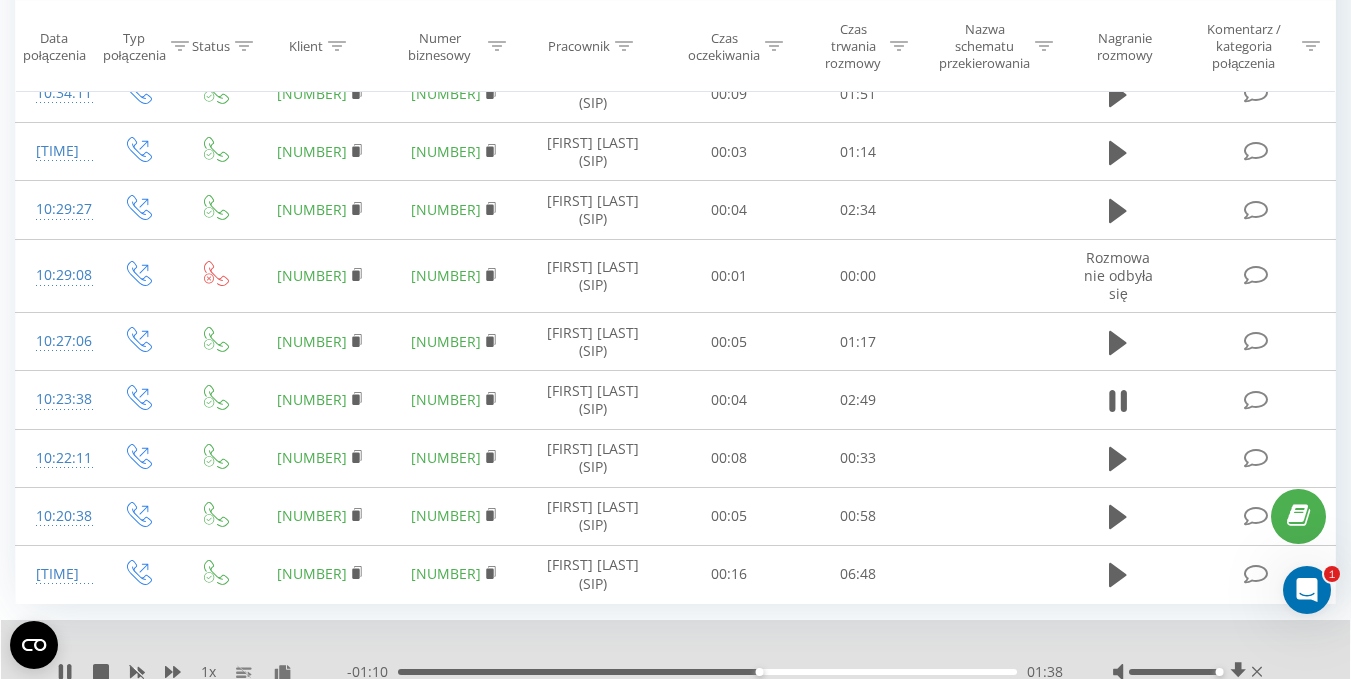 click on "01:38" at bounding box center (707, 672) 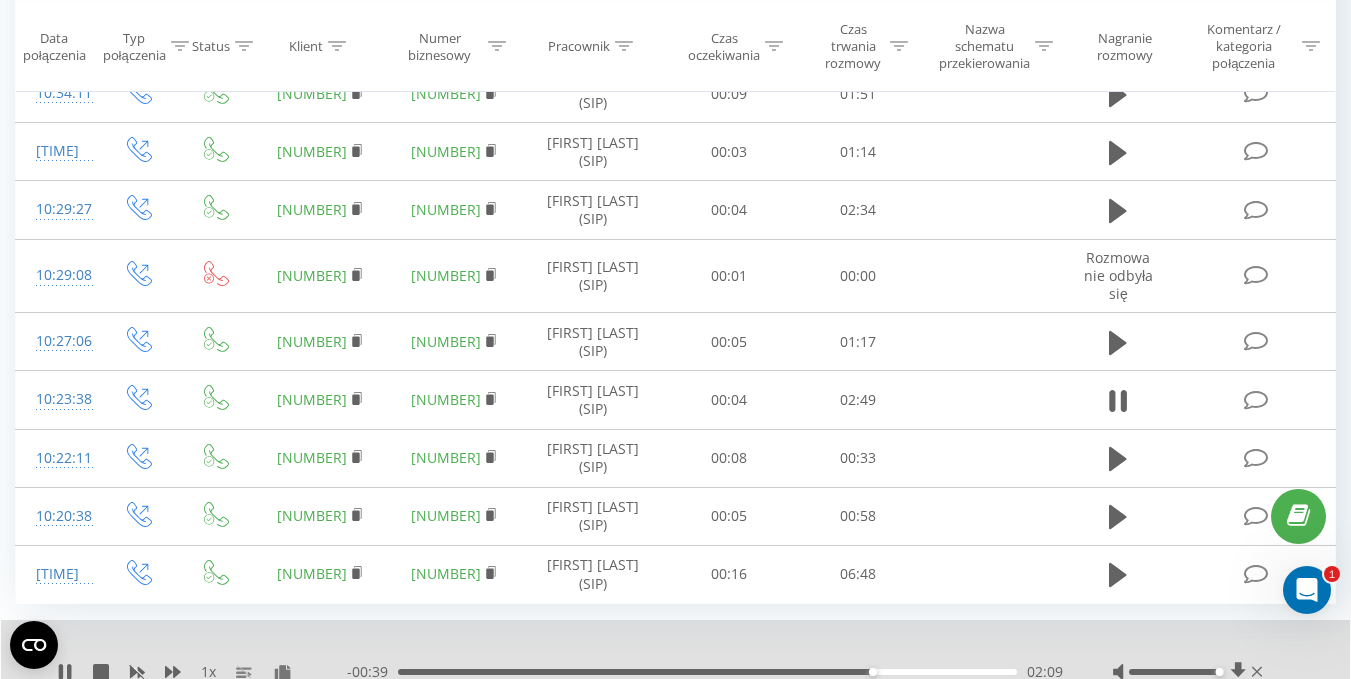 click on "02:09" at bounding box center [707, 672] 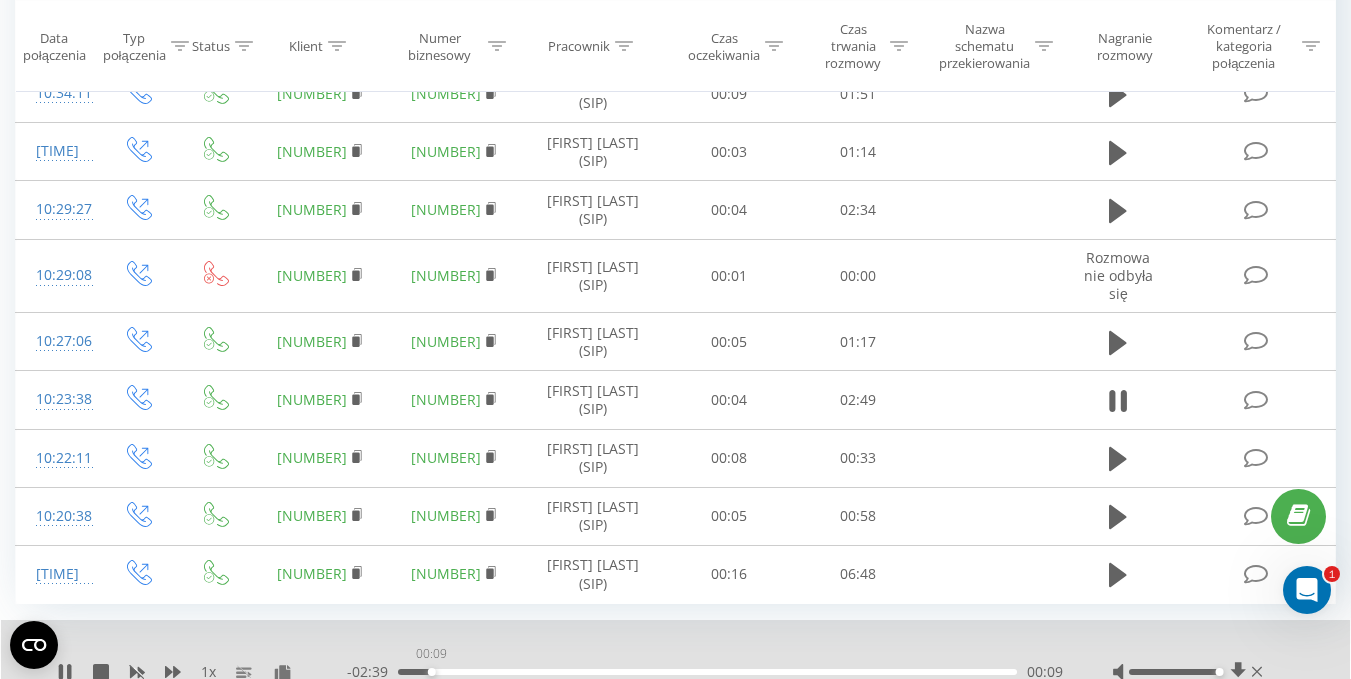 click on "00:09" at bounding box center (707, 672) 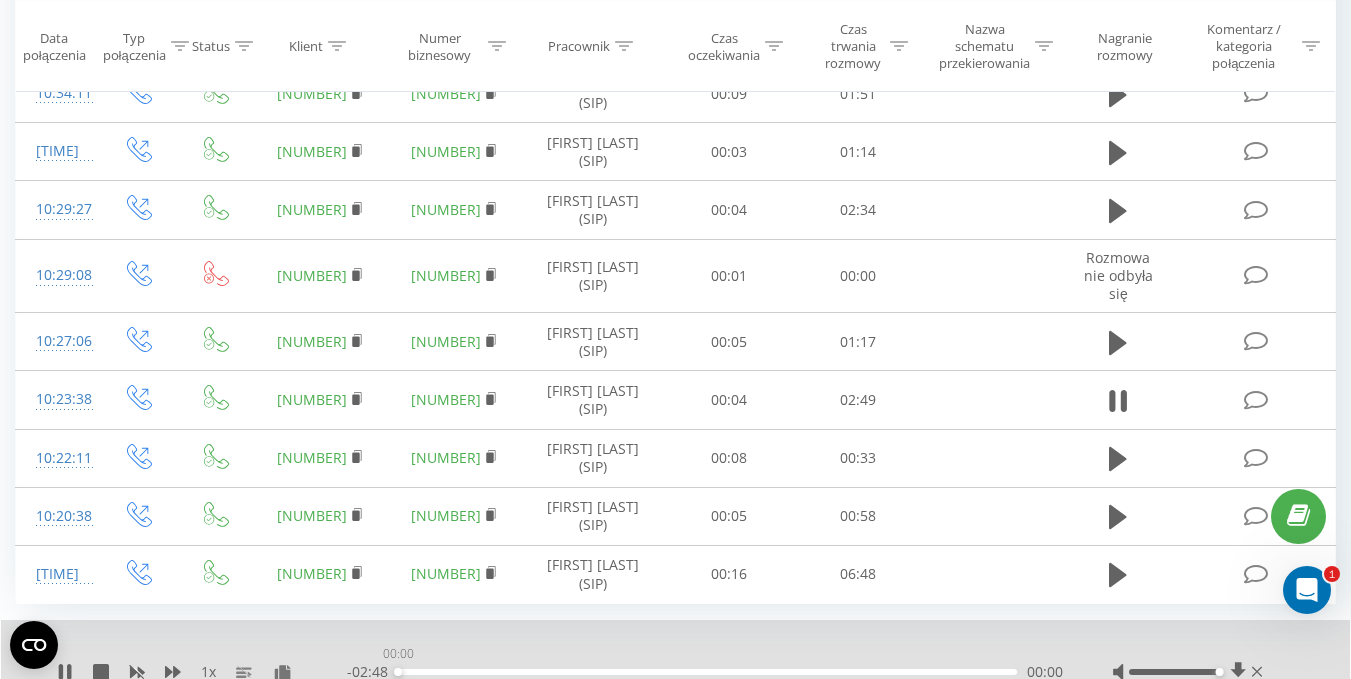 drag, startPoint x: 358, startPoint y: 677, endPoint x: 319, endPoint y: 676, distance: 39.012817 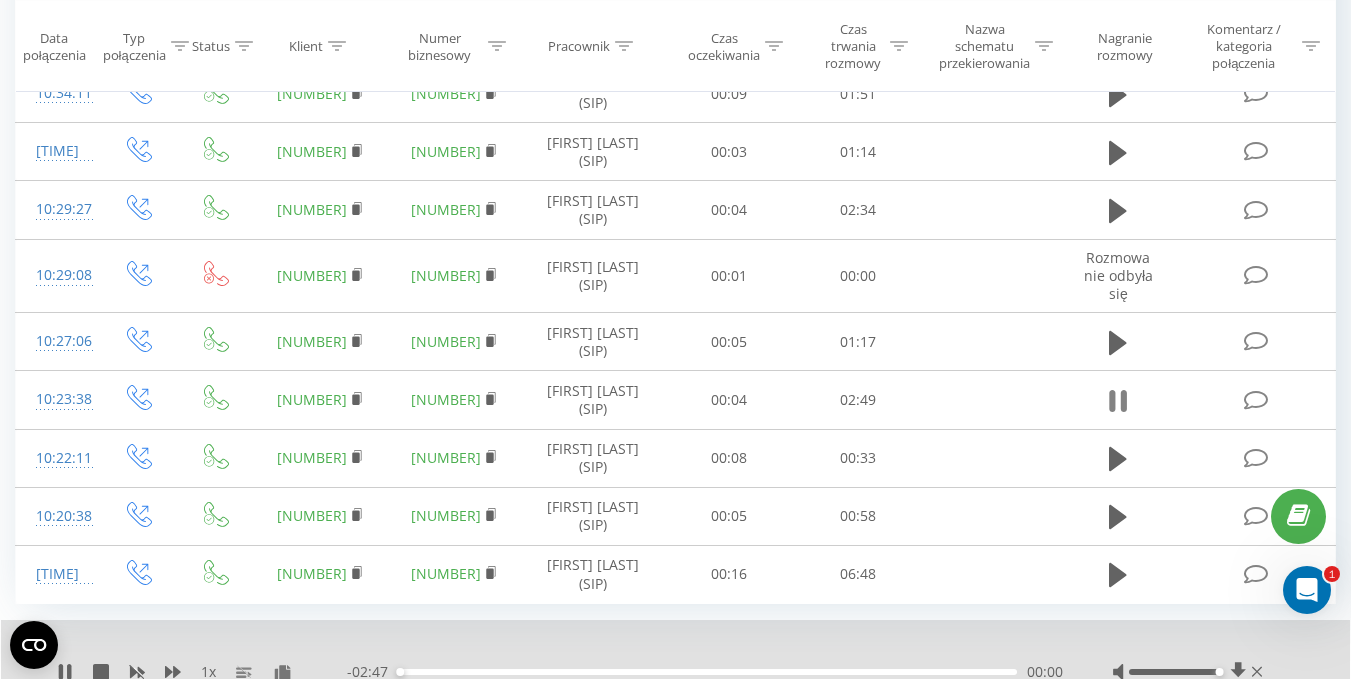 click 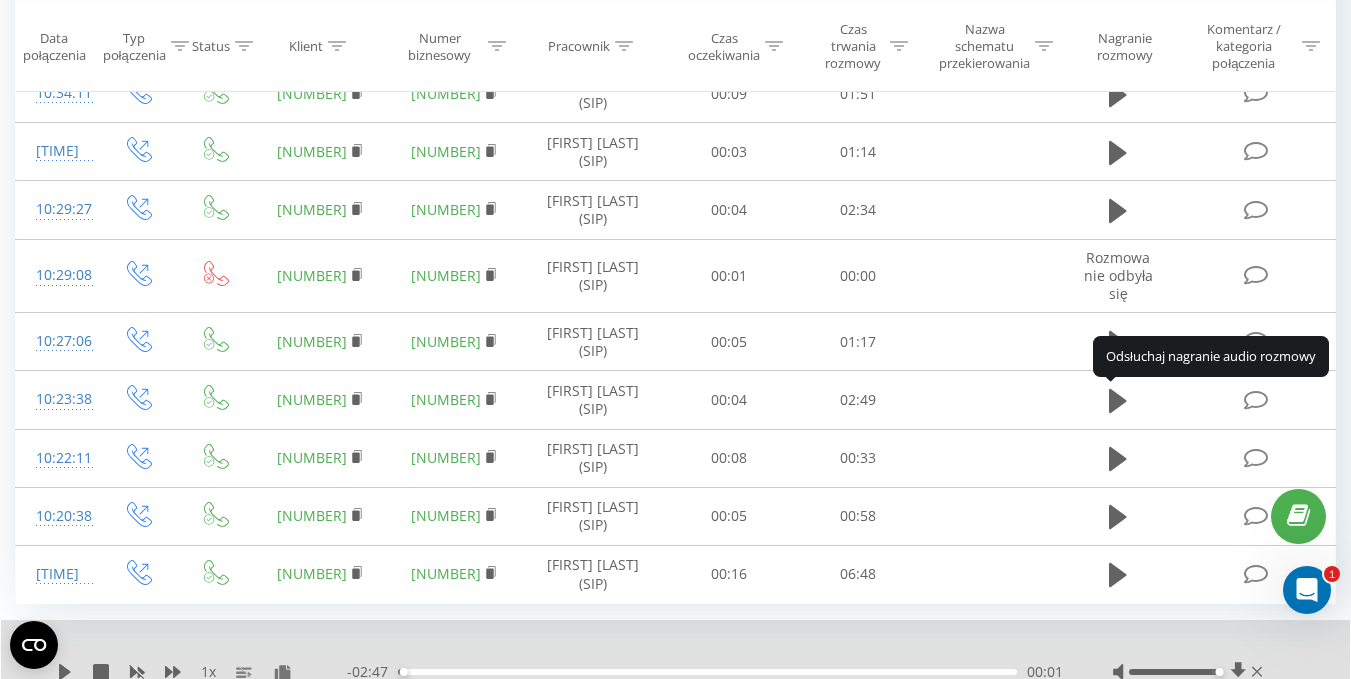 click 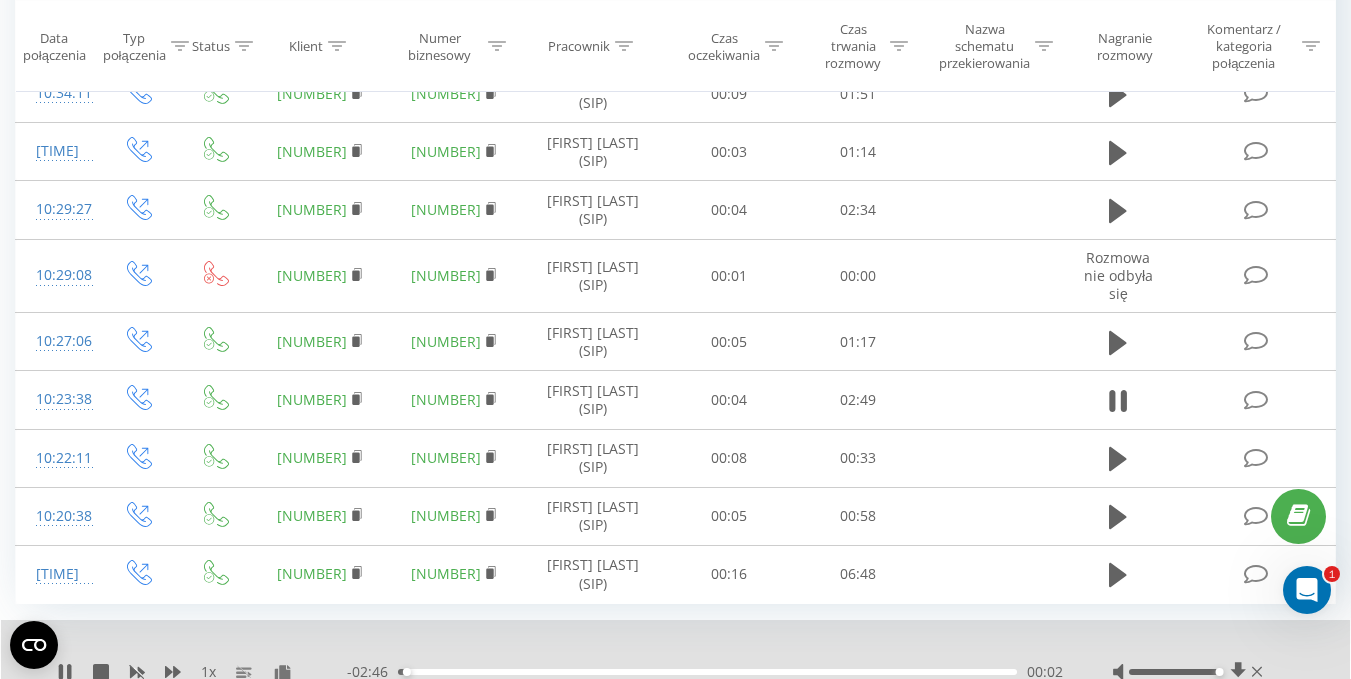 scroll, scrollTop: 898, scrollLeft: 0, axis: vertical 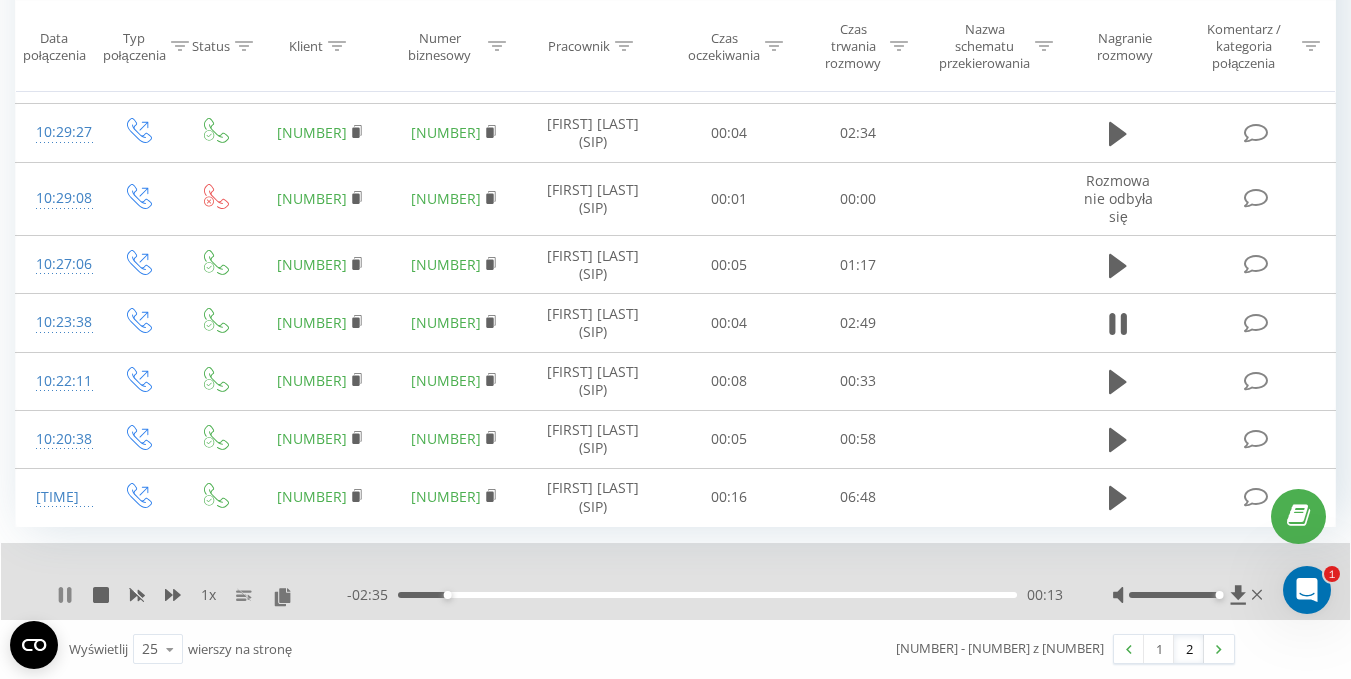 click 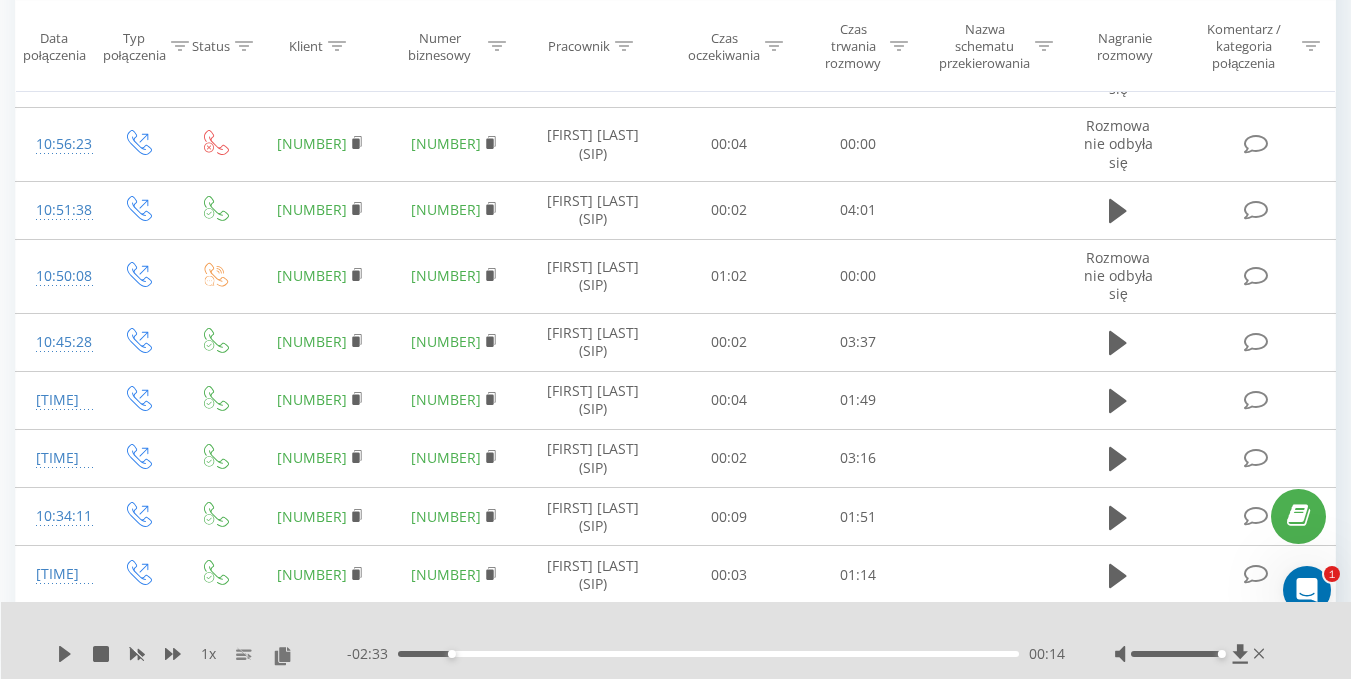 scroll, scrollTop: 0, scrollLeft: 0, axis: both 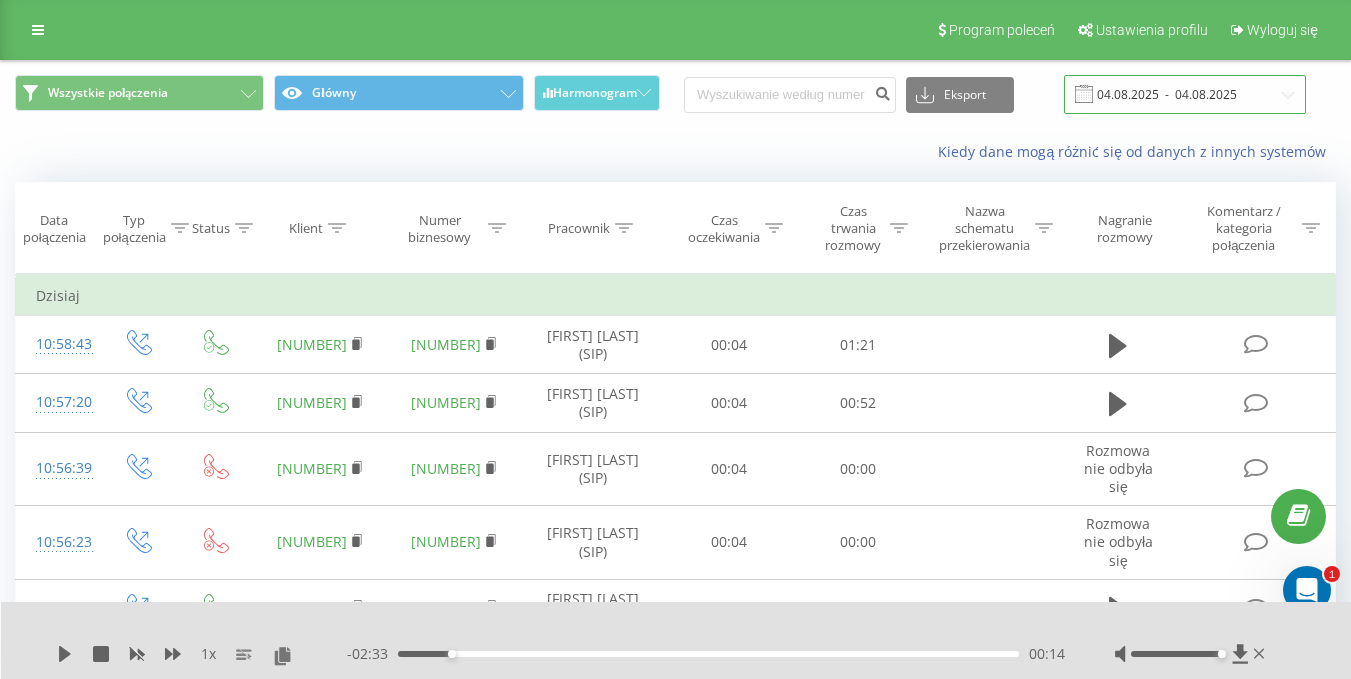 click on "04.08.2025  -  04.08.2025" at bounding box center (1185, 94) 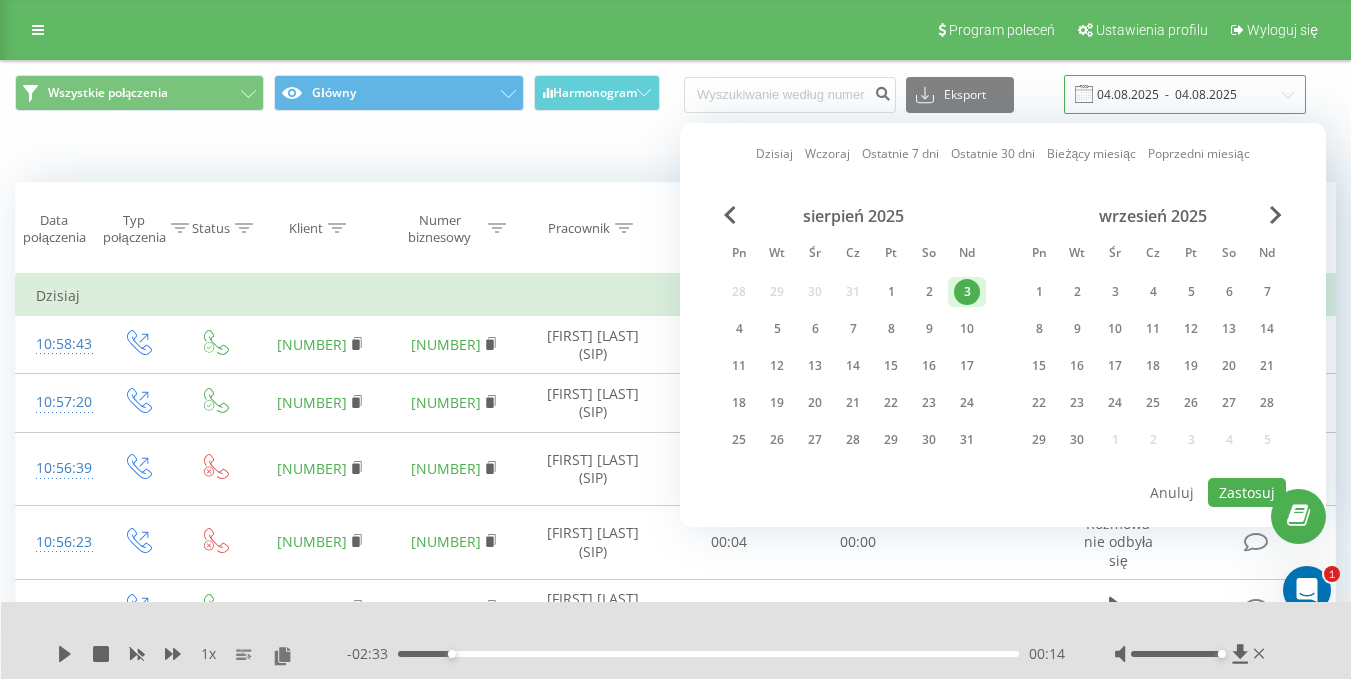 click on "04.08.2025  -  04.08.2025" at bounding box center [1185, 94] 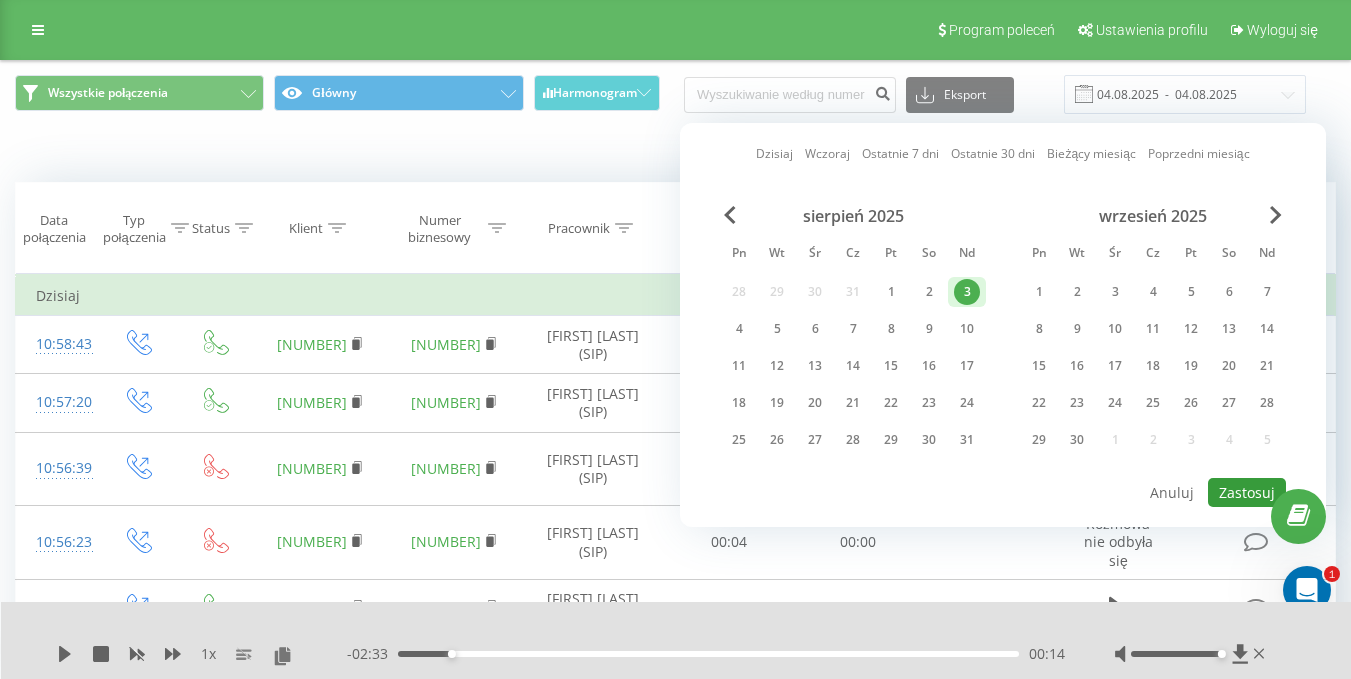 click on "Zastosuj" at bounding box center [1247, 492] 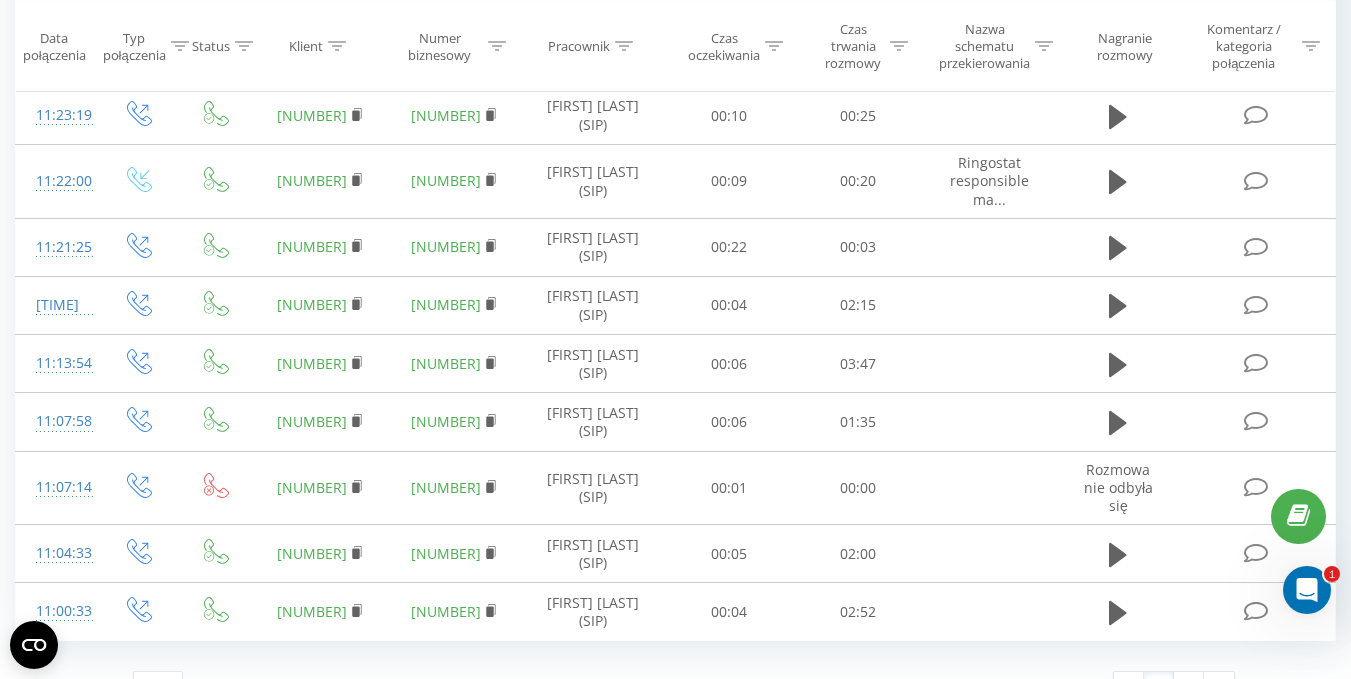scroll, scrollTop: 1228, scrollLeft: 0, axis: vertical 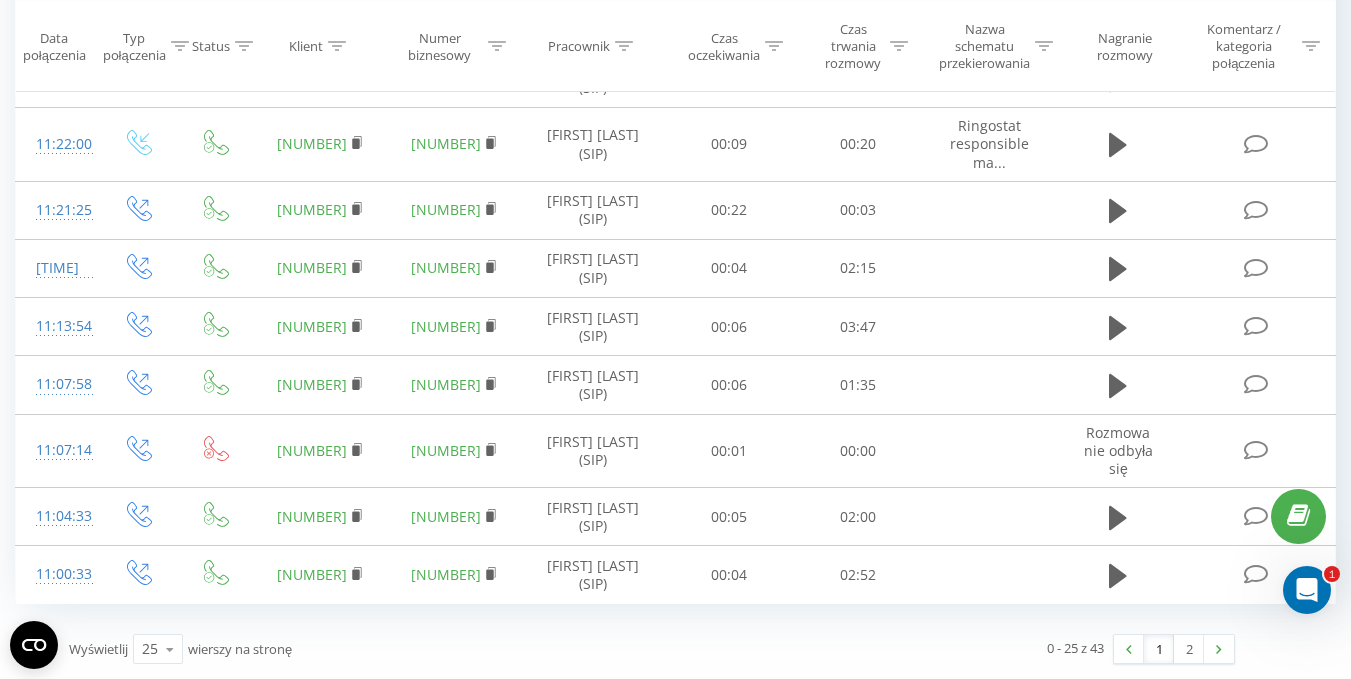drag, startPoint x: 1188, startPoint y: 651, endPoint x: 1005, endPoint y: 658, distance: 183.13383 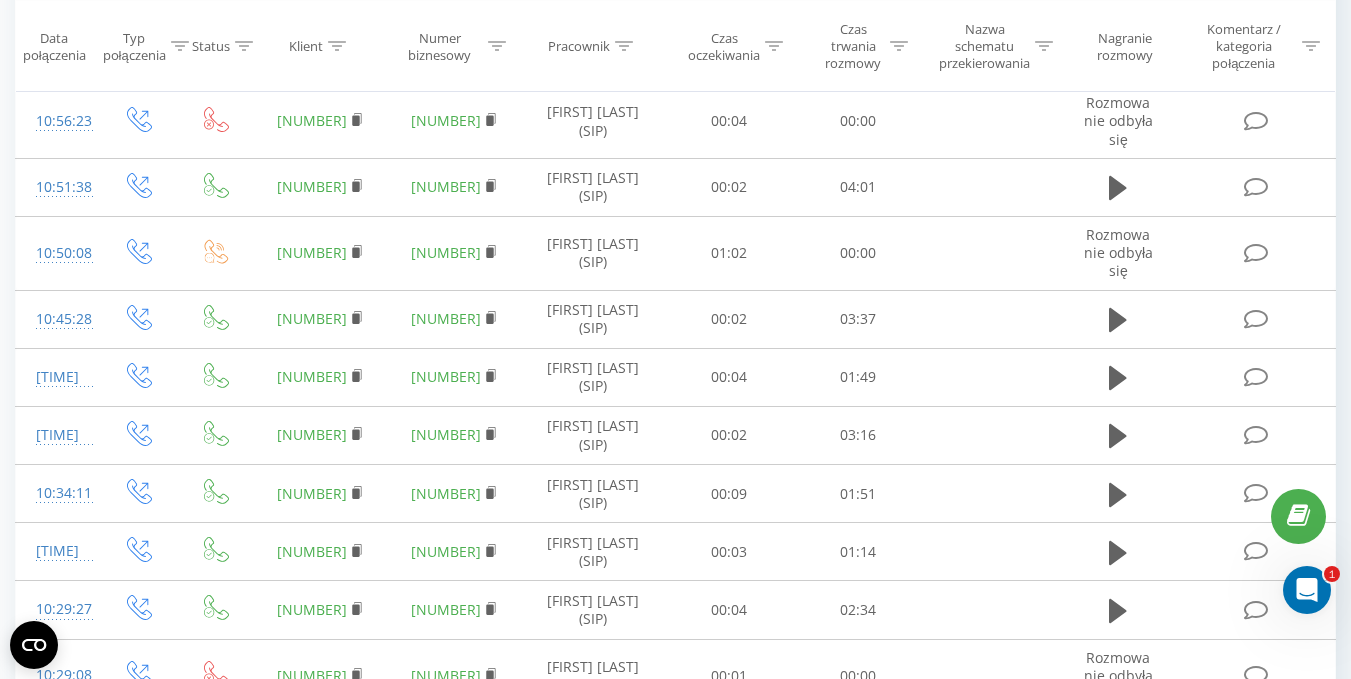 scroll, scrollTop: 821, scrollLeft: 0, axis: vertical 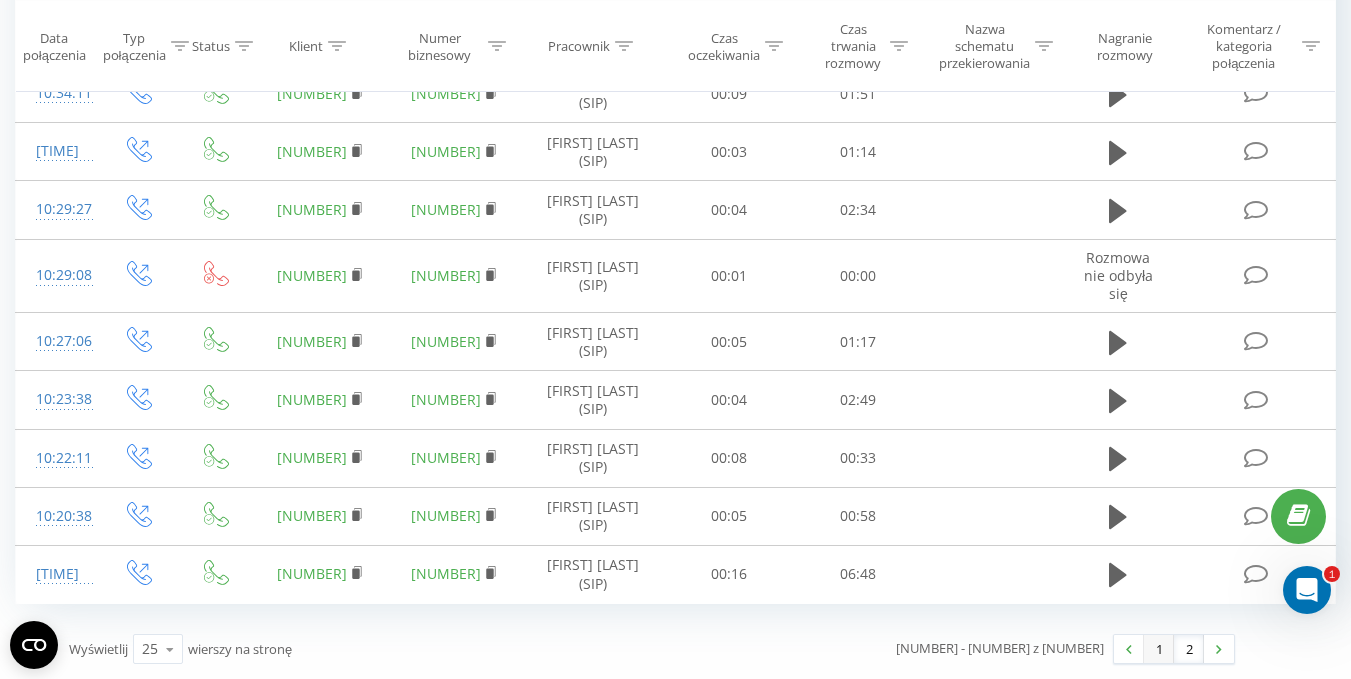 click on "1" at bounding box center [1159, 649] 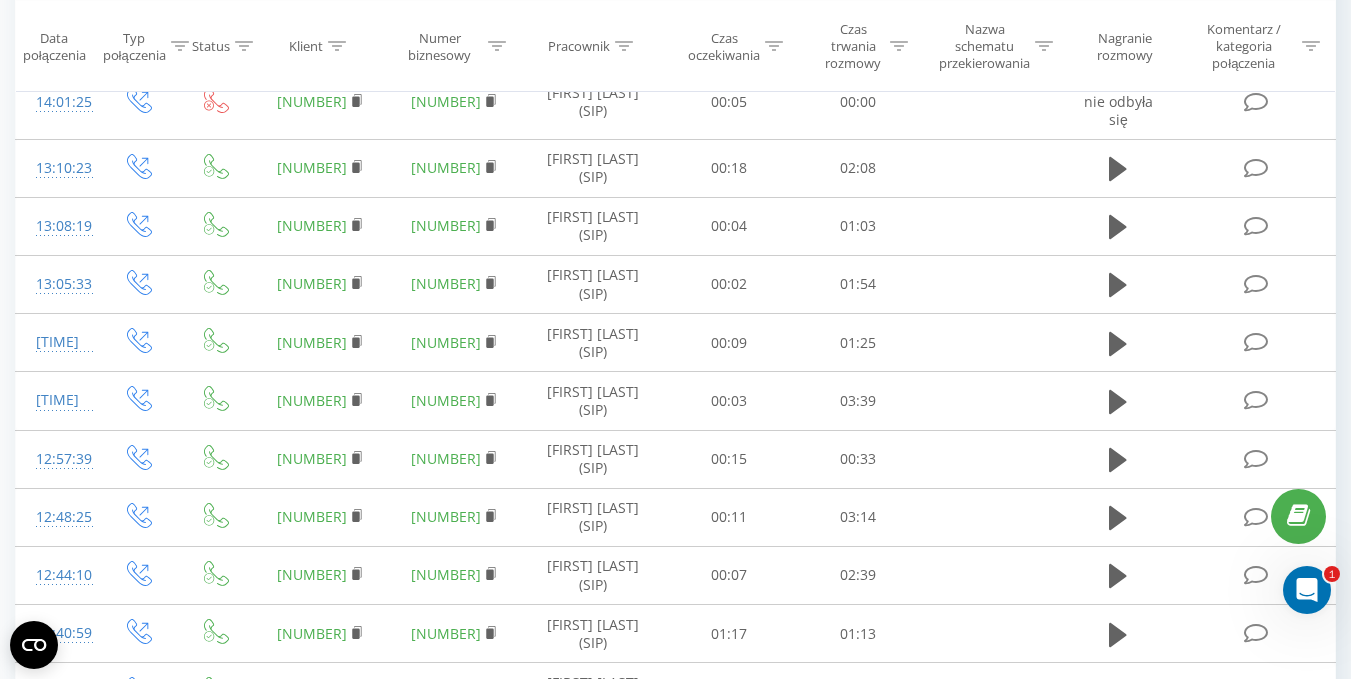 scroll, scrollTop: 228, scrollLeft: 0, axis: vertical 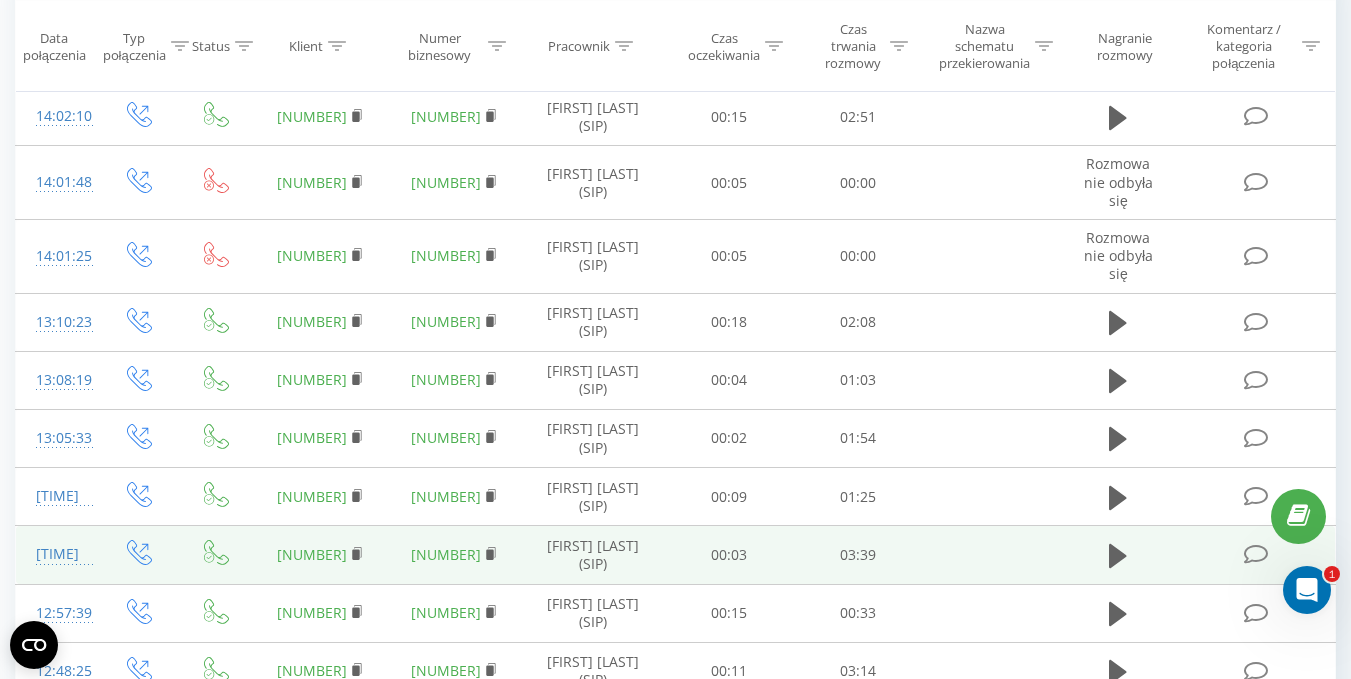 click at bounding box center (1119, 555) 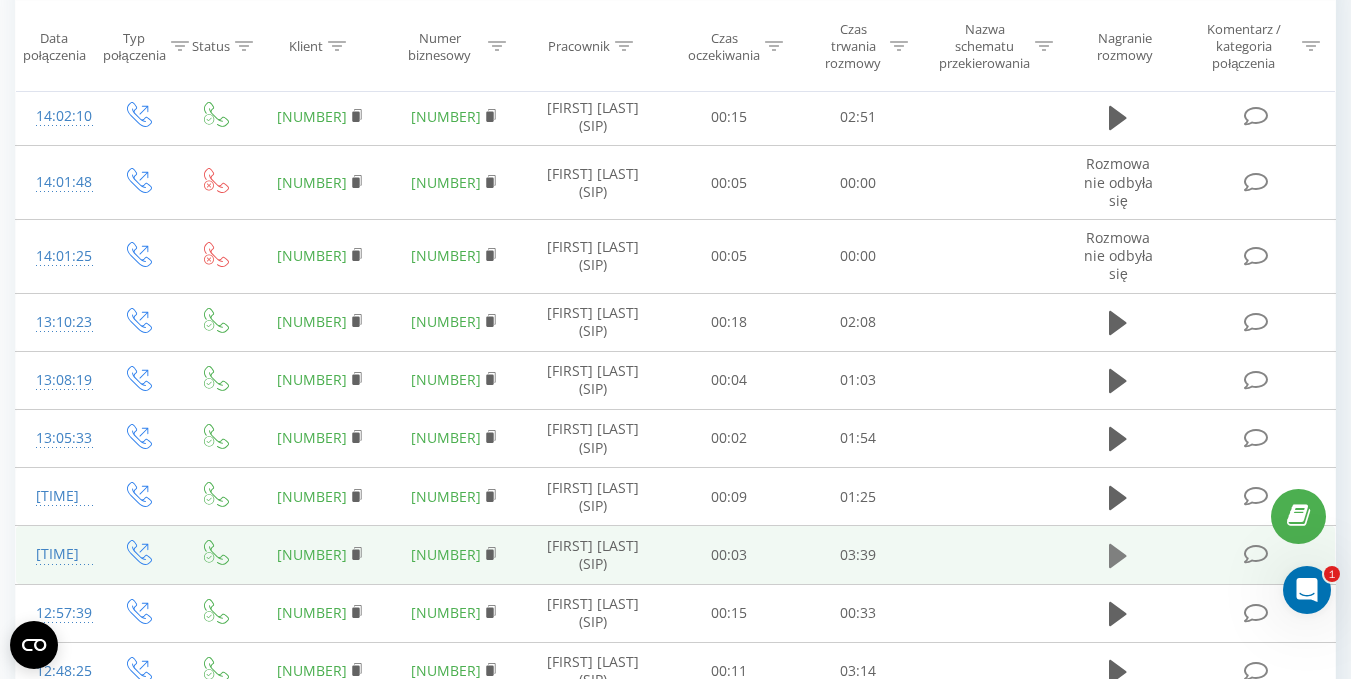 click at bounding box center (1118, 556) 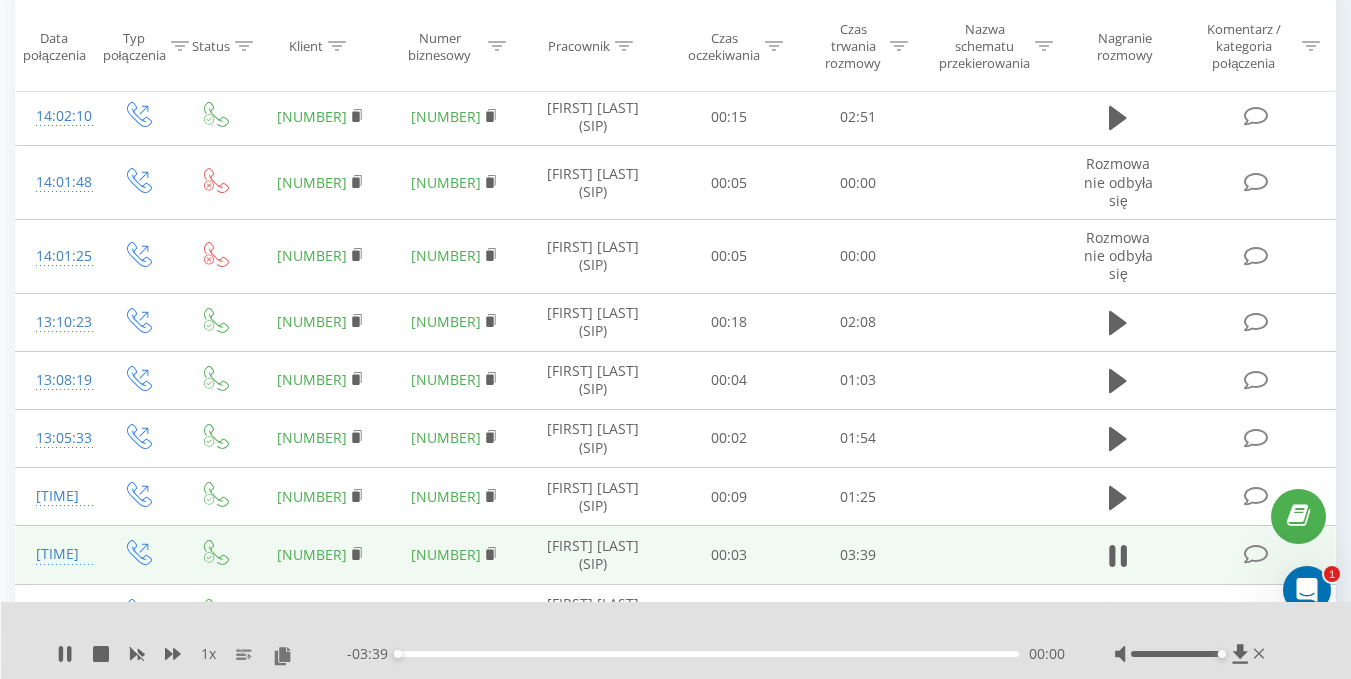 click on "00:00" at bounding box center (708, 654) 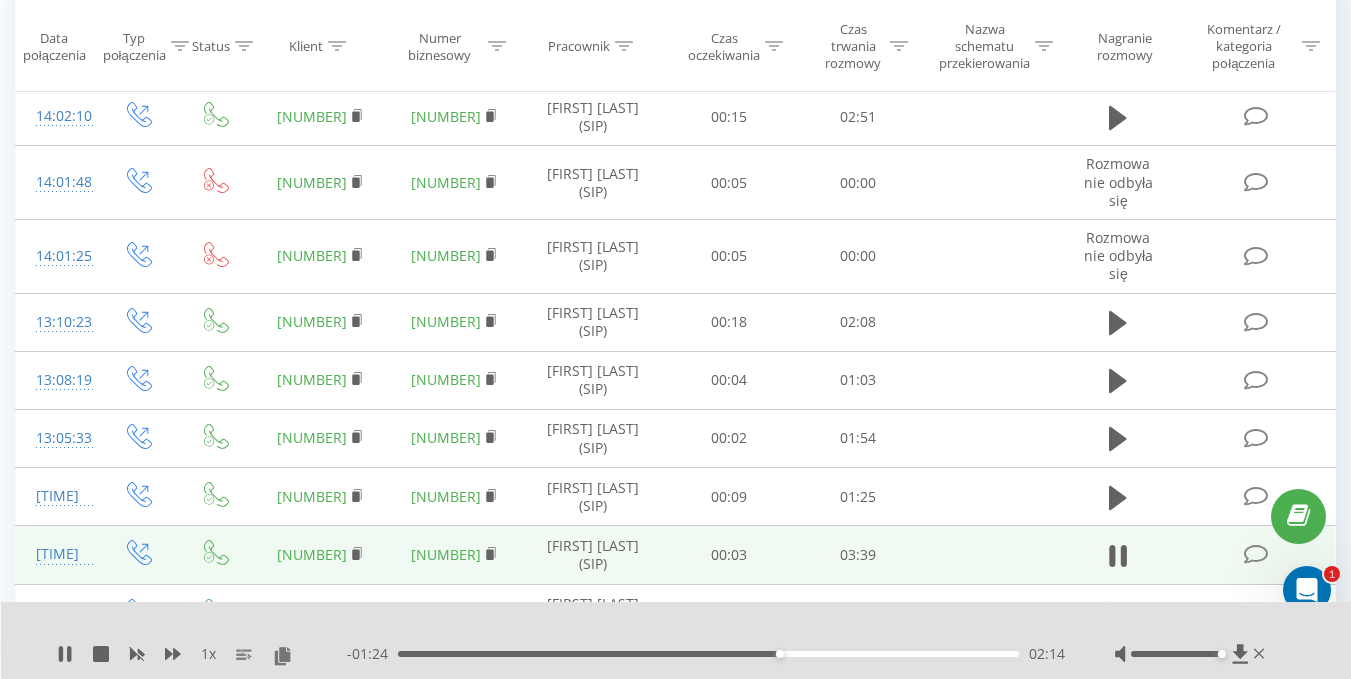 click on "02:14" at bounding box center (708, 654) 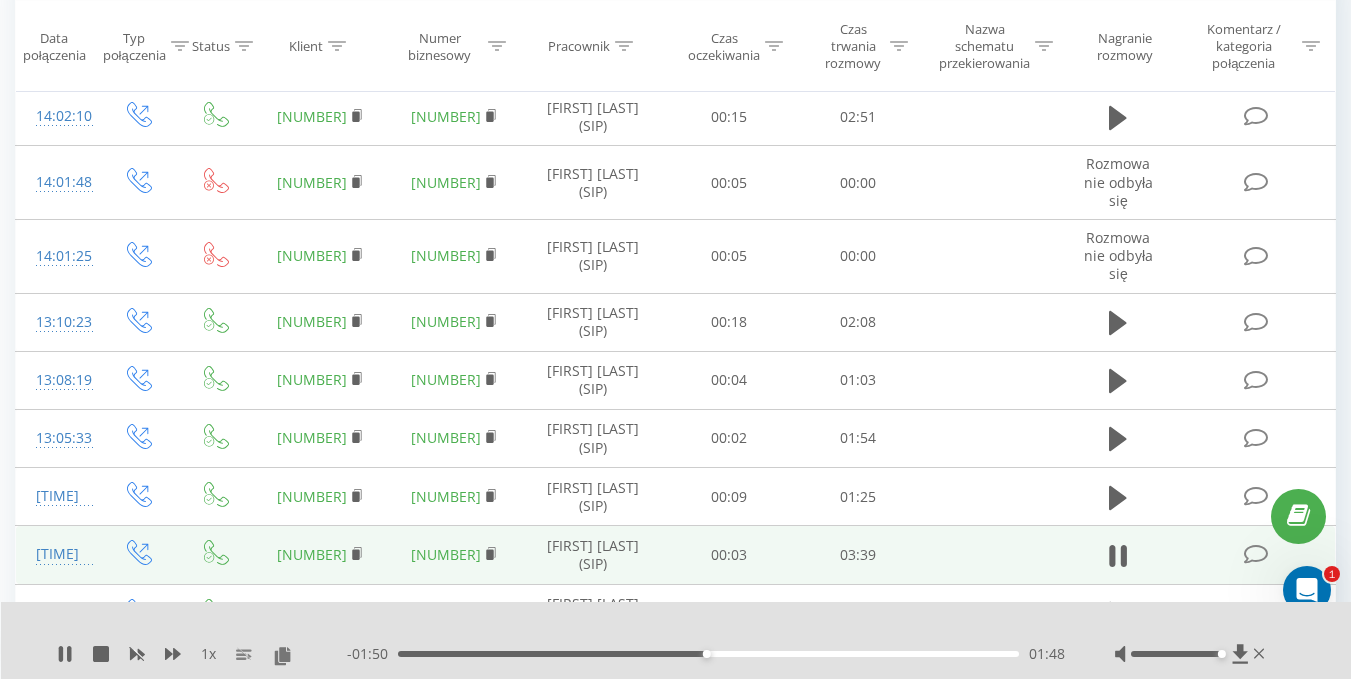 click at bounding box center [663, 628] 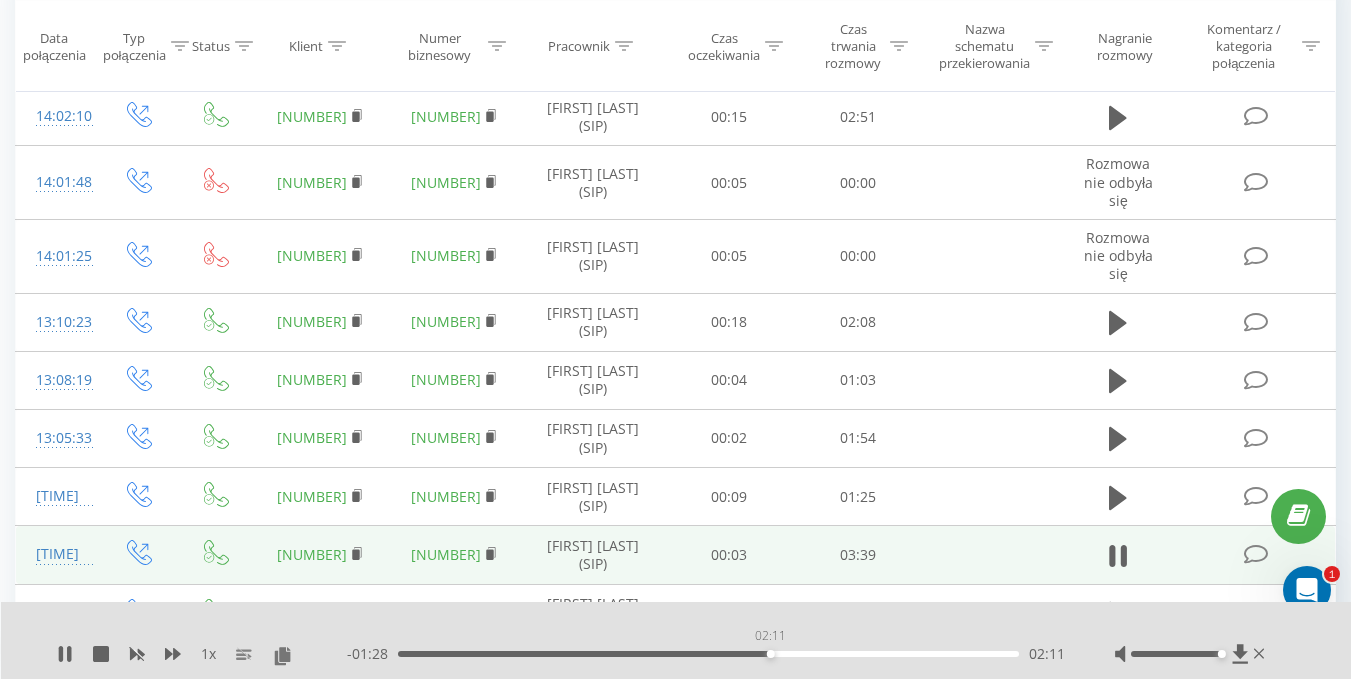 click on "02:11" at bounding box center (708, 654) 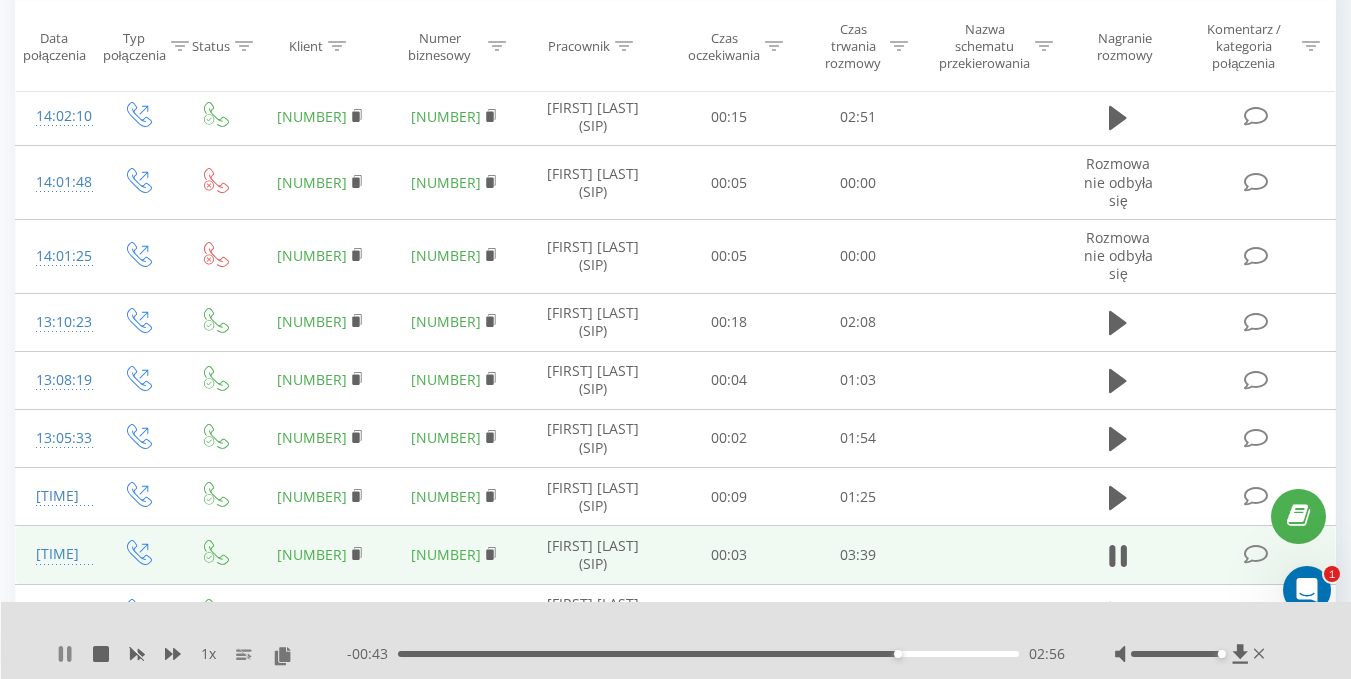 click at bounding box center [65, 654] 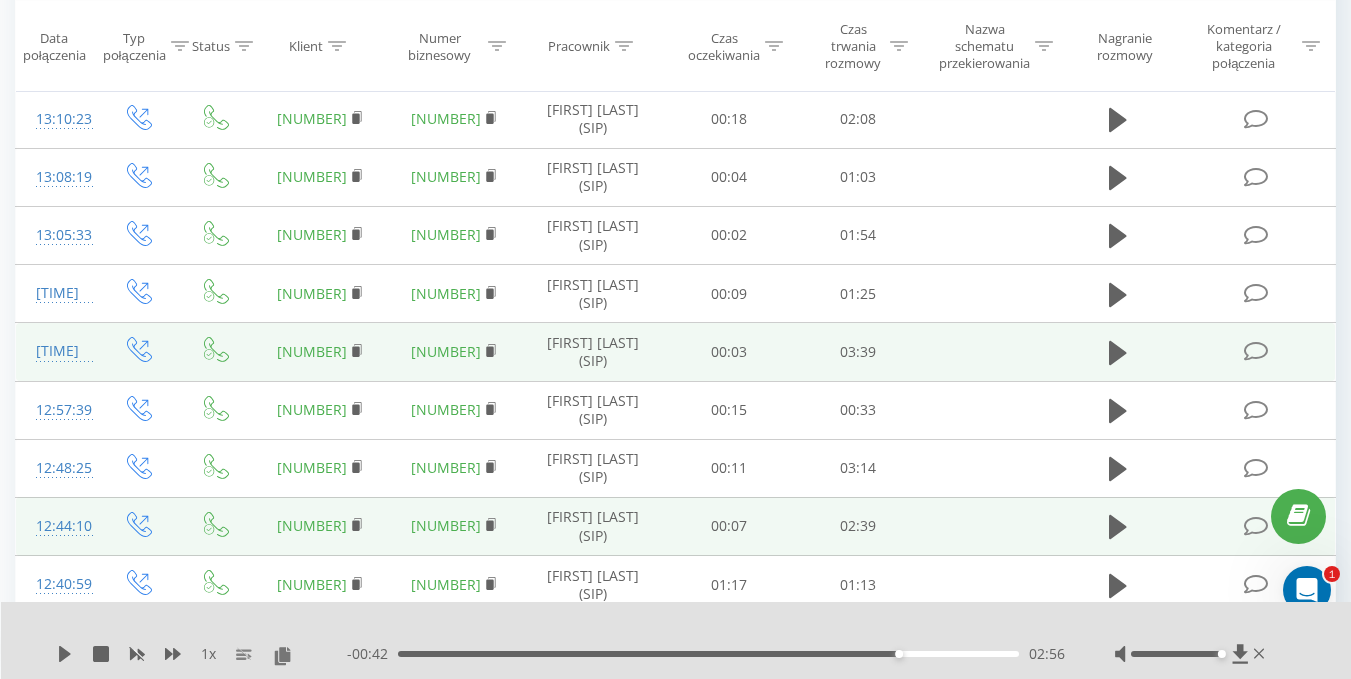 scroll, scrollTop: 400, scrollLeft: 0, axis: vertical 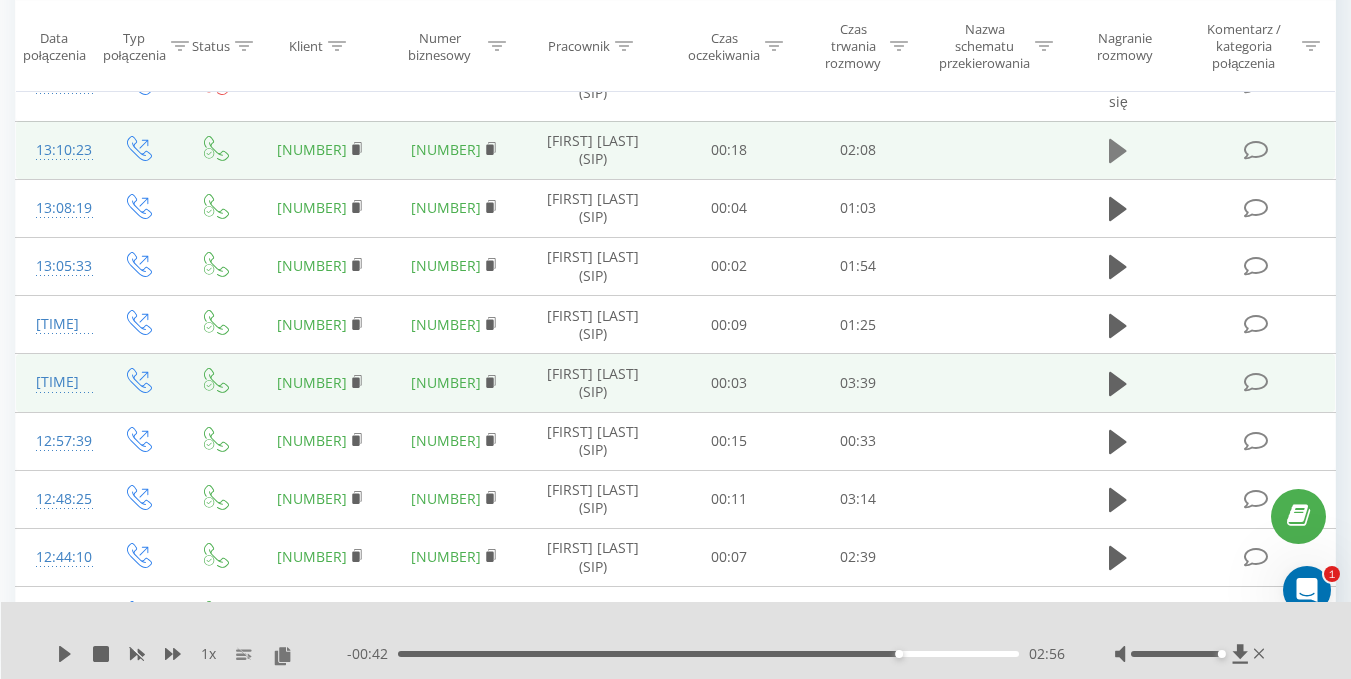 click 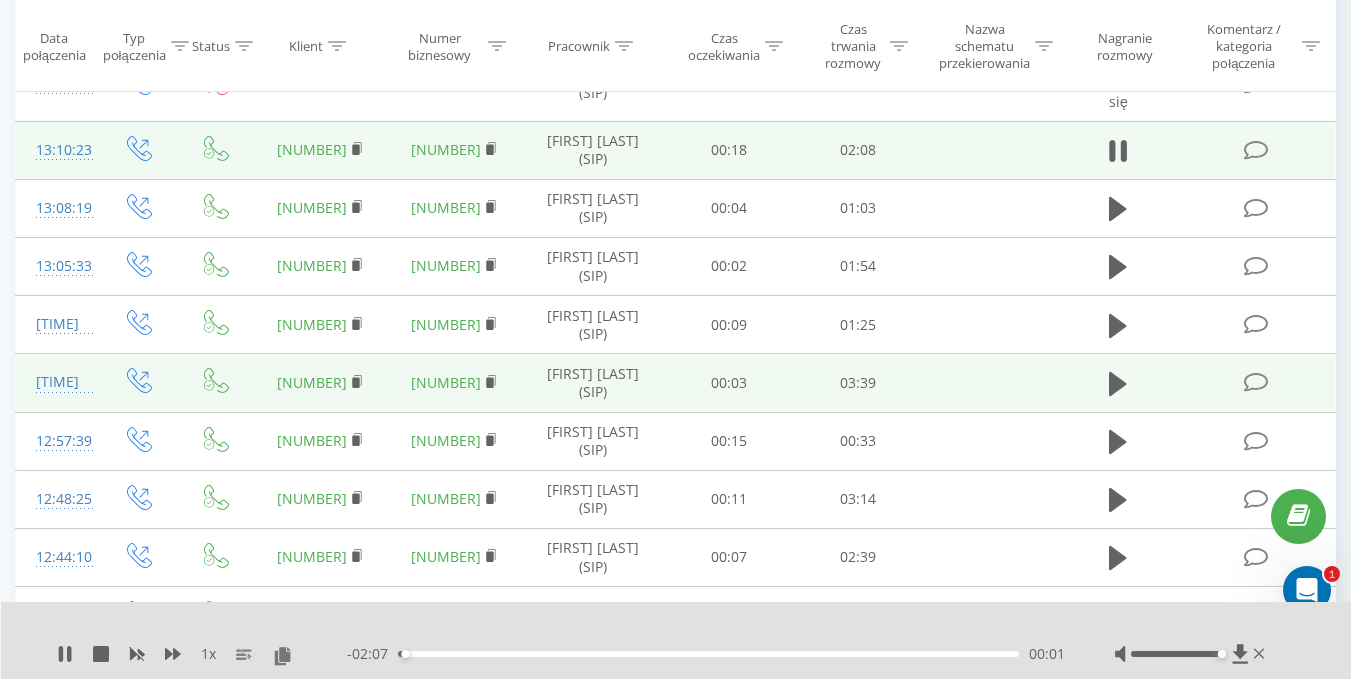 click on "00:01" at bounding box center (708, 654) 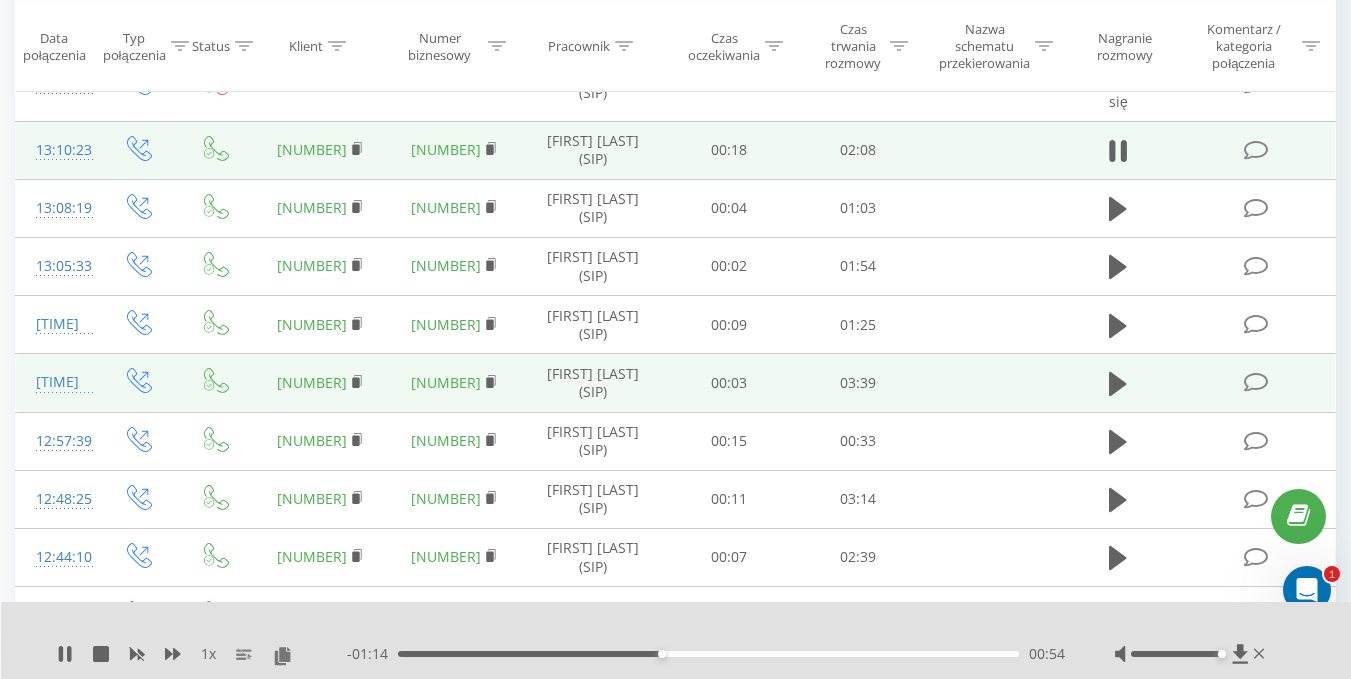 click on "00:54" at bounding box center (708, 654) 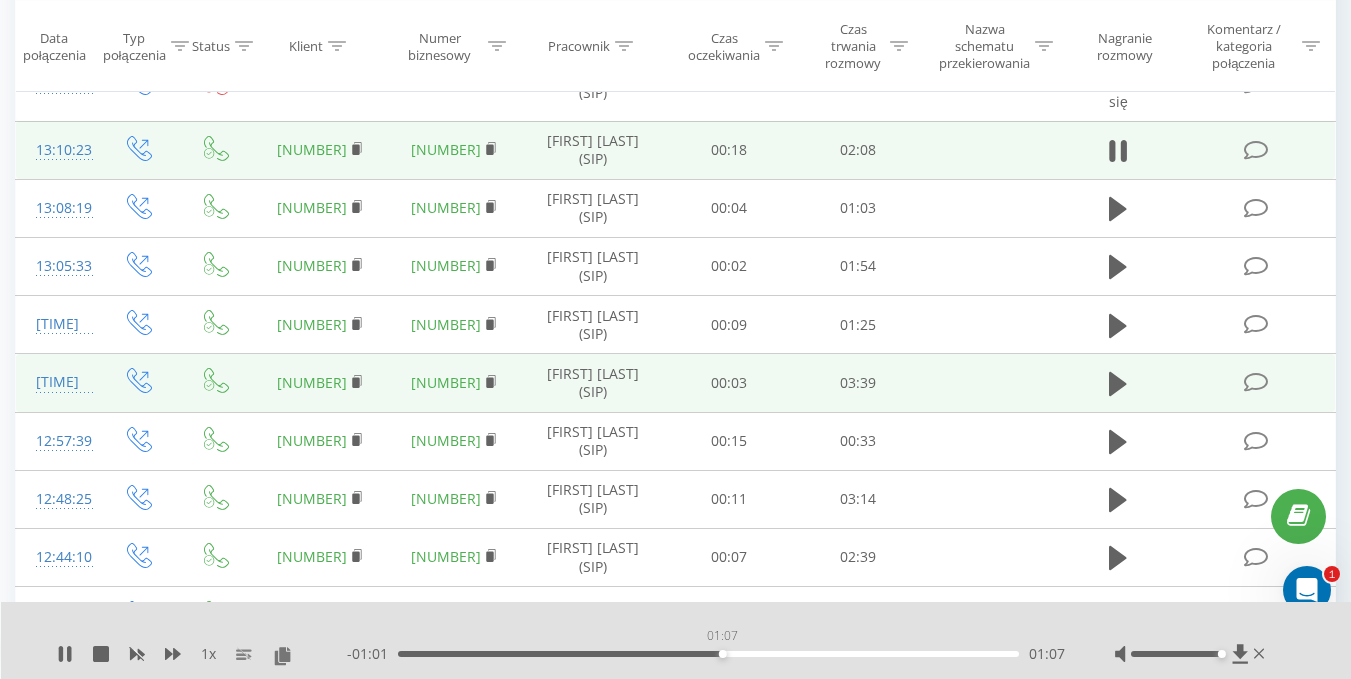 click on "01:07" at bounding box center [708, 654] 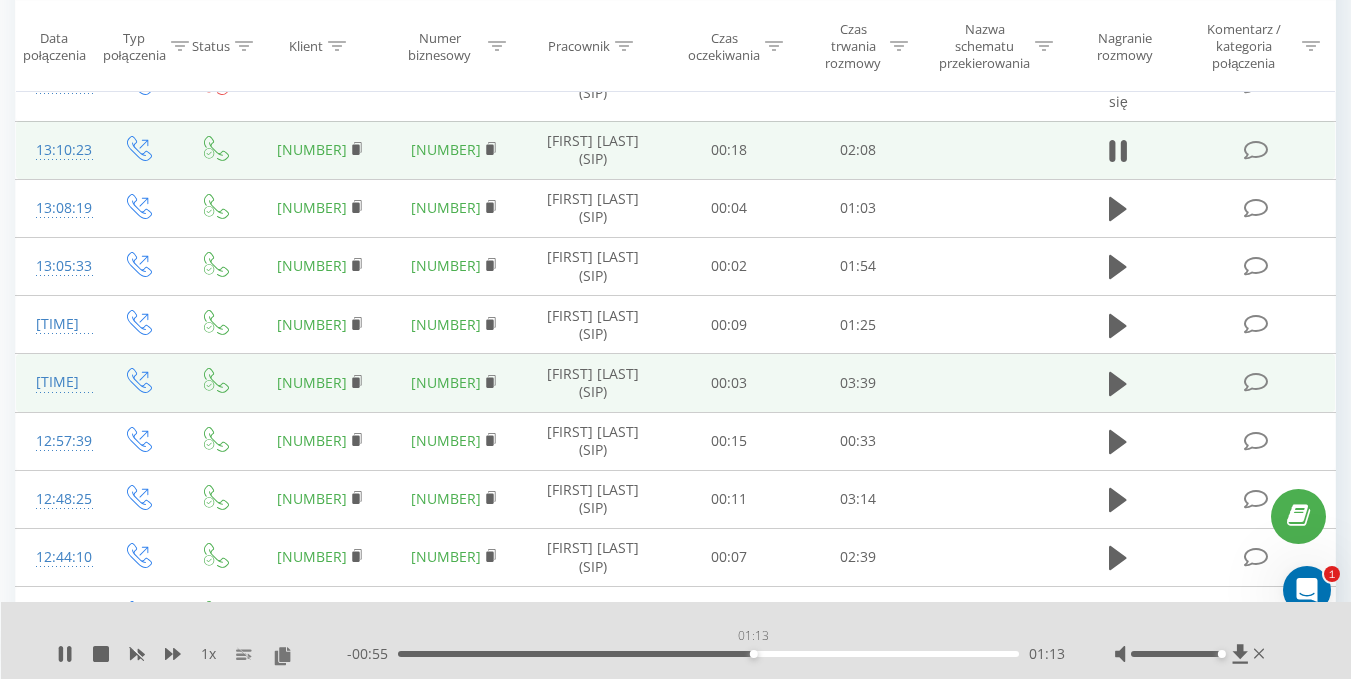 click on "01:13" at bounding box center (708, 654) 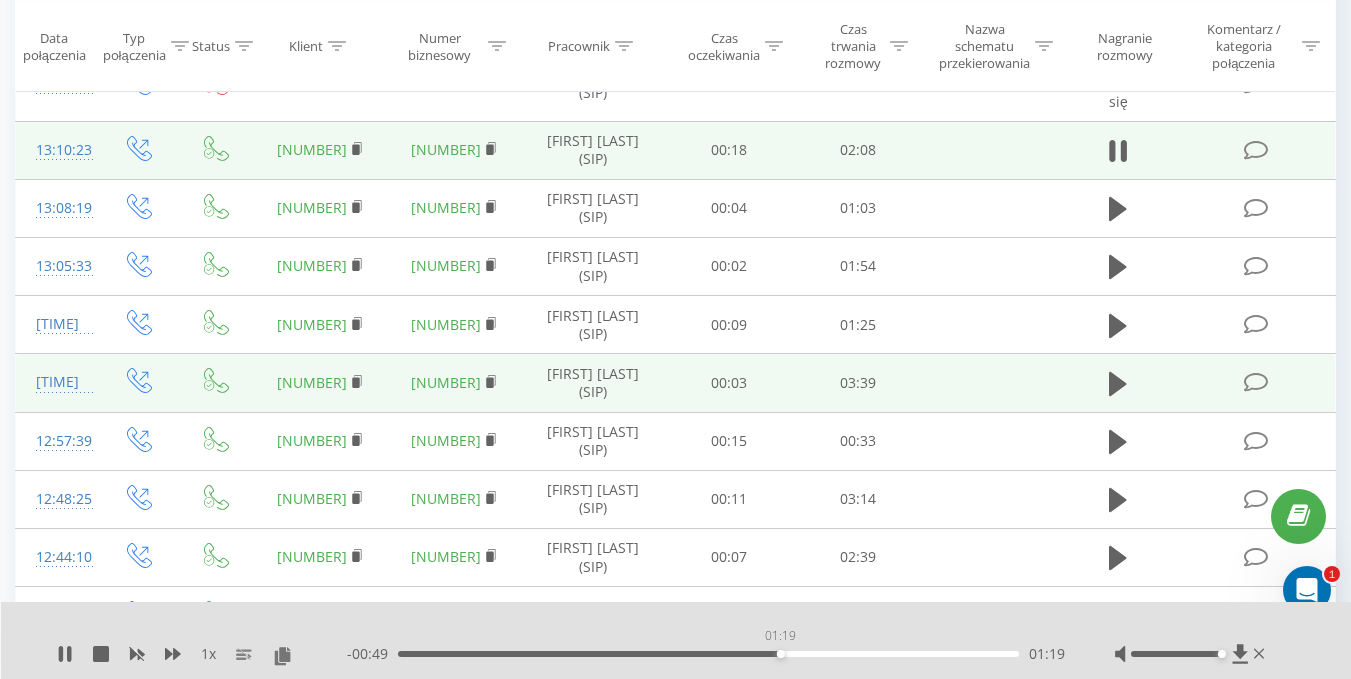 click on "01:19" at bounding box center (708, 654) 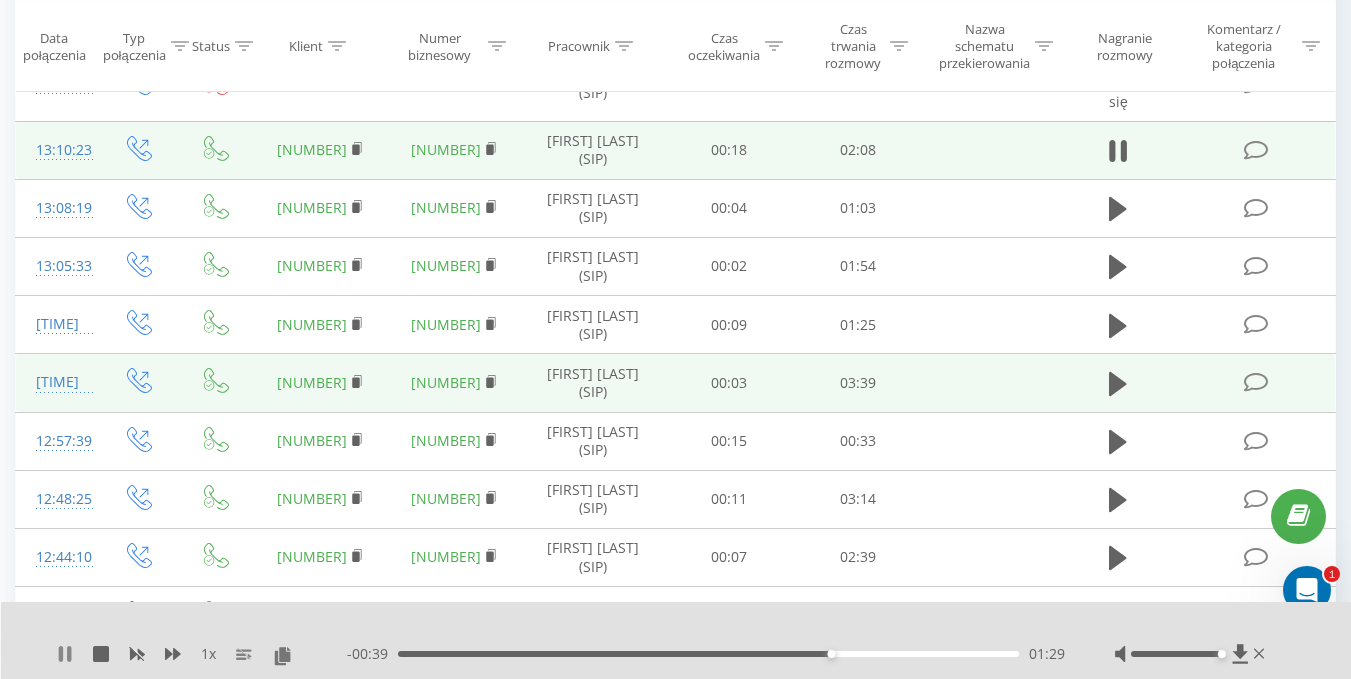 click 